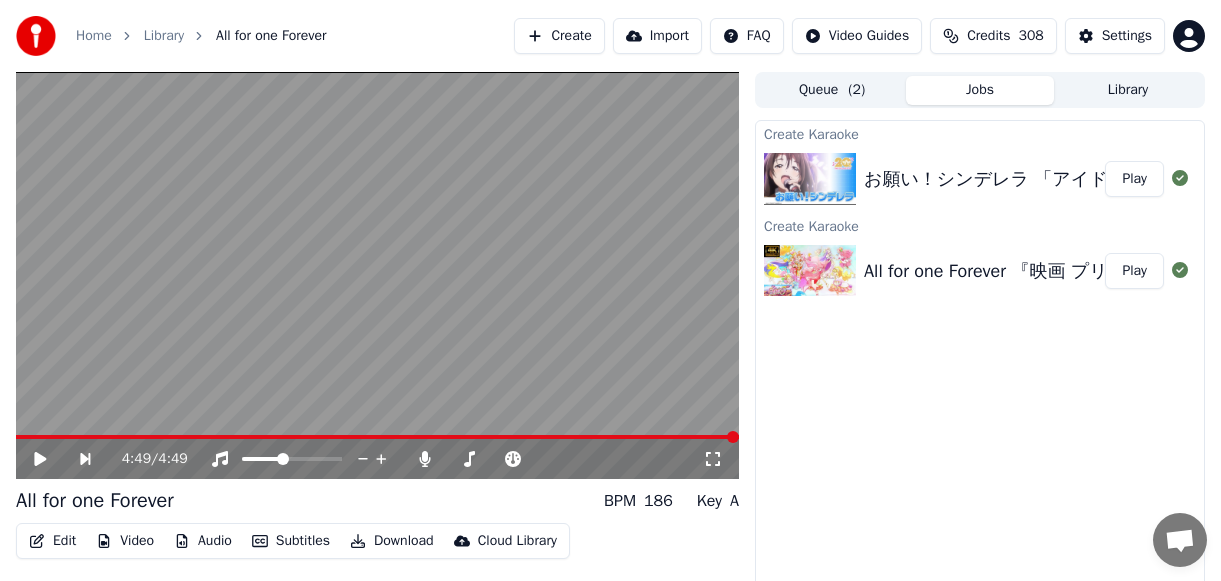 scroll, scrollTop: 0, scrollLeft: 0, axis: both 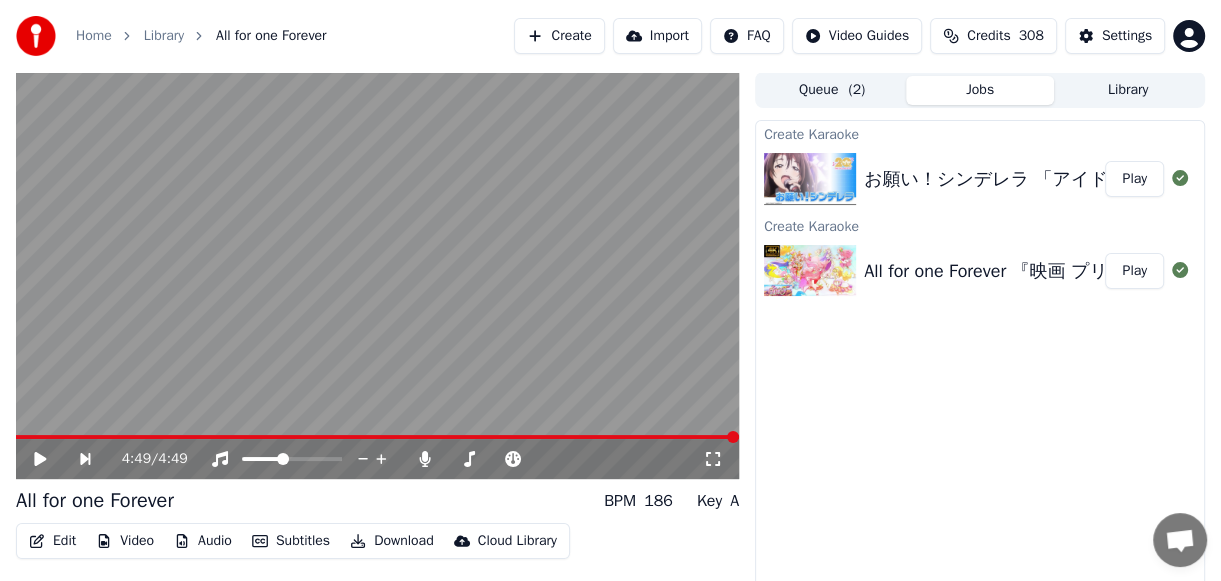 click on "Create Karaoke お願い！シンデレラ 「アイドルマスター シンデレラガールズ」 Play Create Karaoke All for one Forever 『映画 プリキュアオールスターズF』挿入歌 Play" at bounding box center [980, 367] 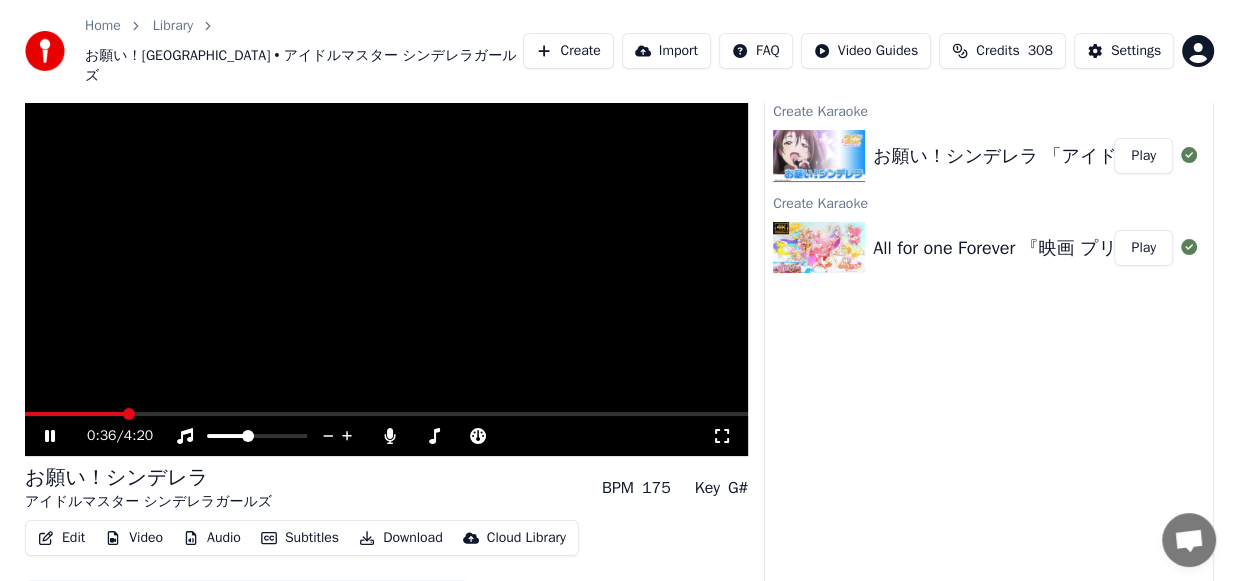 scroll, scrollTop: 83, scrollLeft: 0, axis: vertical 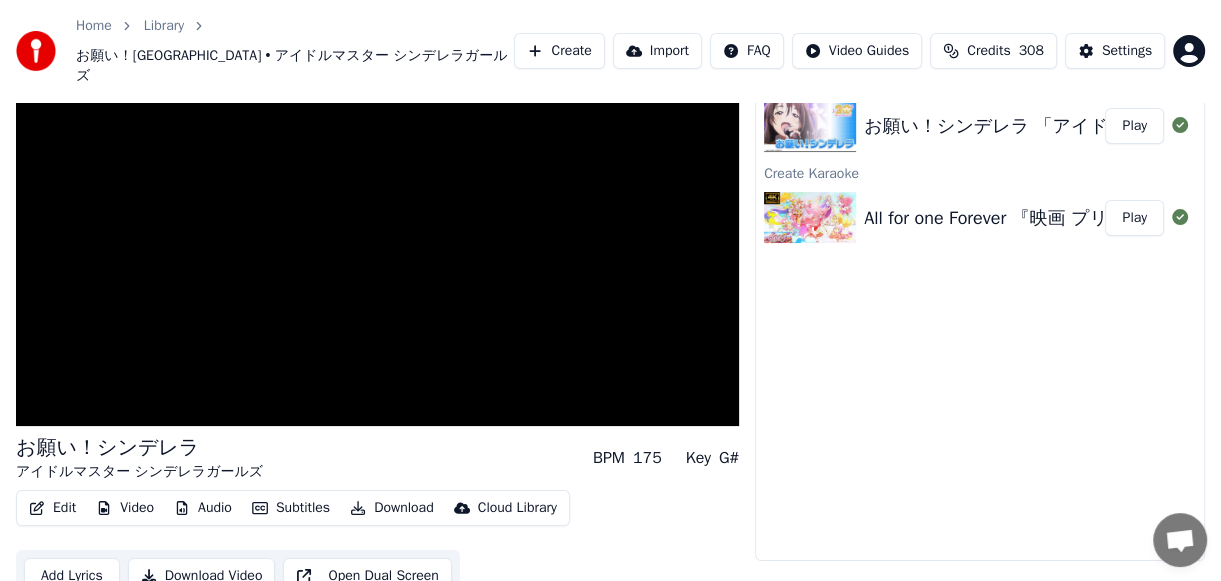 click on "Add Lyrics" at bounding box center [72, 576] 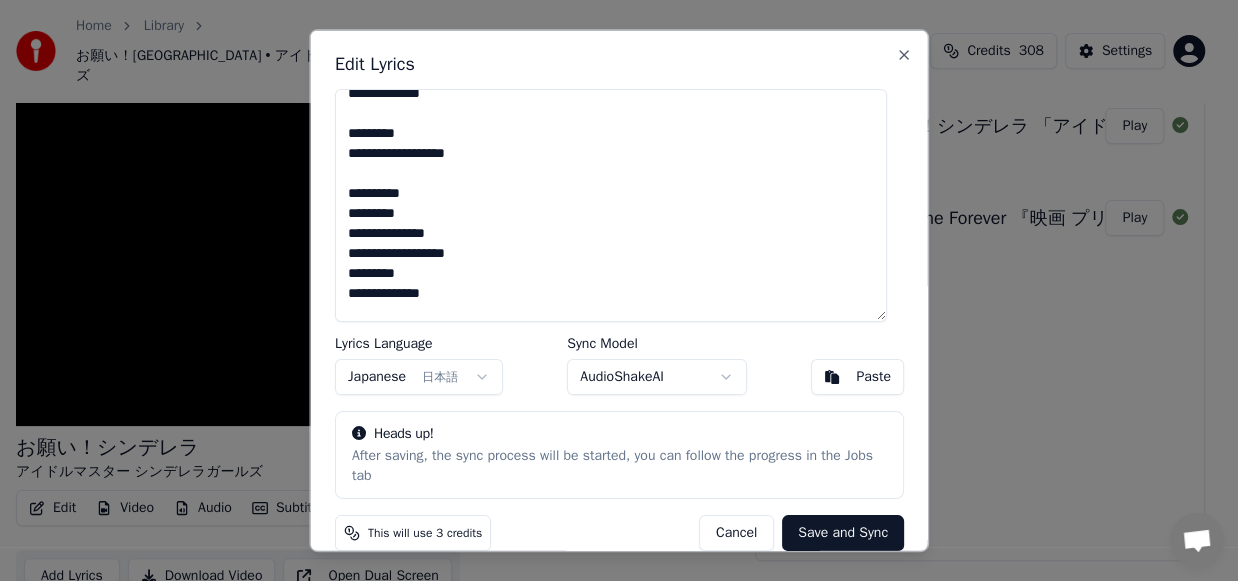 scroll, scrollTop: 200, scrollLeft: 0, axis: vertical 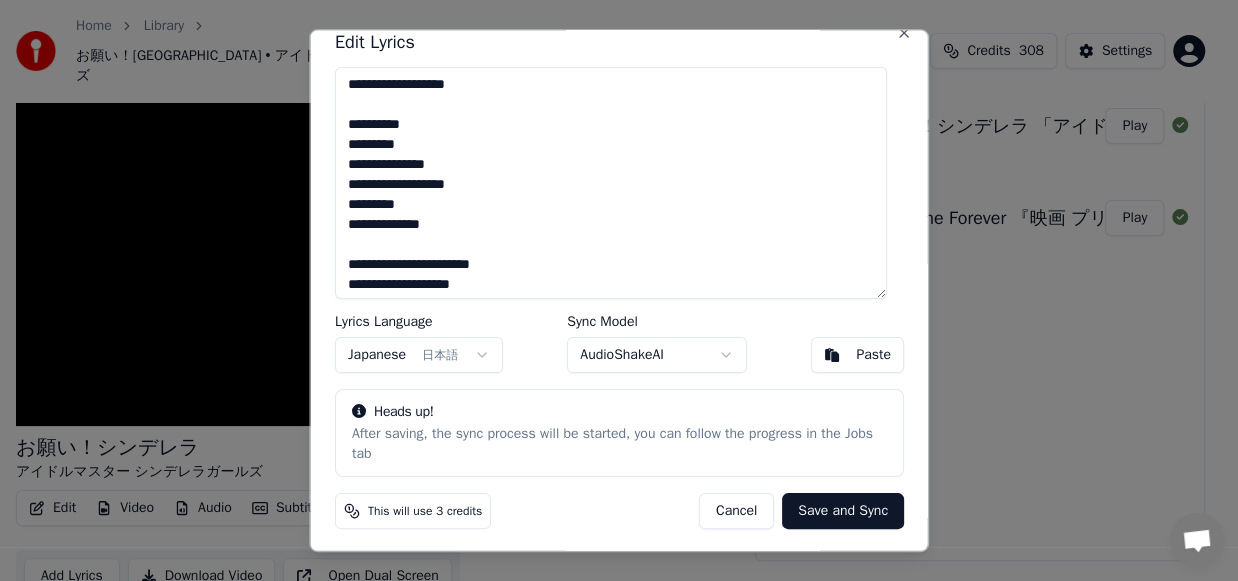 click on "Save and Sync" at bounding box center [843, 511] 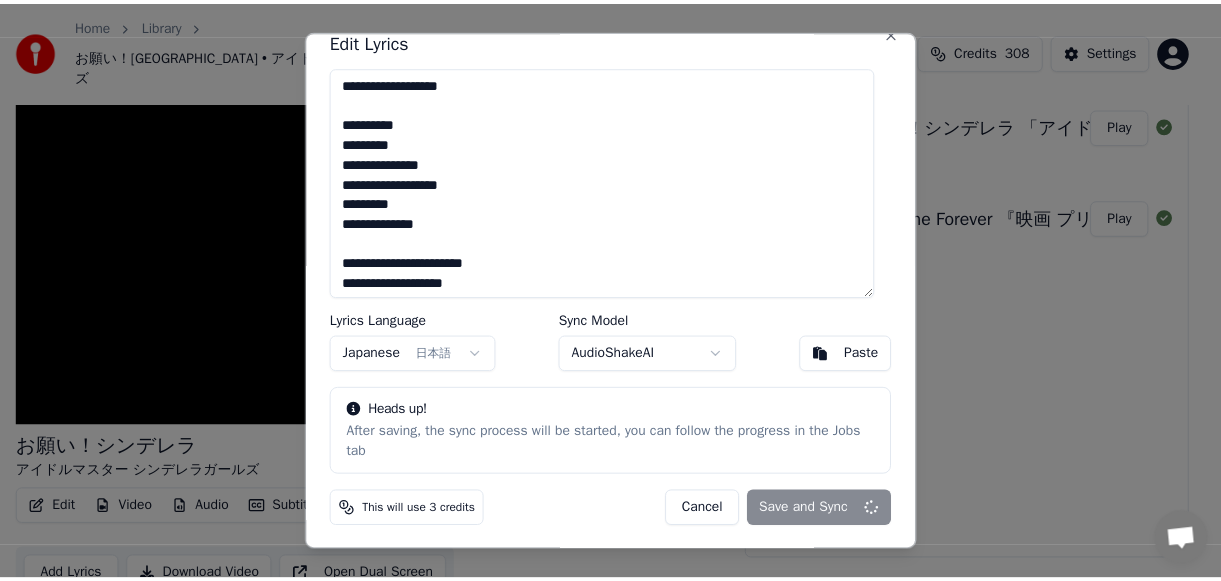 scroll, scrollTop: 82, scrollLeft: 0, axis: vertical 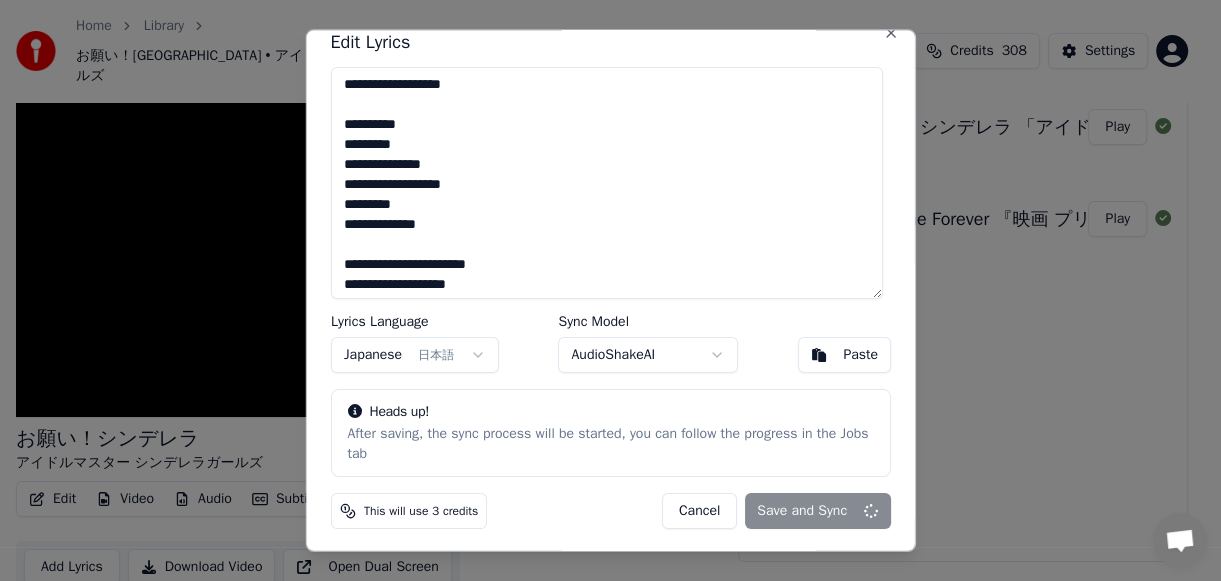type on "**********" 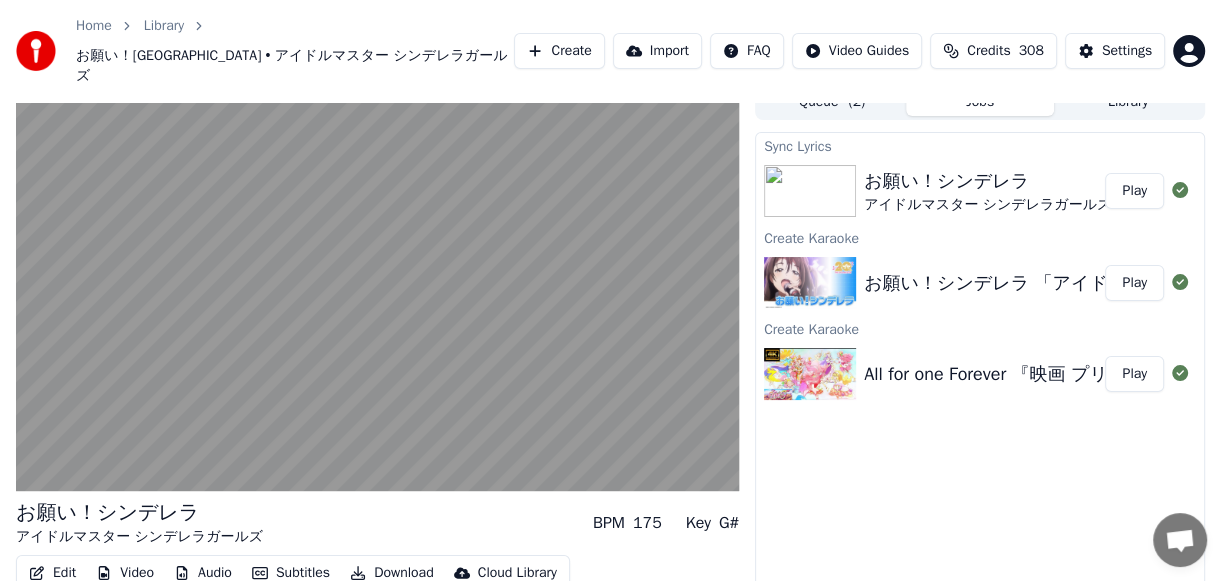 scroll, scrollTop: 0, scrollLeft: 0, axis: both 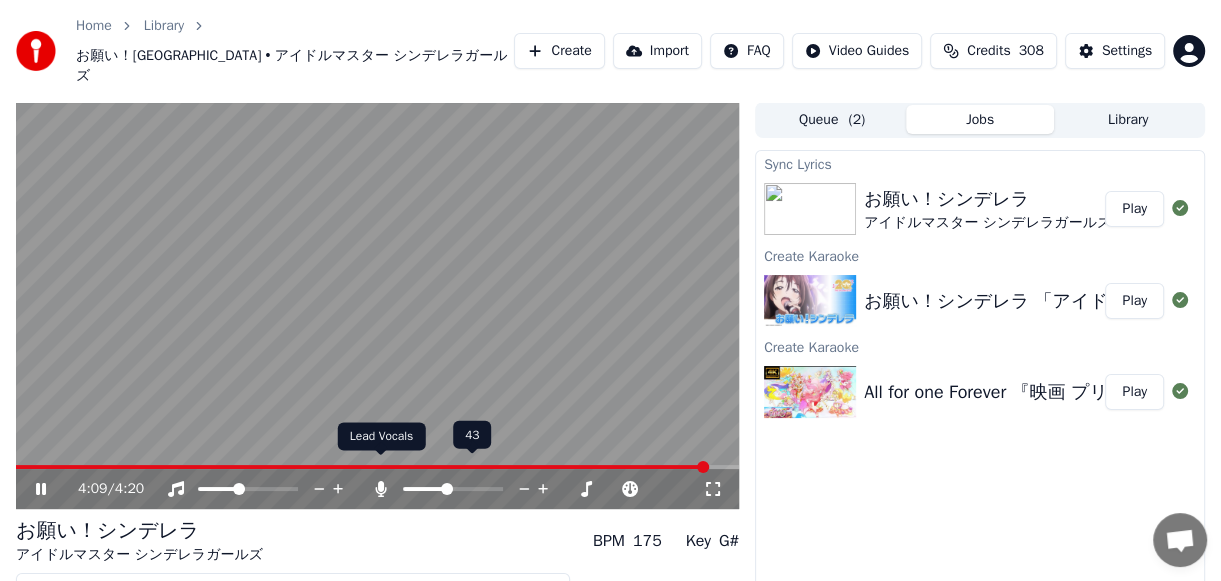 click 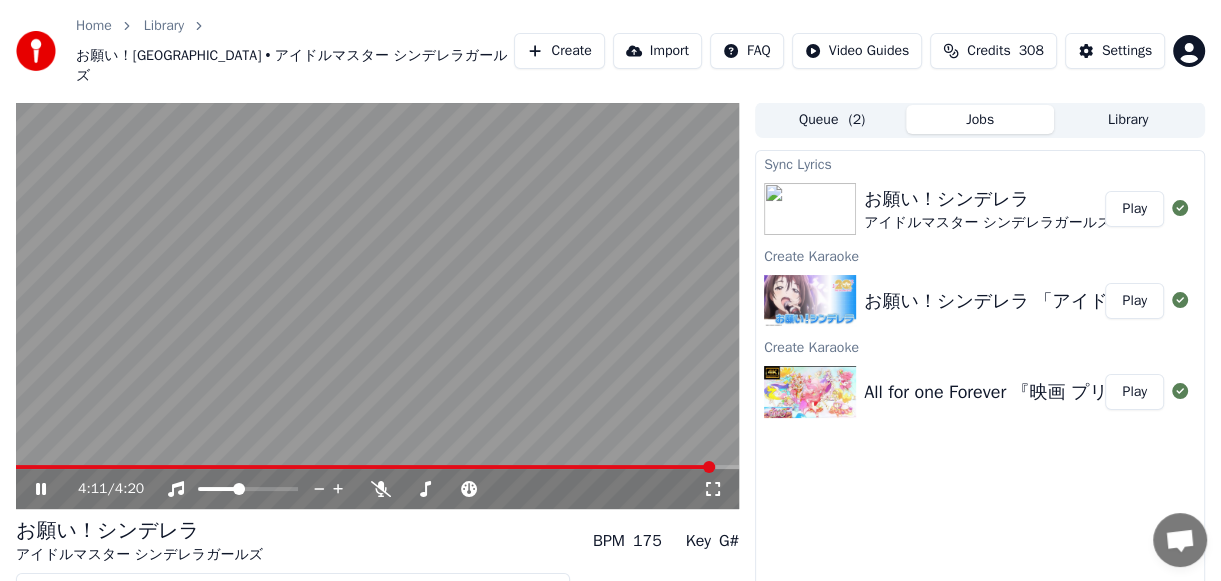 click at bounding box center (377, 305) 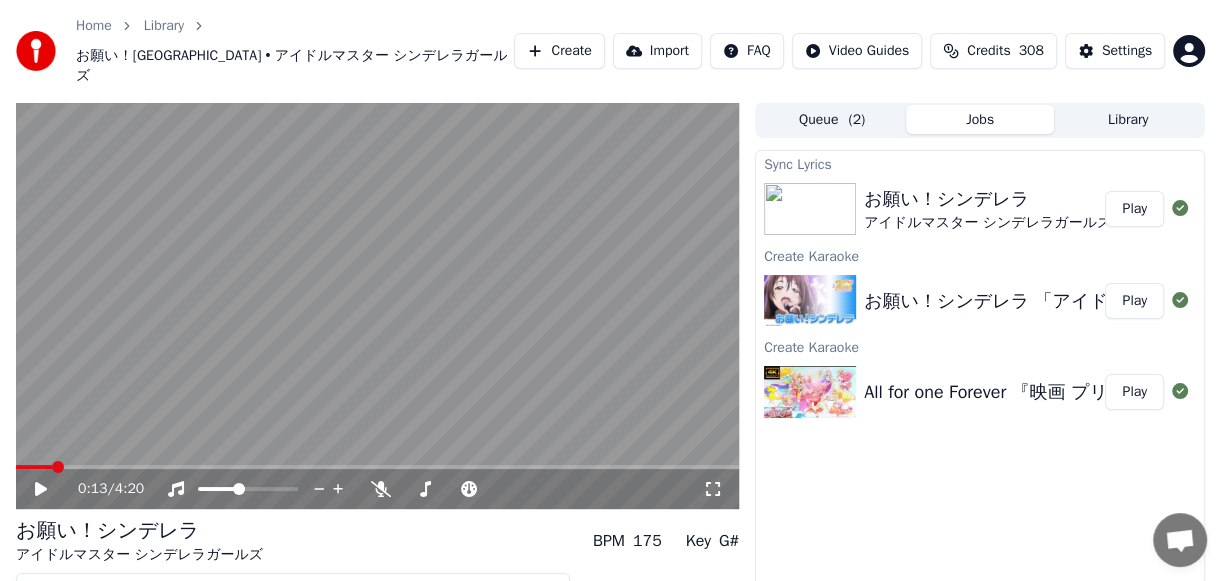 click at bounding box center (34, 467) 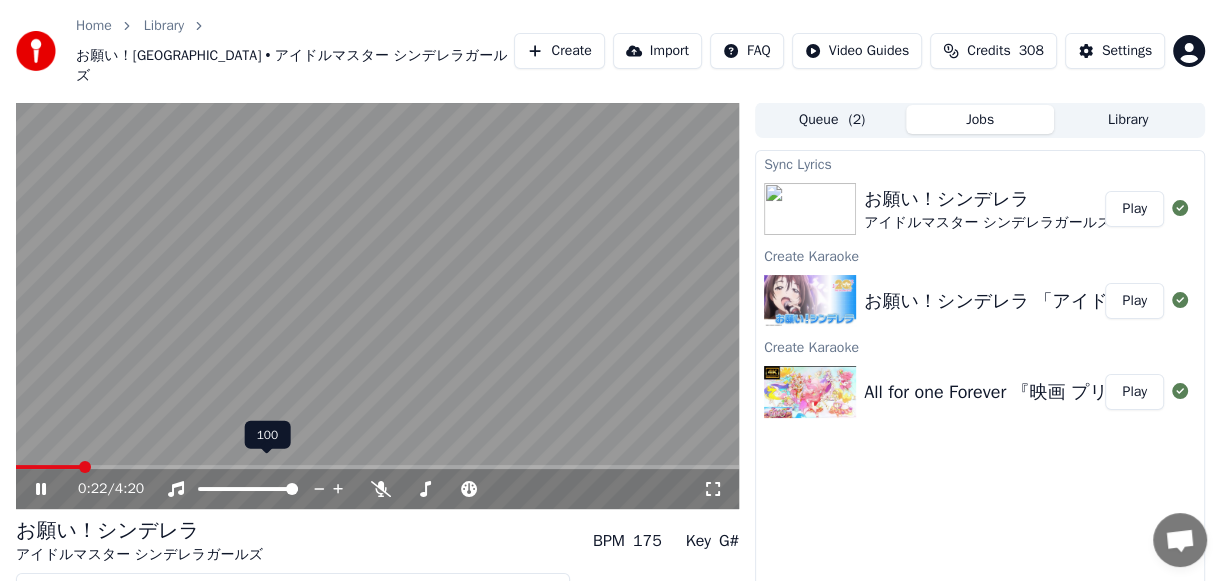 click at bounding box center (292, 489) 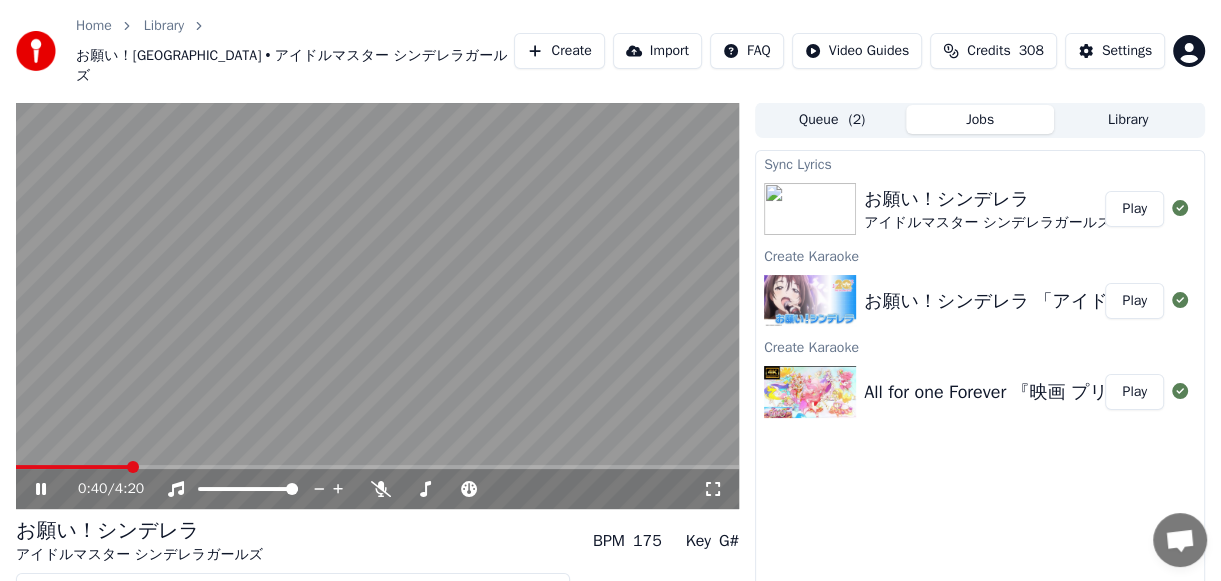 scroll, scrollTop: 83, scrollLeft: 0, axis: vertical 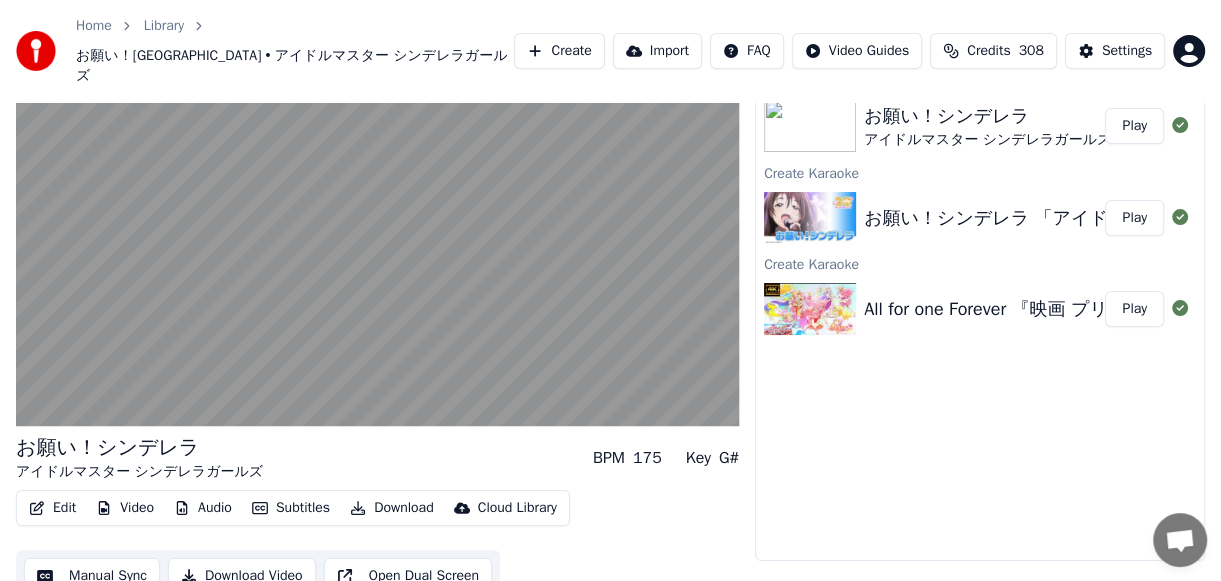 click on "Audio" at bounding box center (203, 508) 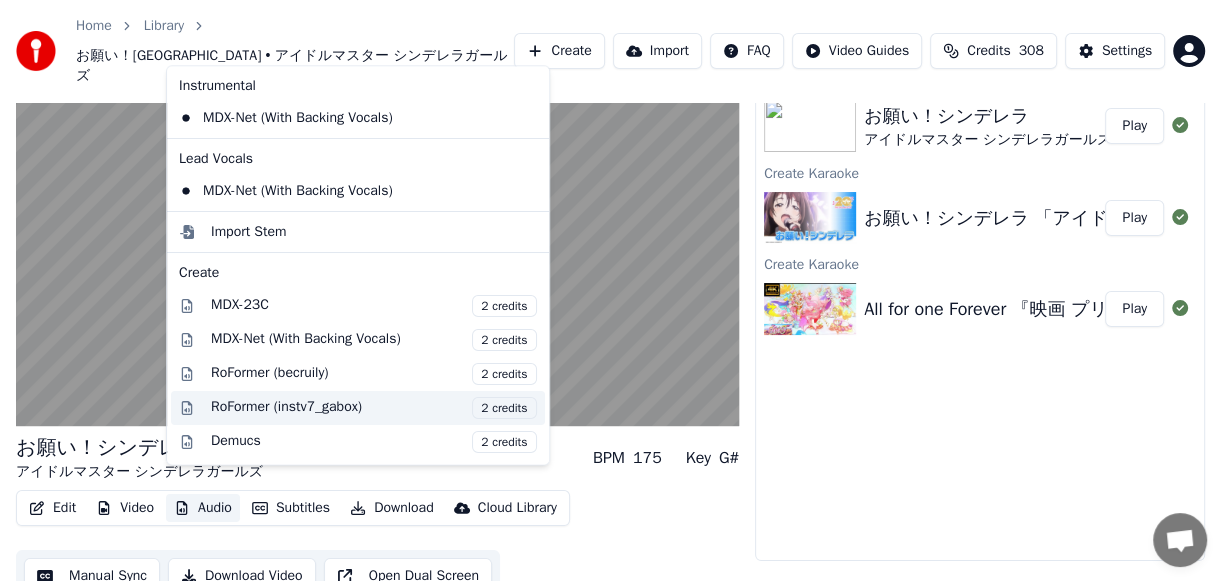 click on "RoFormer (instv7_gabox) 2 credits" at bounding box center (374, 408) 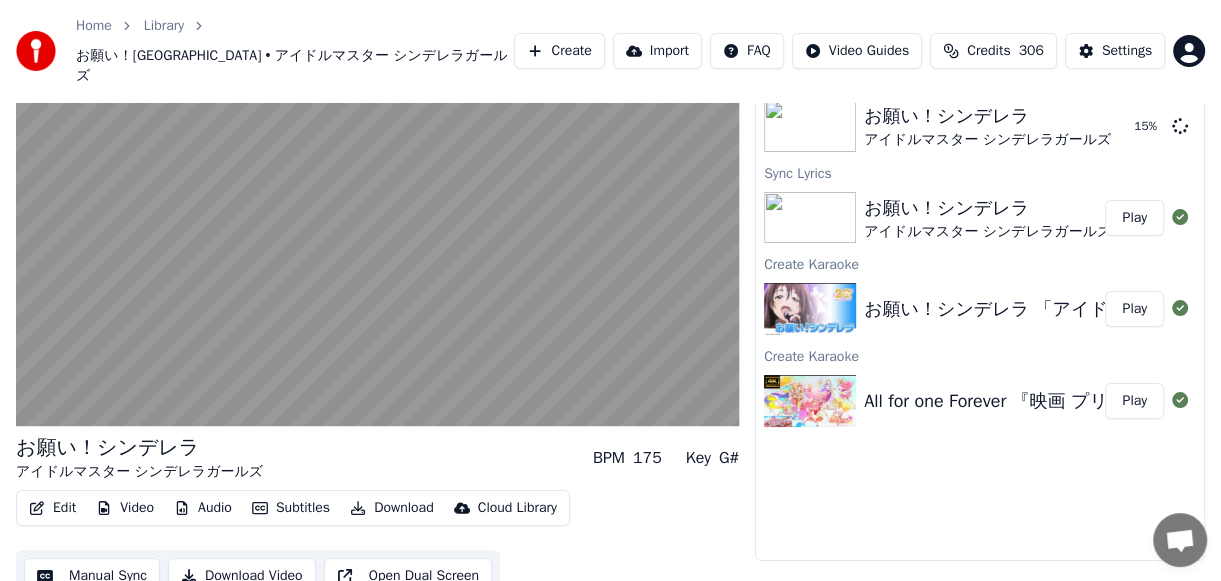 click on "Play" at bounding box center (1134, 401) 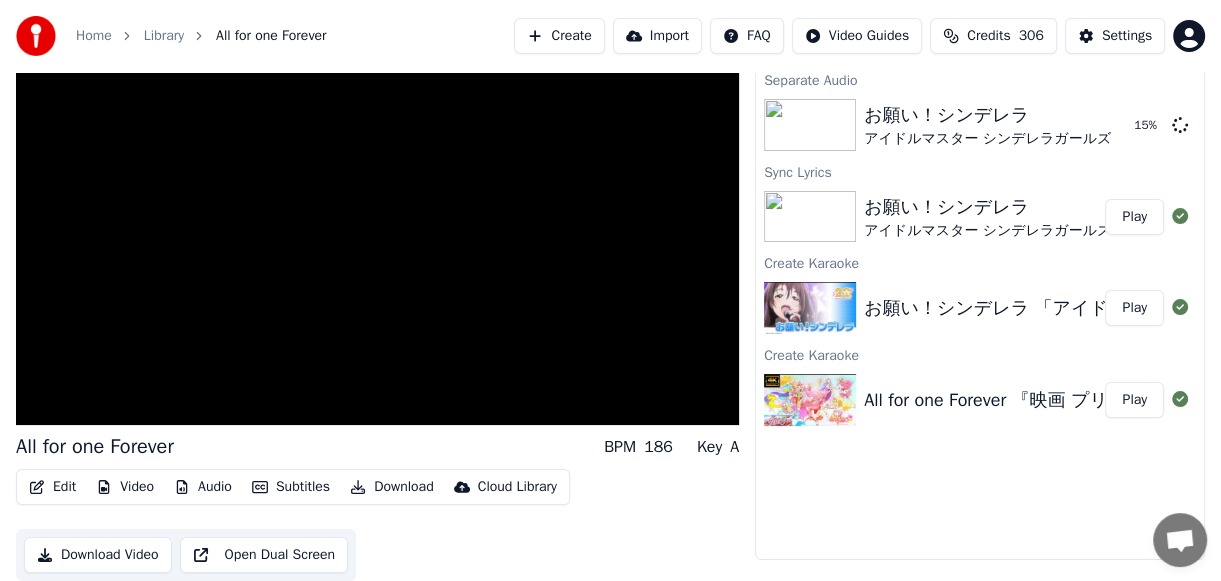 scroll, scrollTop: 53, scrollLeft: 0, axis: vertical 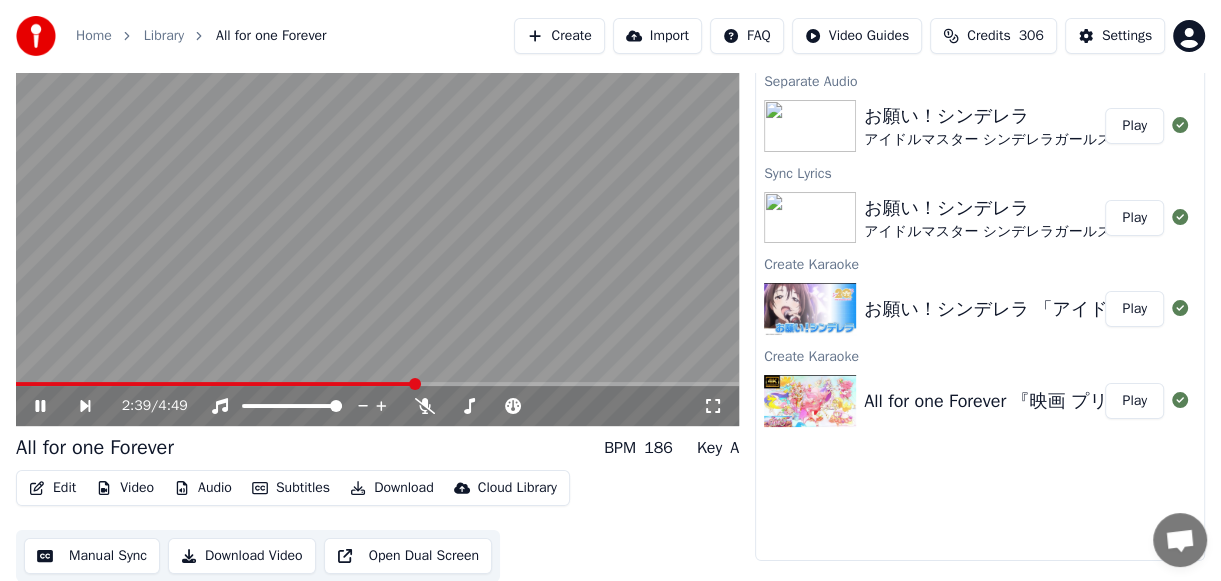click 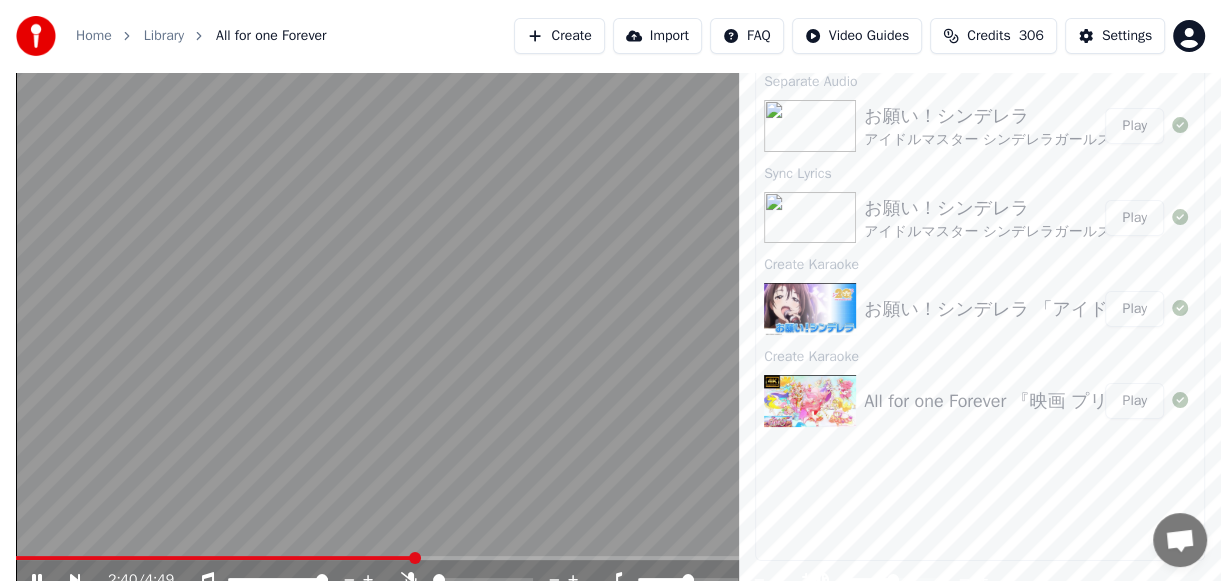 scroll, scrollTop: 0, scrollLeft: 0, axis: both 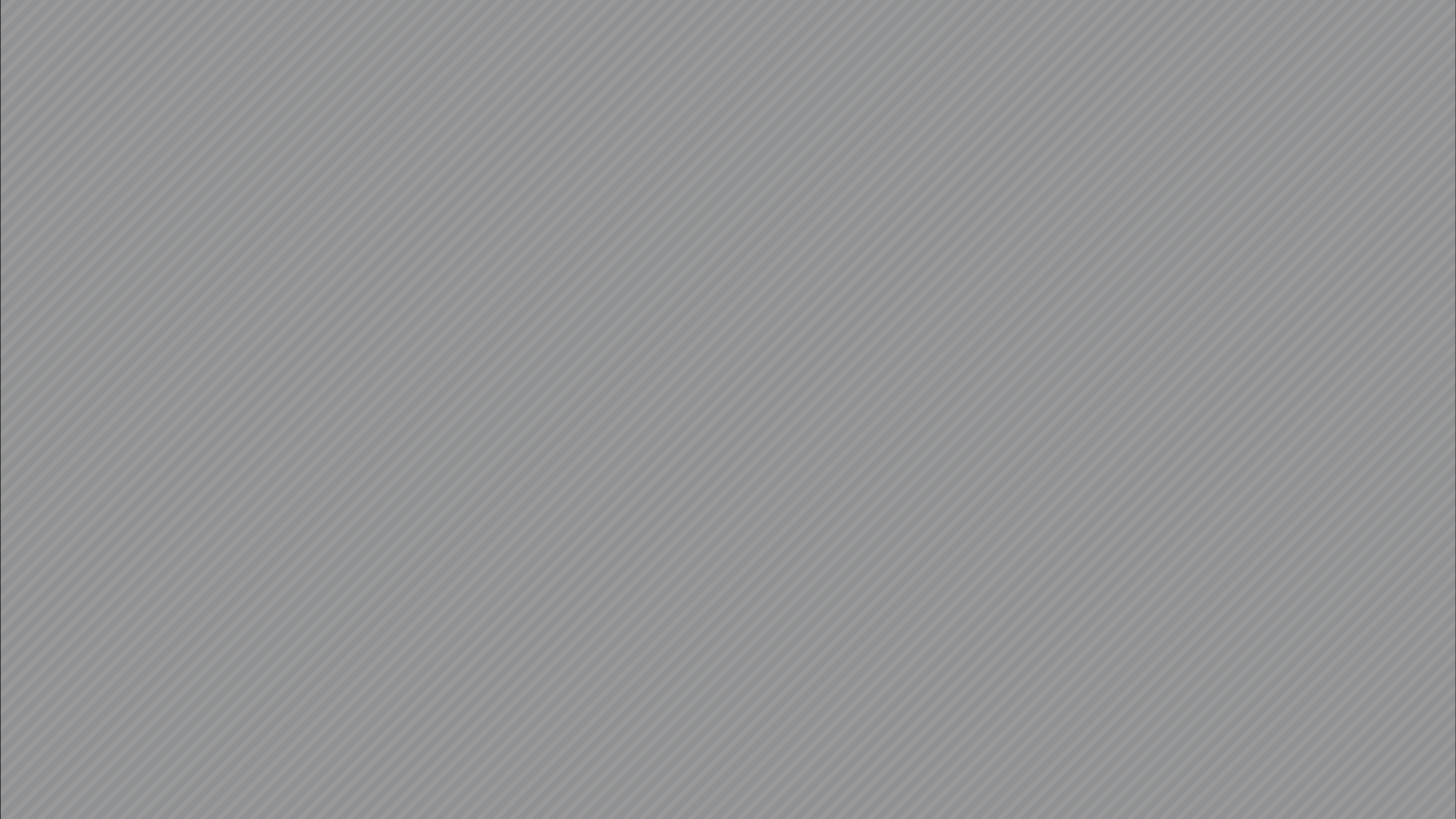 click at bounding box center (728, 410) 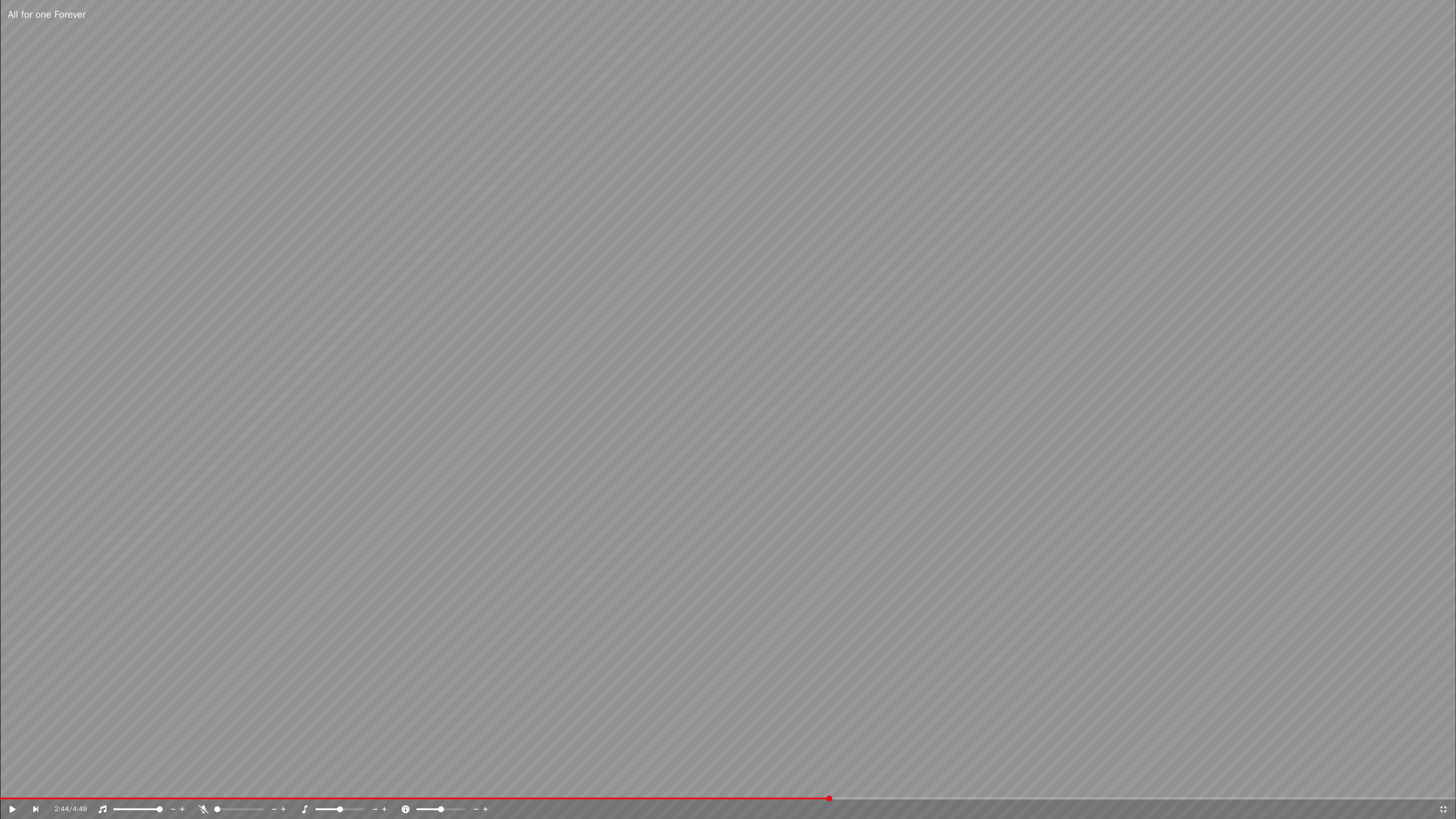 click at bounding box center (728, 410) 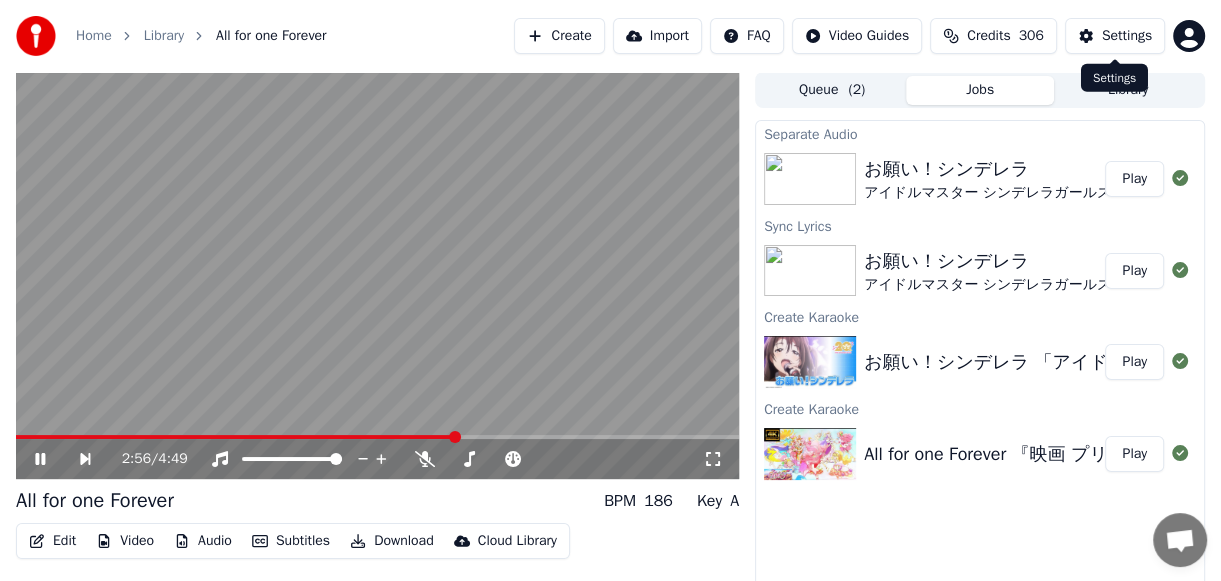 click on "Settings" at bounding box center (1127, 36) 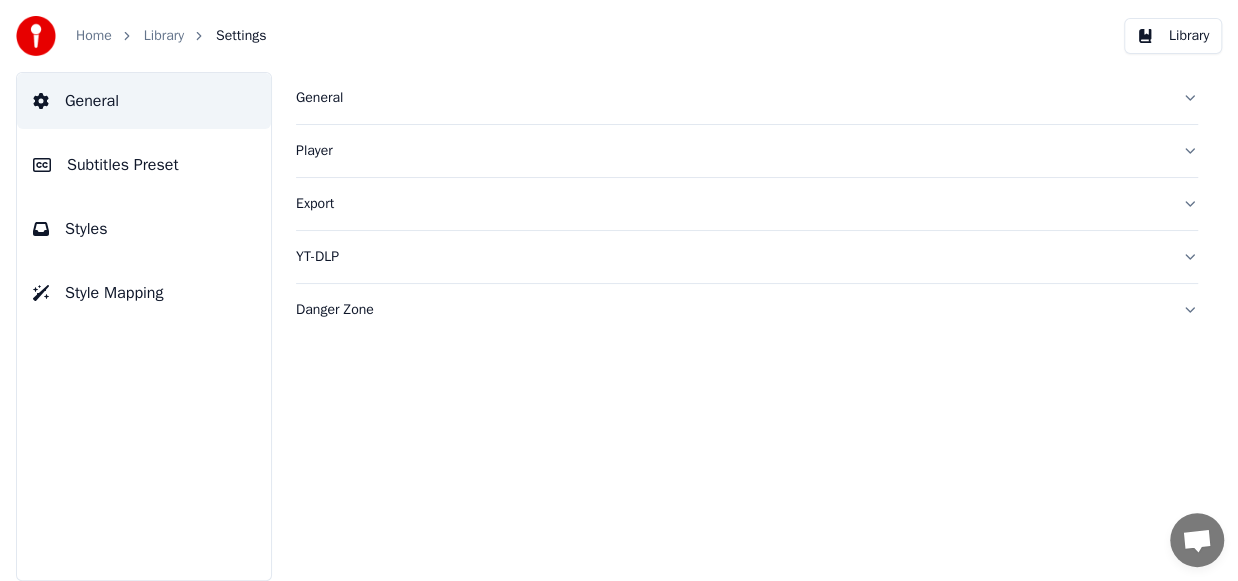 click on "Library" at bounding box center (1173, 36) 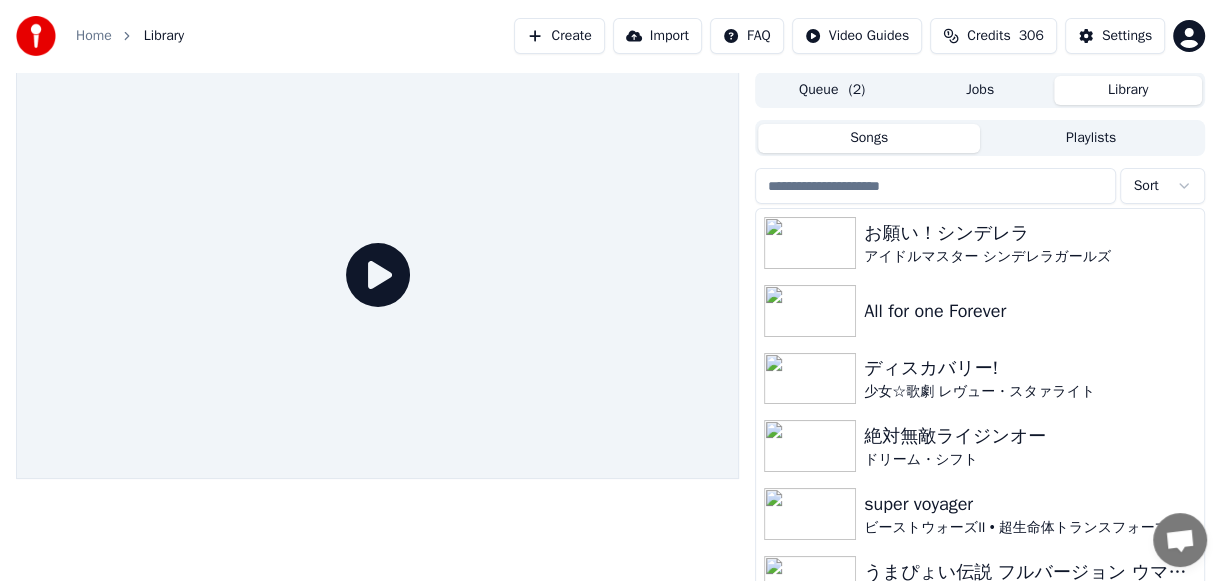 click on "Library" at bounding box center [1128, 90] 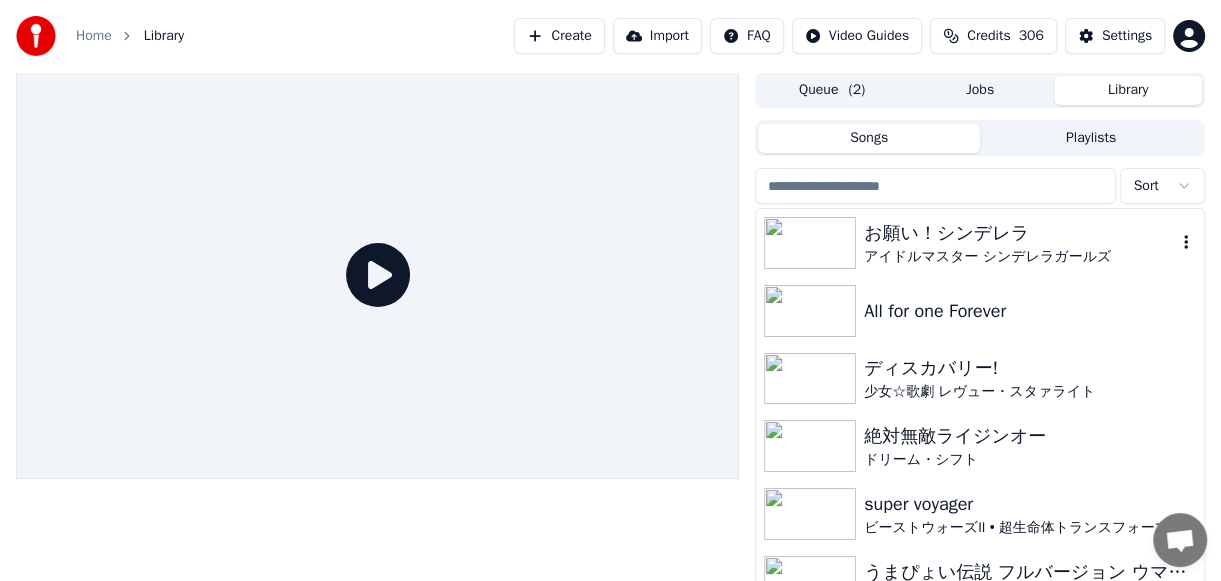 click on "アイドルマスター シンデレラガールズ" at bounding box center (1020, 257) 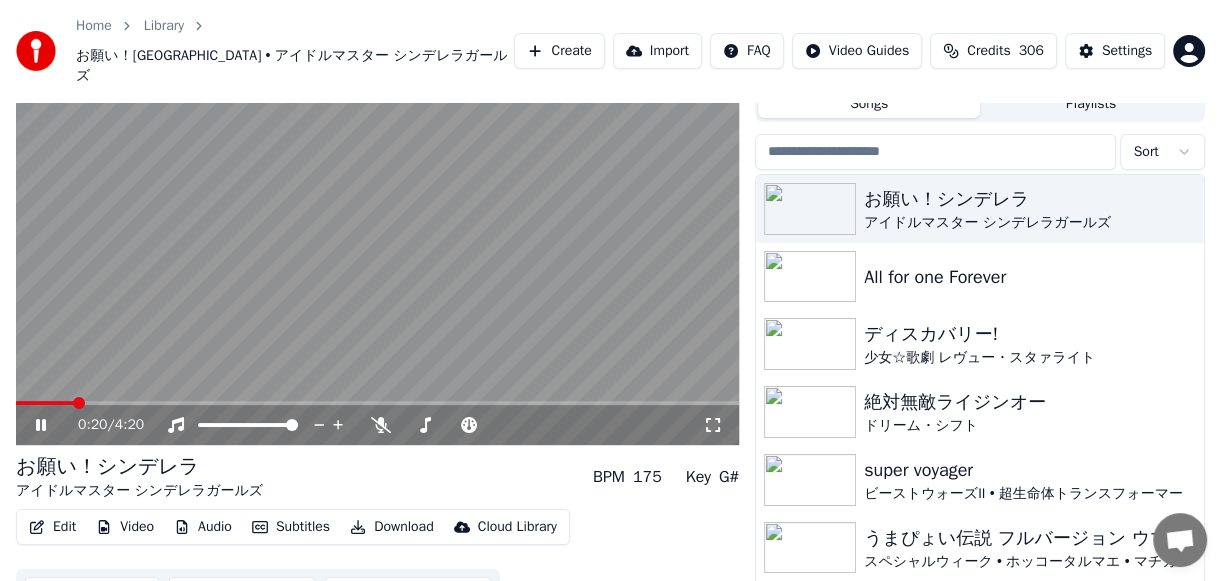 scroll, scrollTop: 83, scrollLeft: 0, axis: vertical 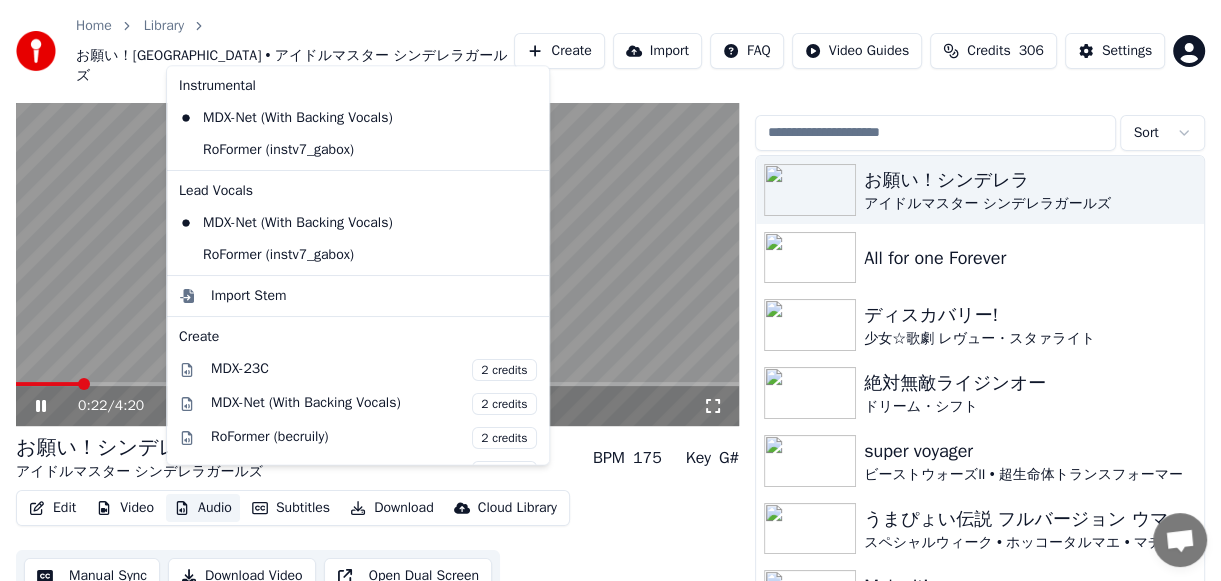 click on "Audio" at bounding box center [203, 508] 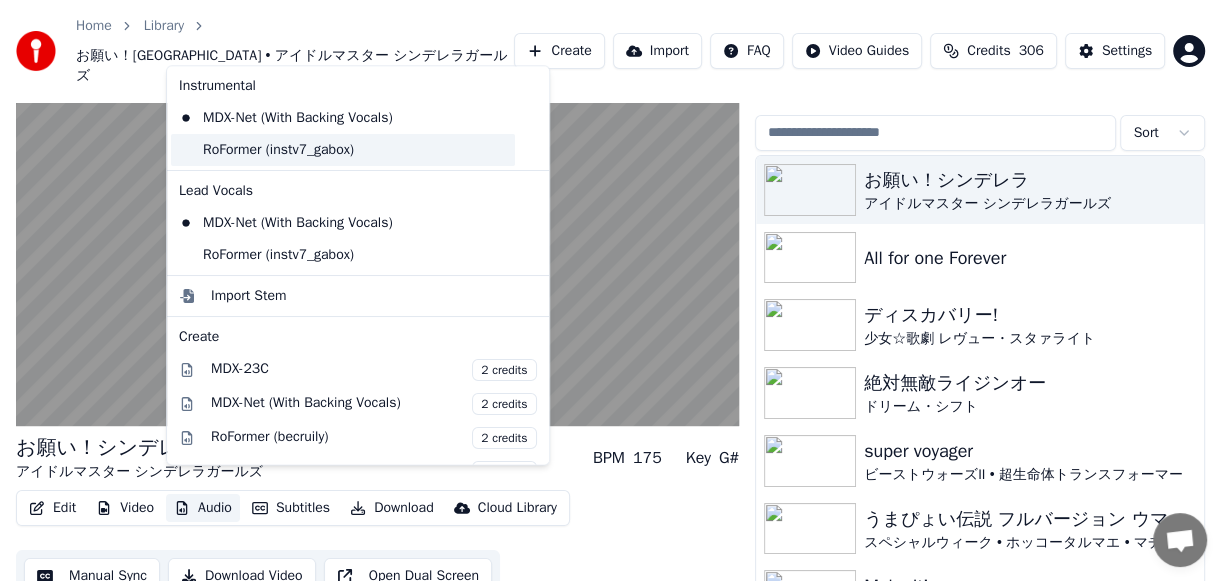 click on "RoFormer (instv7_gabox)" at bounding box center [343, 150] 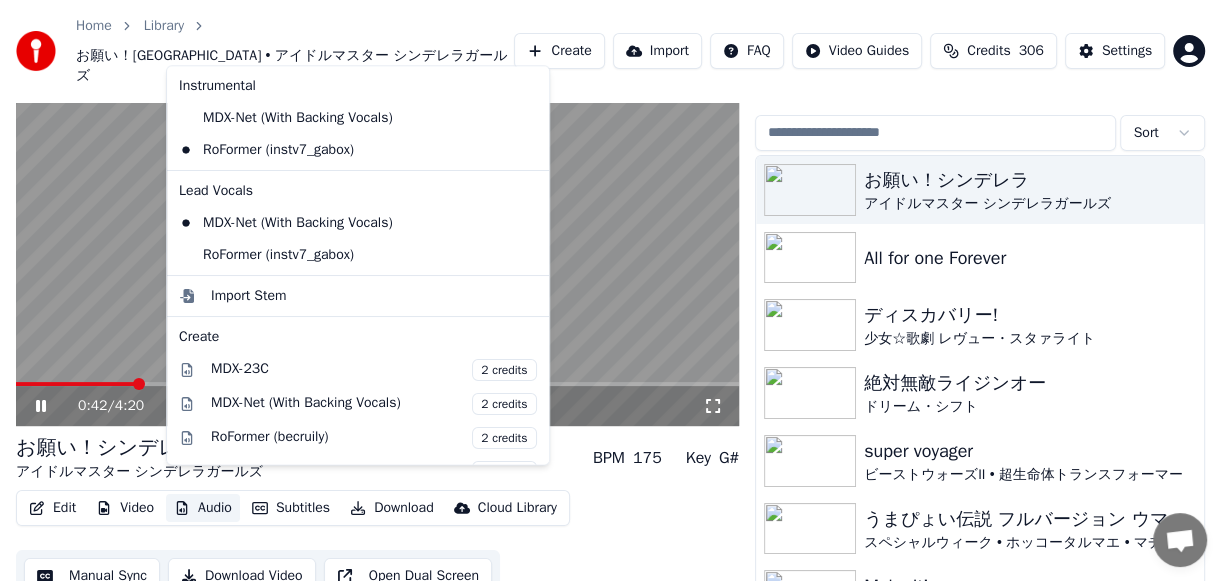 click on "Audio" at bounding box center (203, 508) 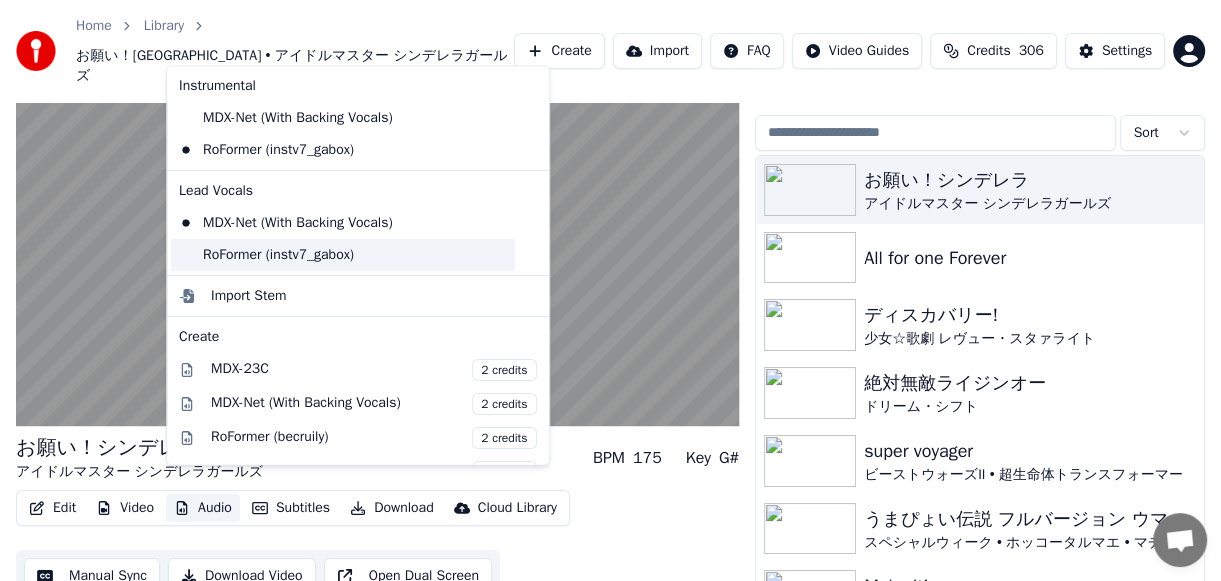 click on "RoFormer (instv7_gabox)" at bounding box center [343, 255] 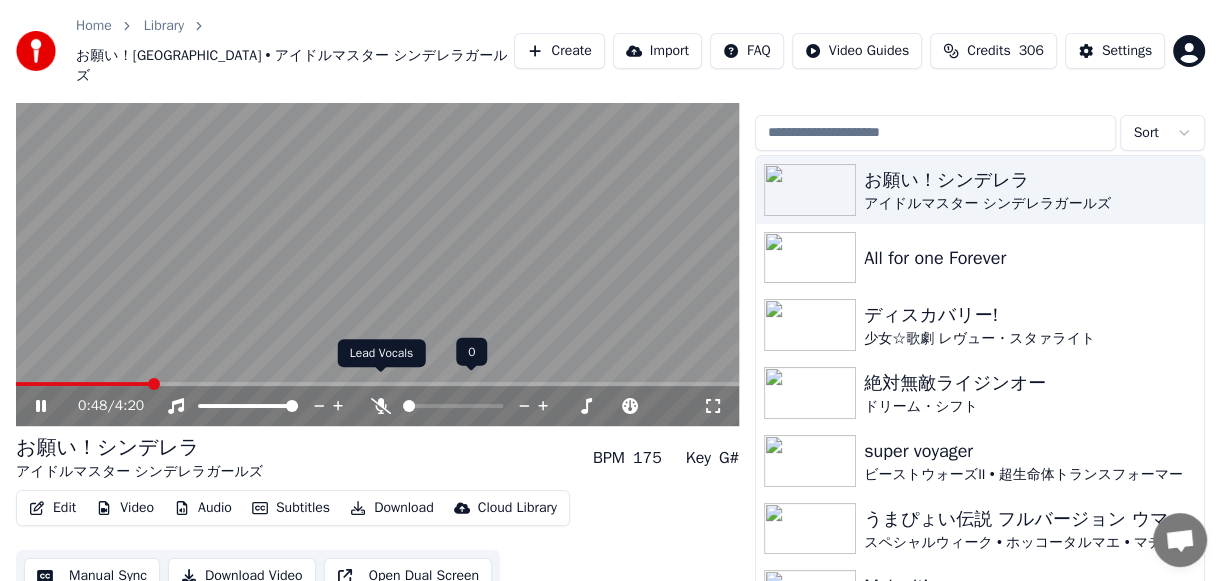 click 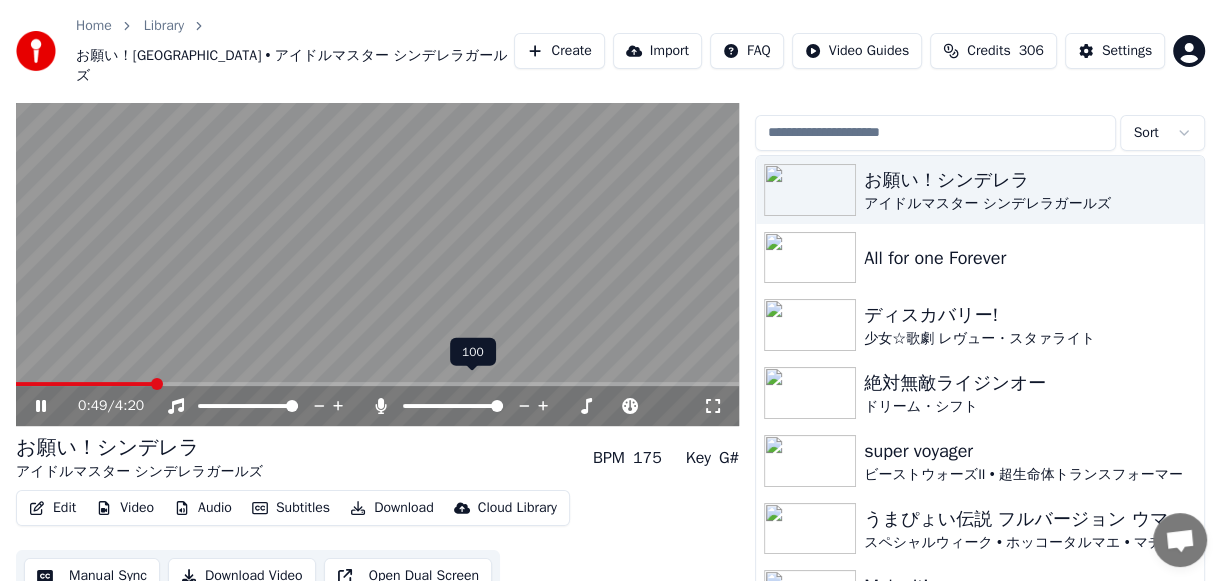 click 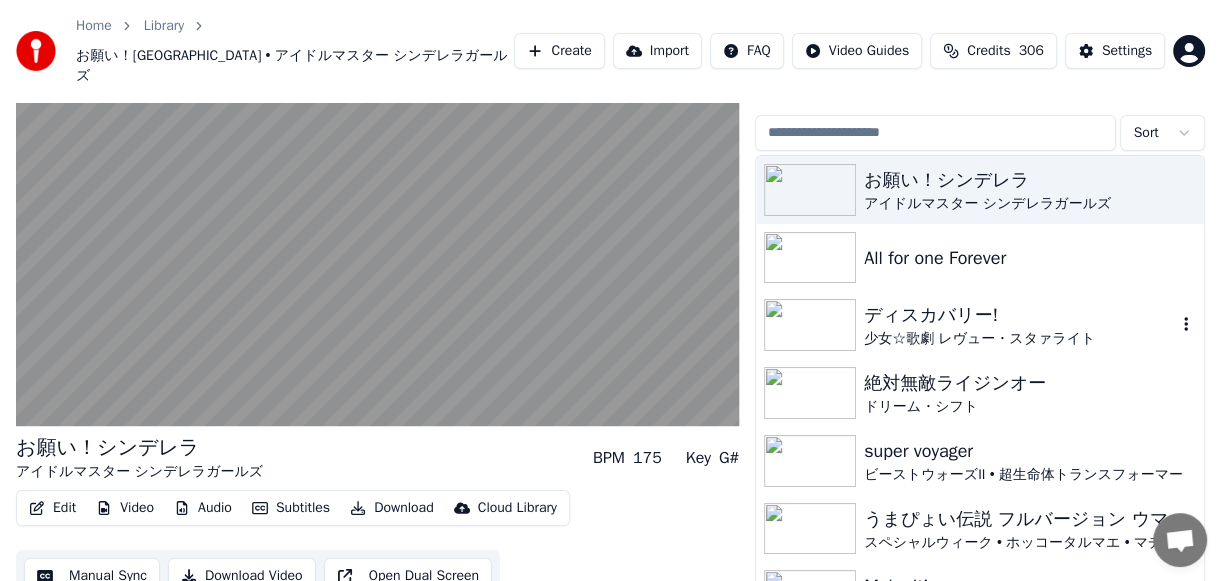 click on "少女☆歌劇 レヴュー・スタァライト" at bounding box center (1020, 339) 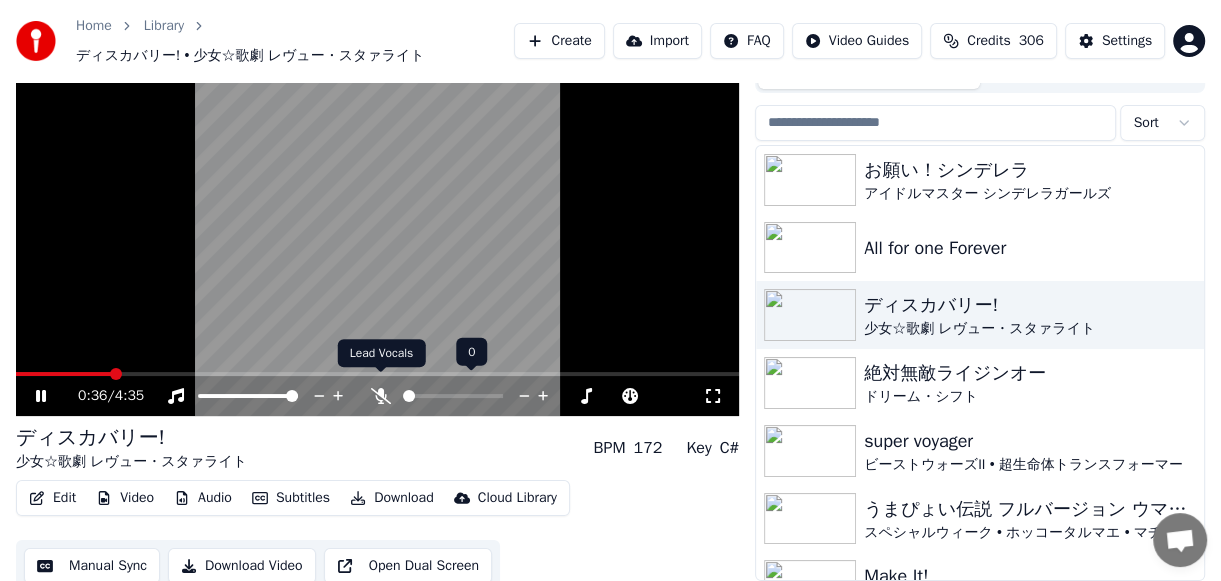 click 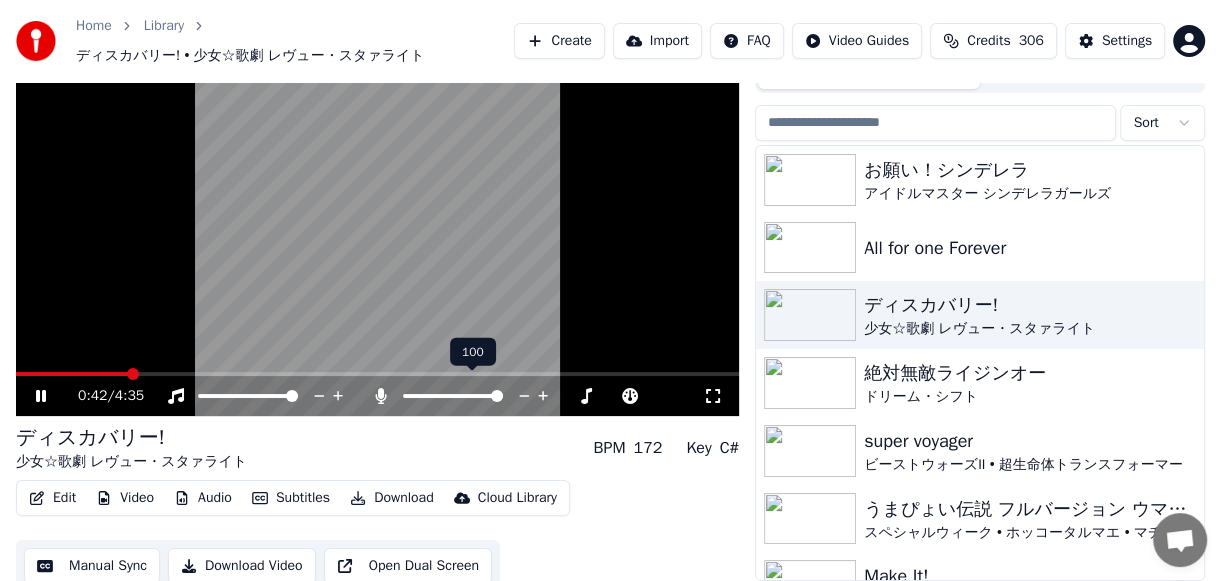 click 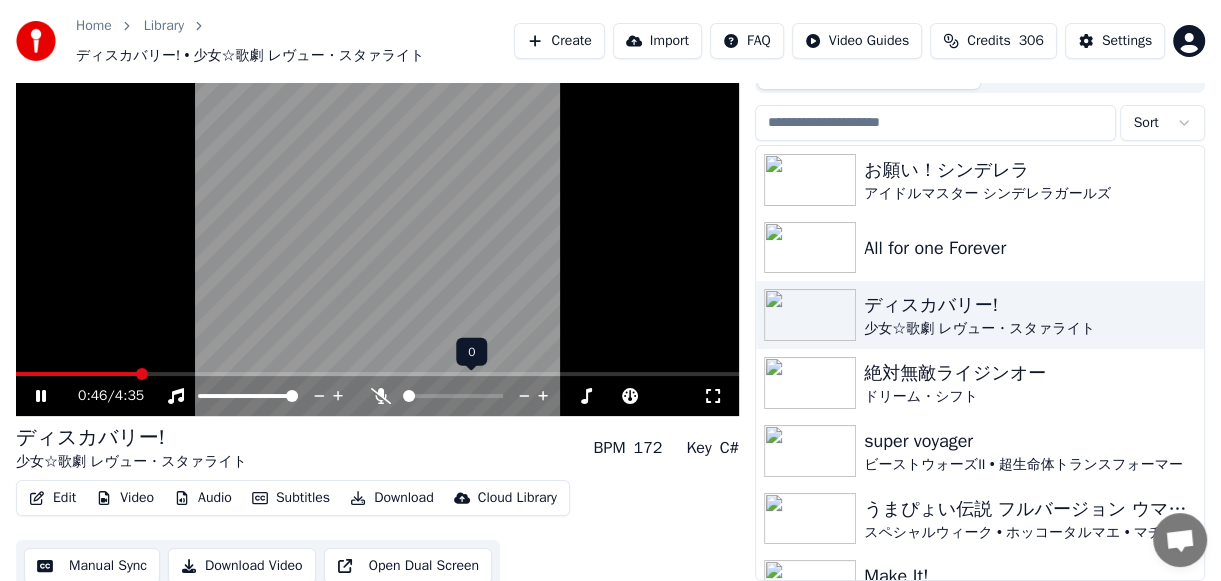 click 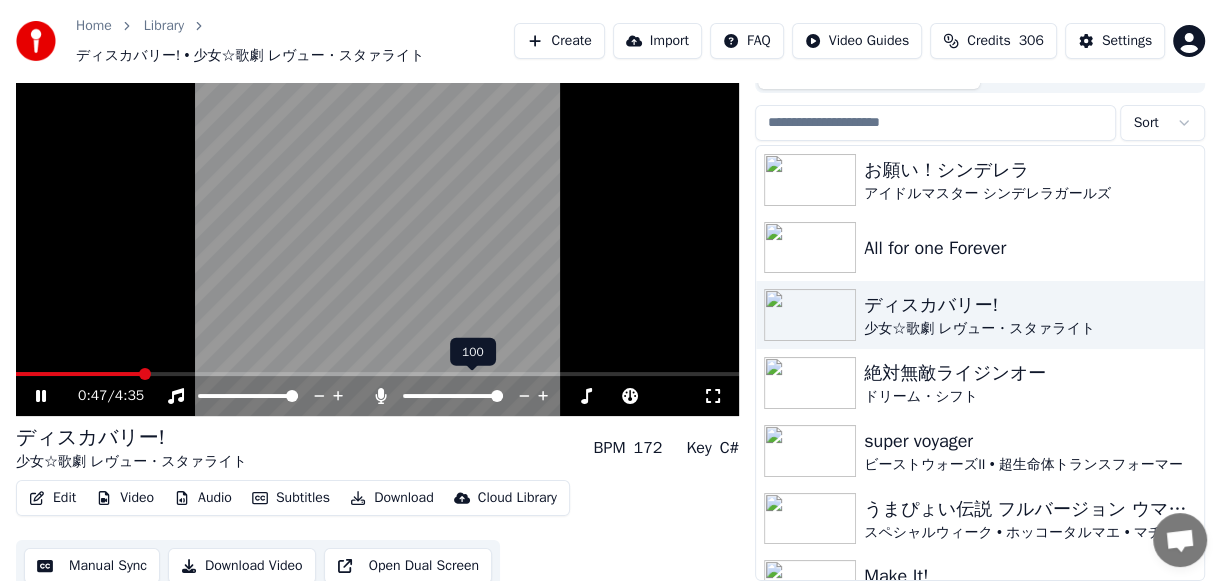 click 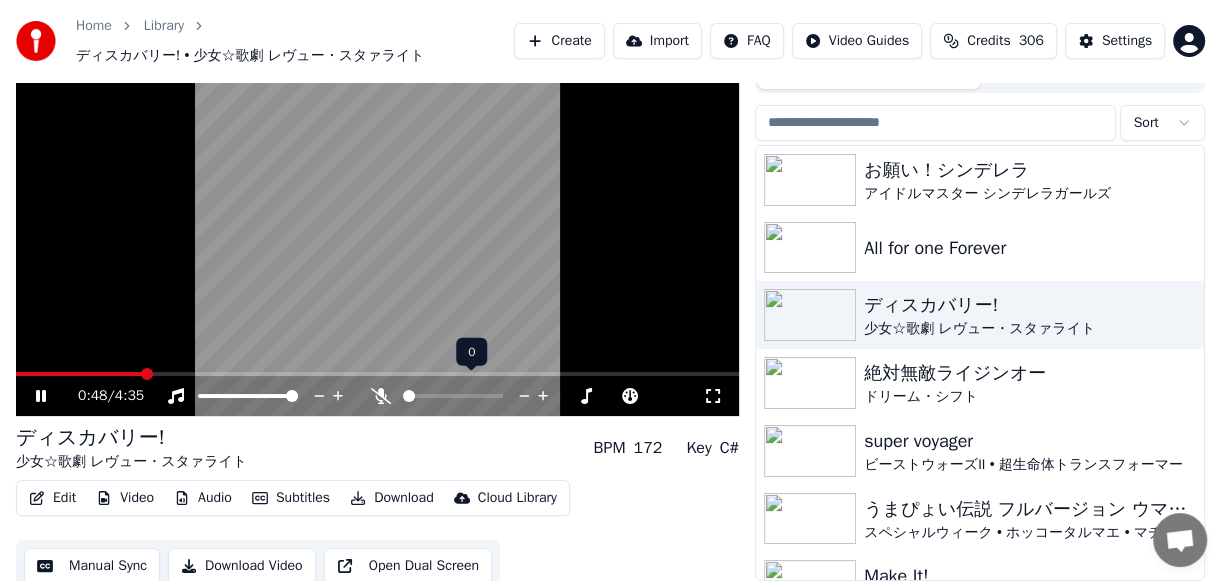 click 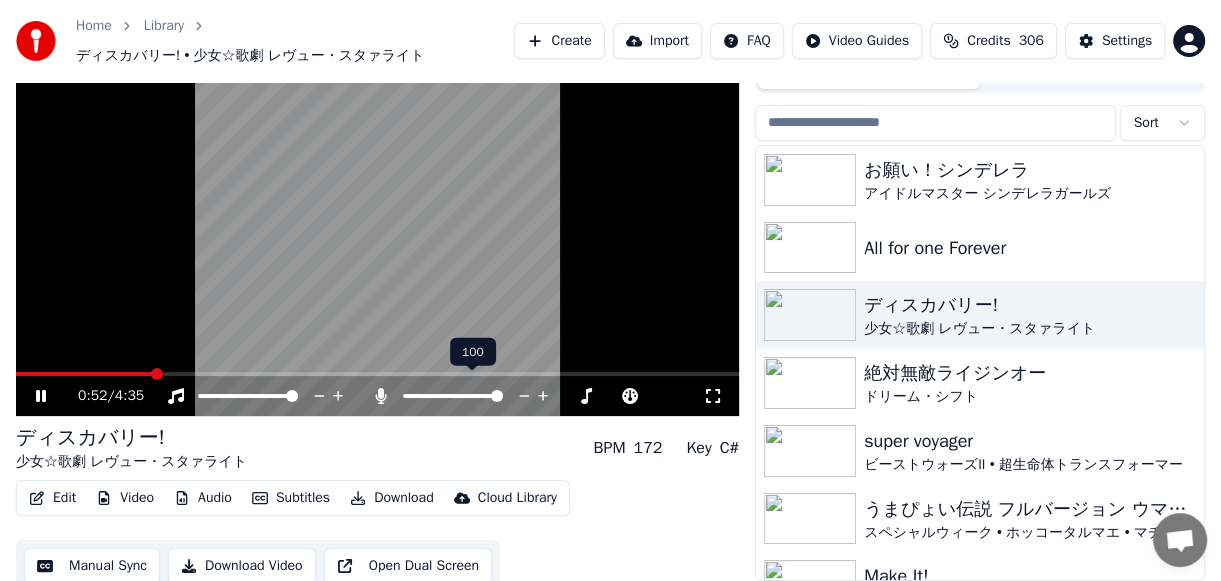 click 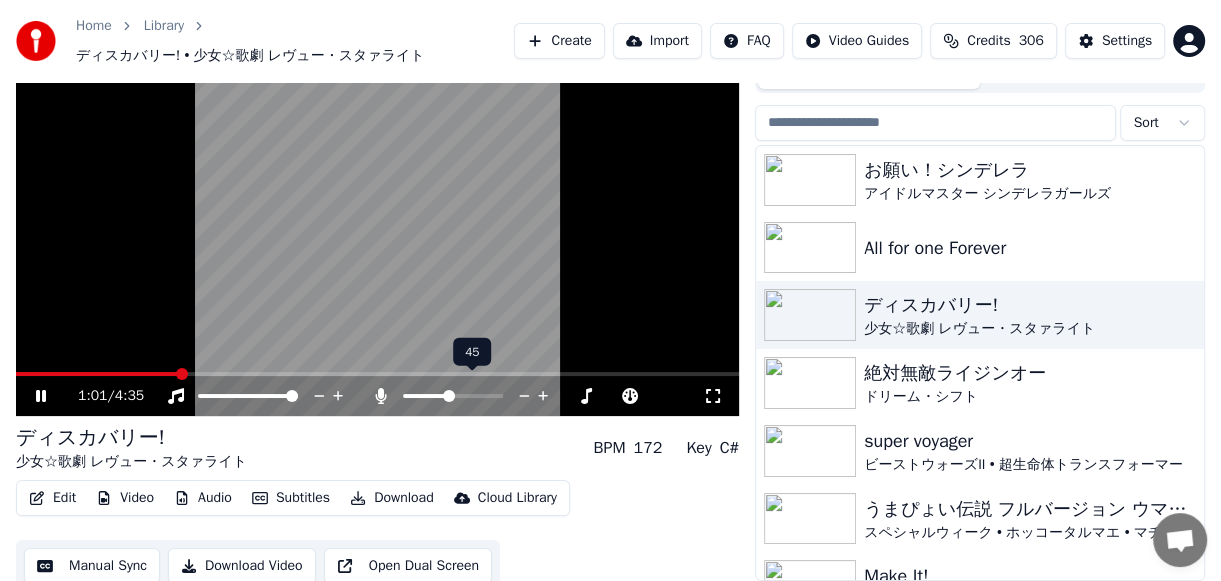 click at bounding box center [449, 396] 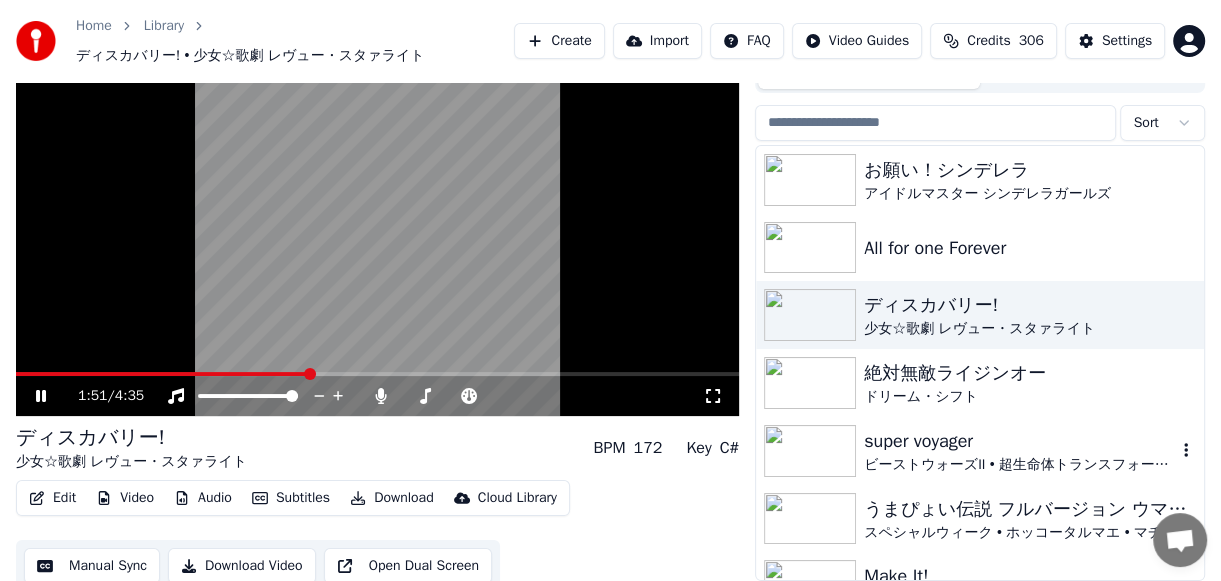scroll, scrollTop: 0, scrollLeft: 0, axis: both 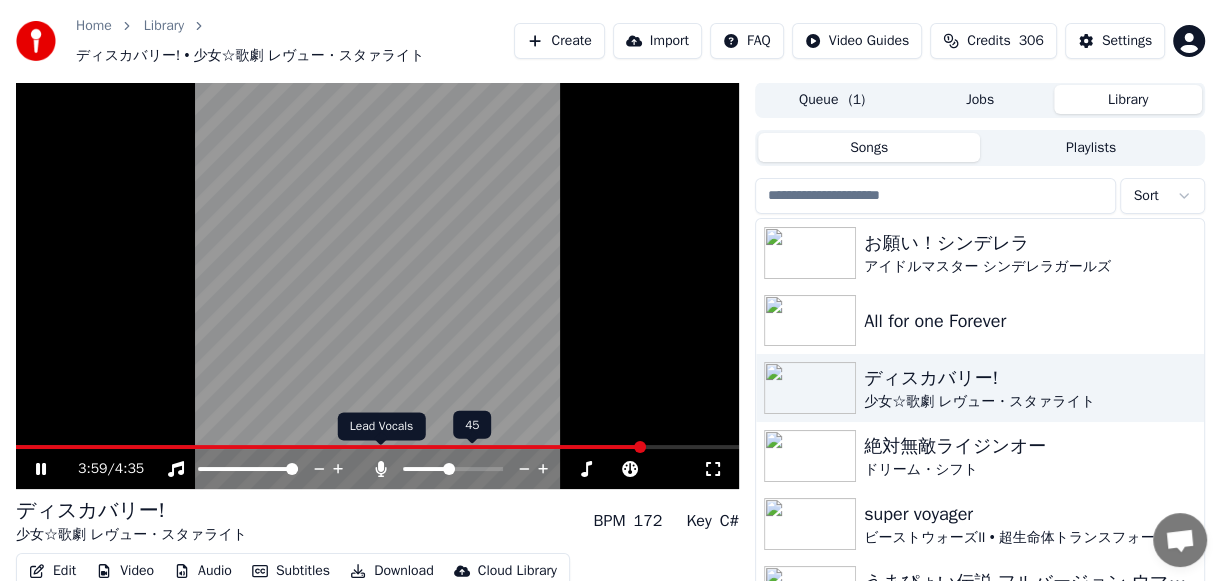 click 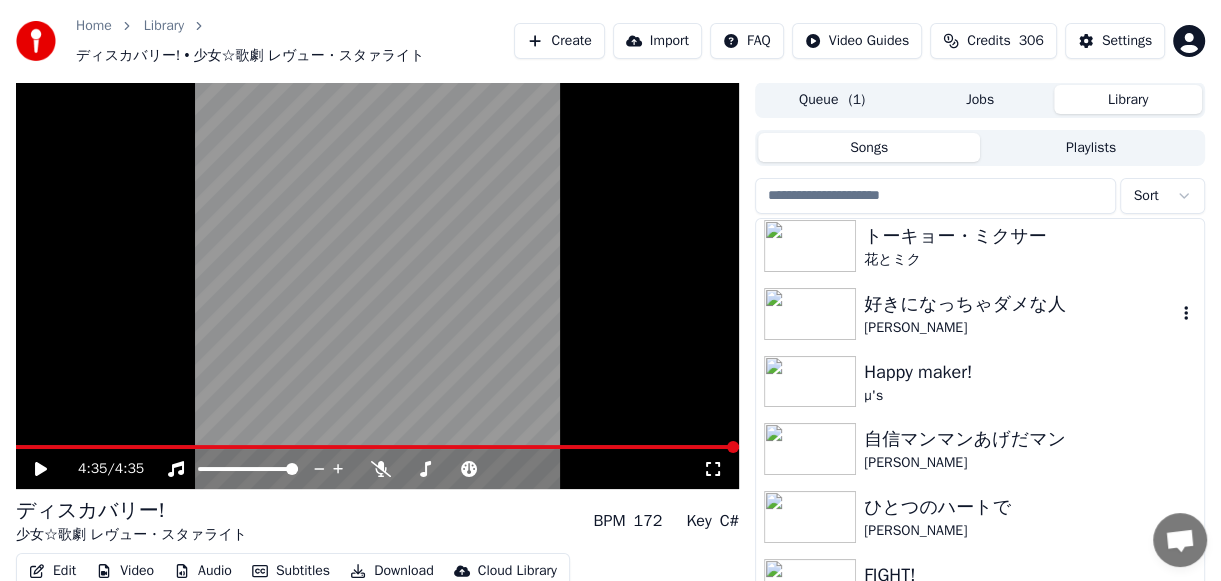 scroll, scrollTop: 1400, scrollLeft: 0, axis: vertical 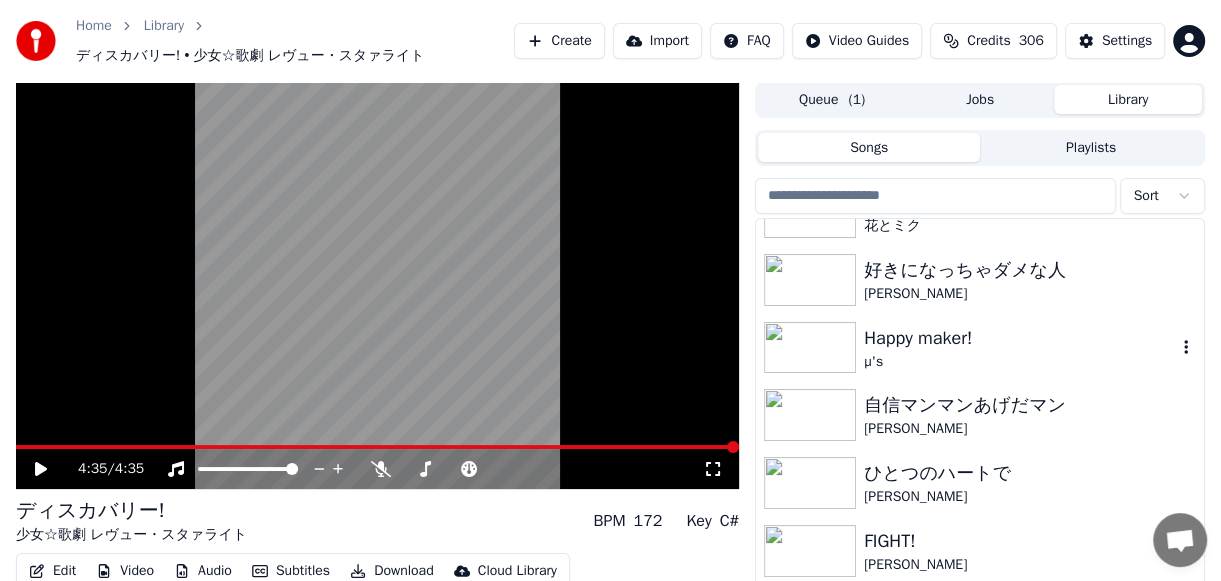 click on "µ's" at bounding box center (1020, 362) 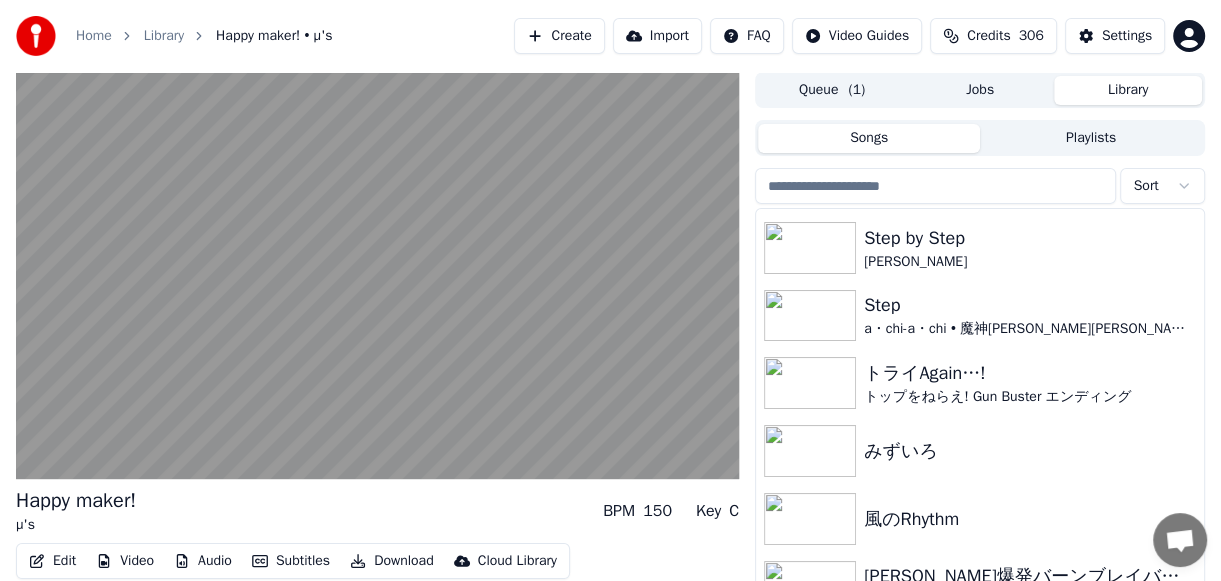 scroll, scrollTop: 1800, scrollLeft: 0, axis: vertical 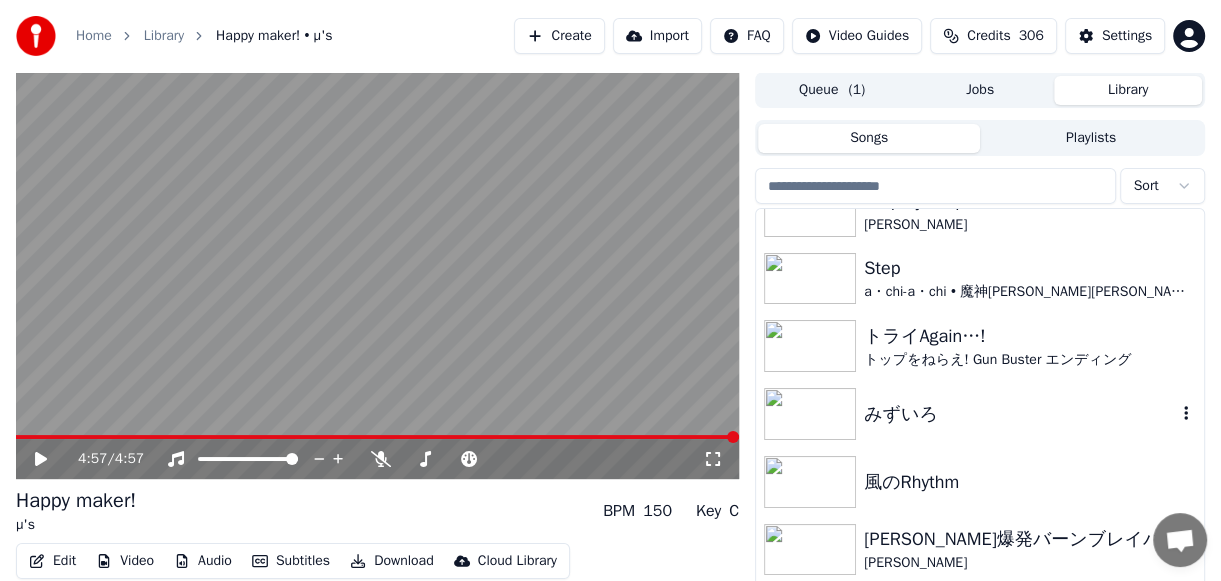 click on "みずいろ" at bounding box center [1020, 414] 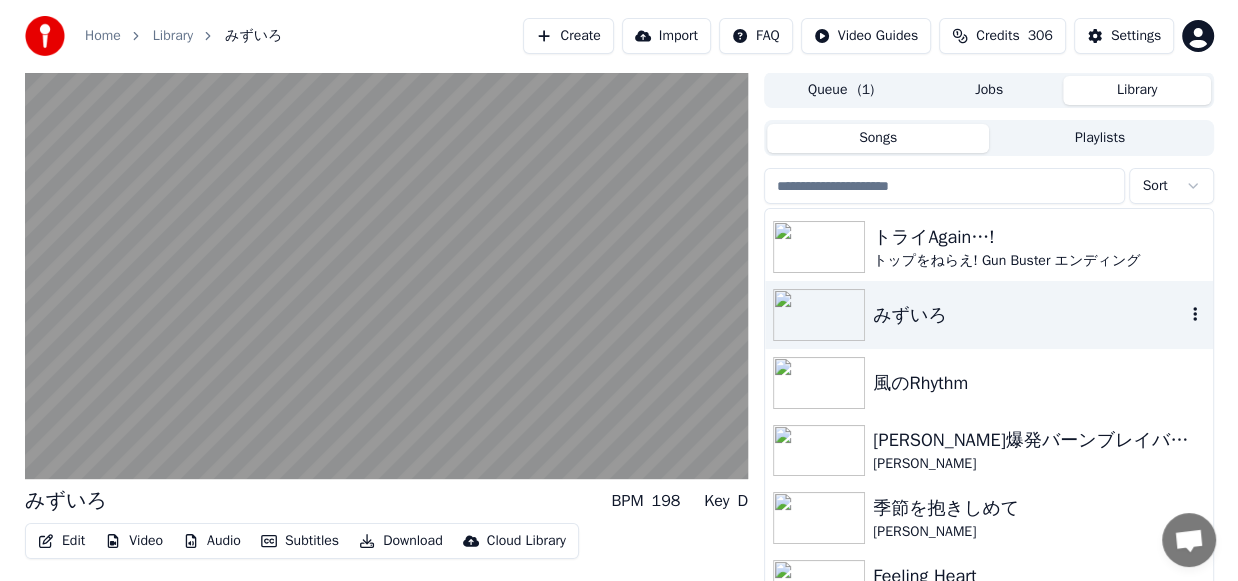 scroll, scrollTop: 1900, scrollLeft: 0, axis: vertical 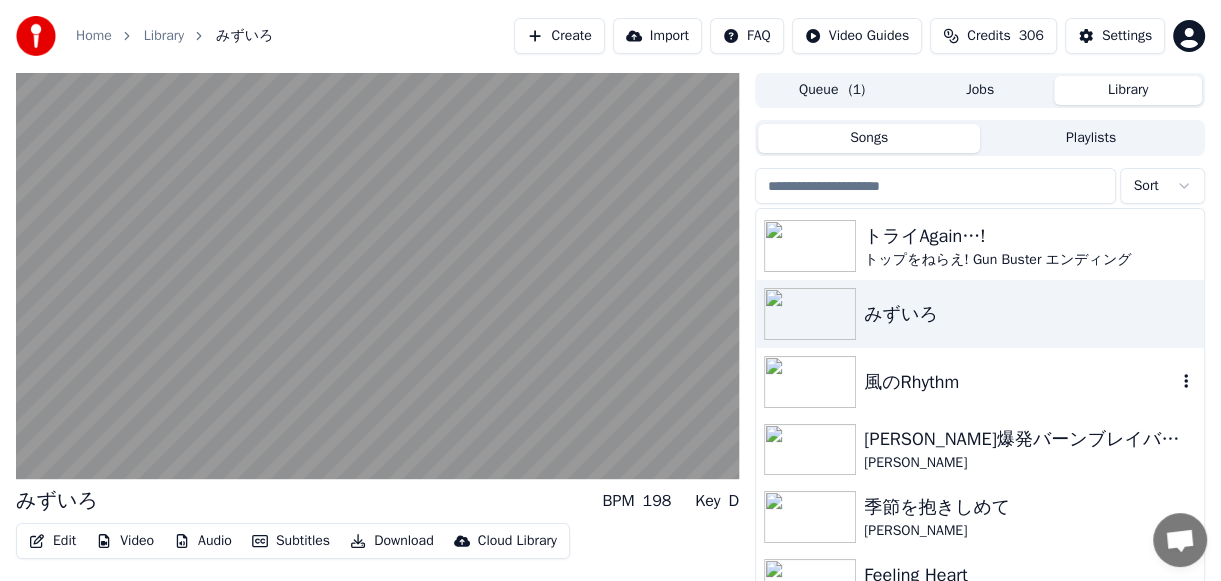 click on "風のRhythm" at bounding box center (1020, 382) 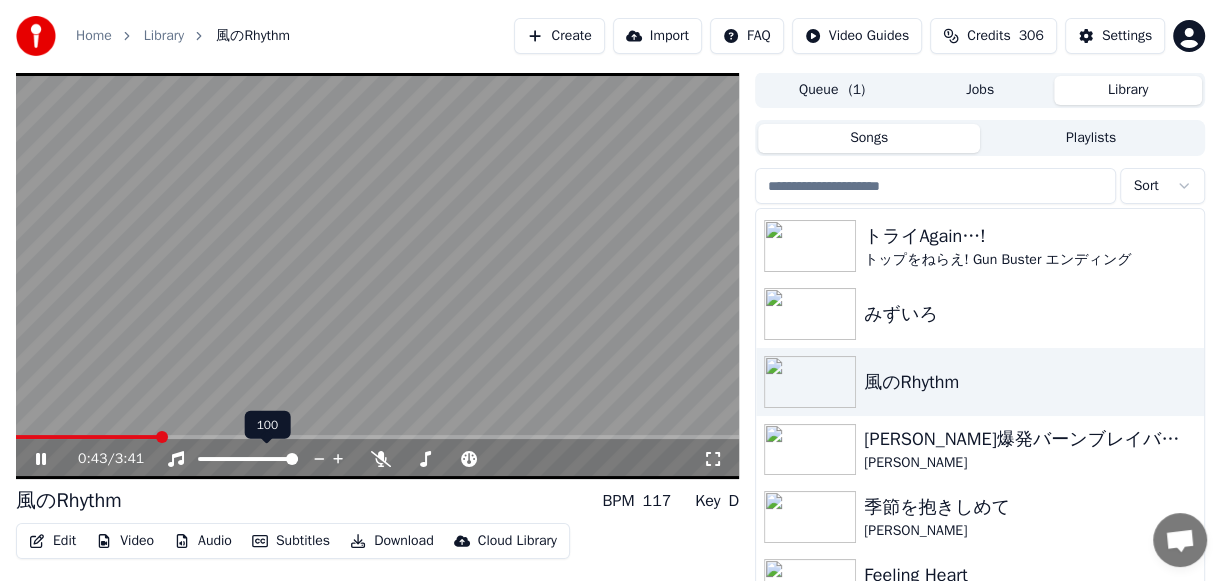 click at bounding box center (292, 459) 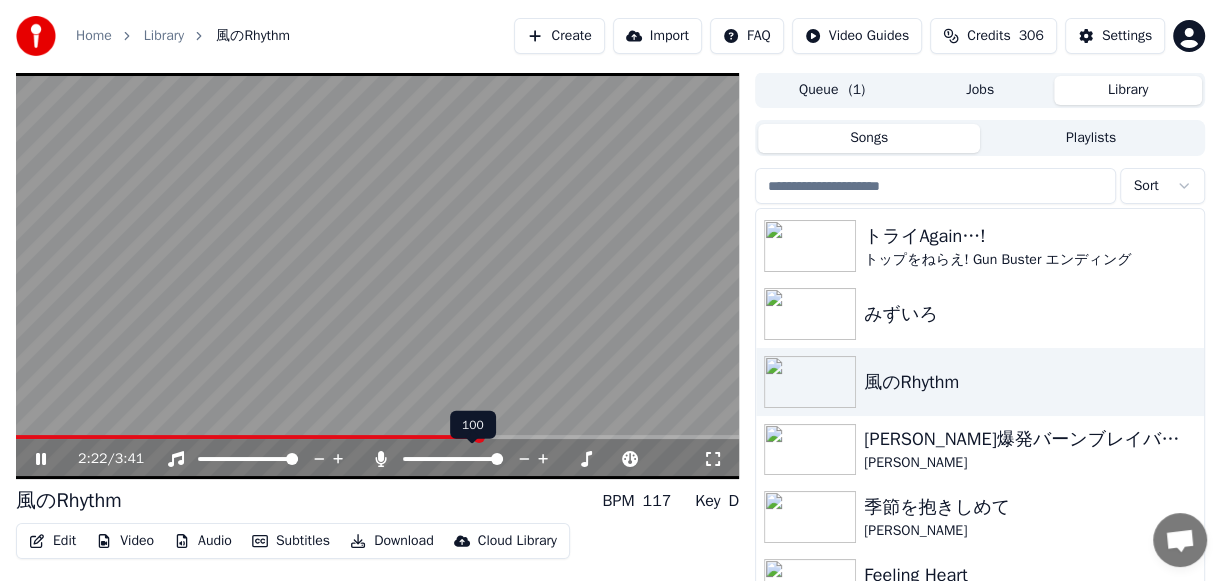click at bounding box center (497, 459) 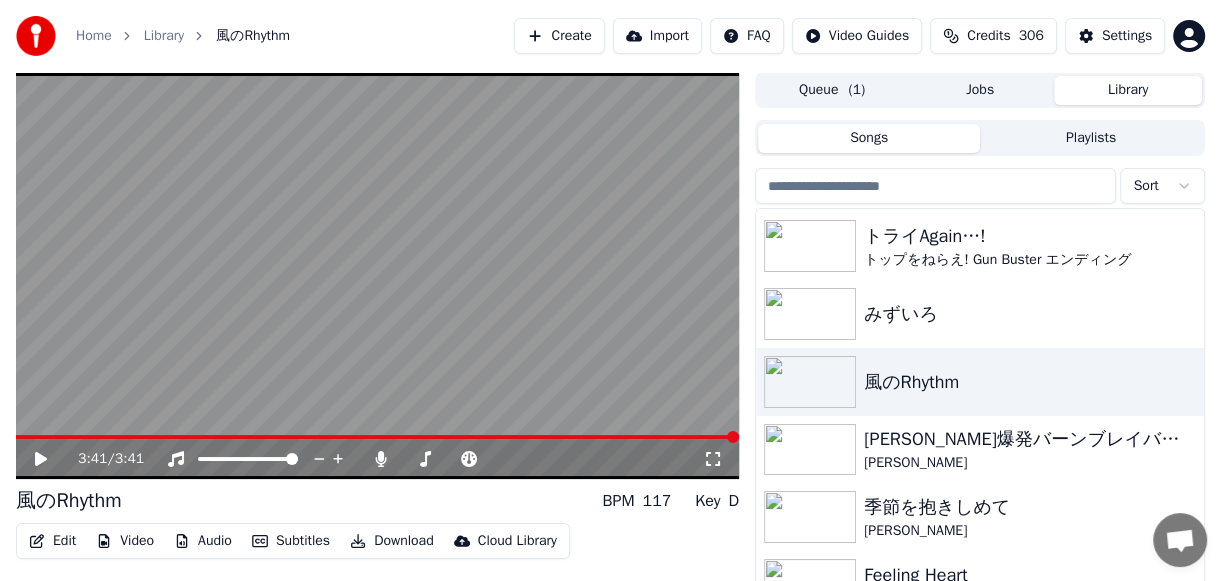 click on "Create" at bounding box center (559, 36) 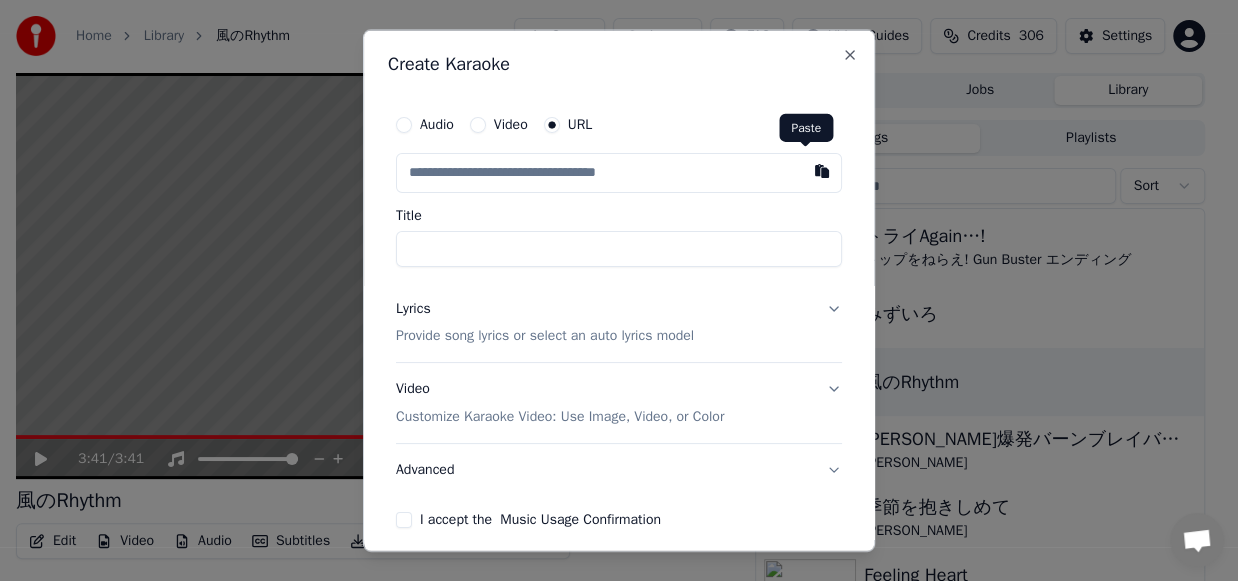 click at bounding box center (822, 170) 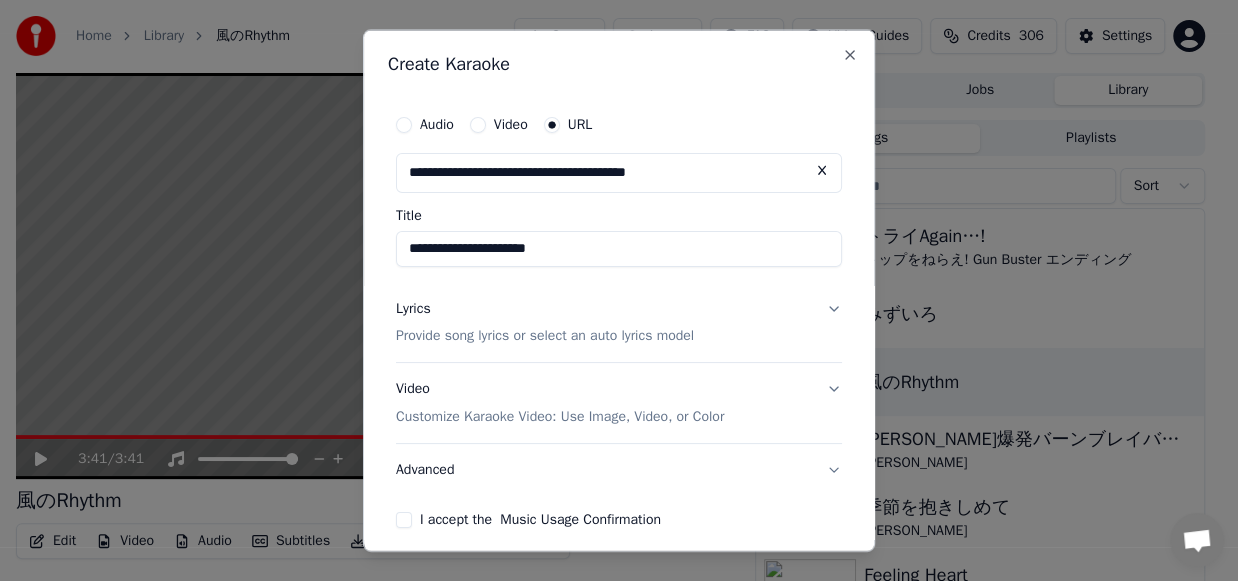 drag, startPoint x: 603, startPoint y: 250, endPoint x: 551, endPoint y: 240, distance: 52.95281 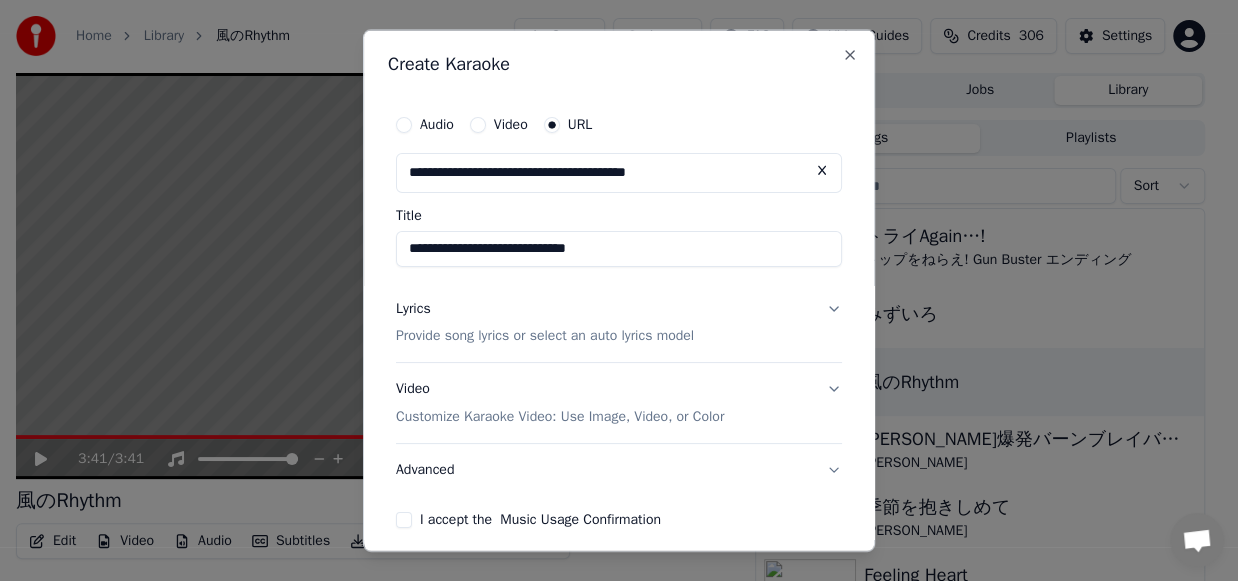 drag, startPoint x: 591, startPoint y: 247, endPoint x: 763, endPoint y: 283, distance: 175.72707 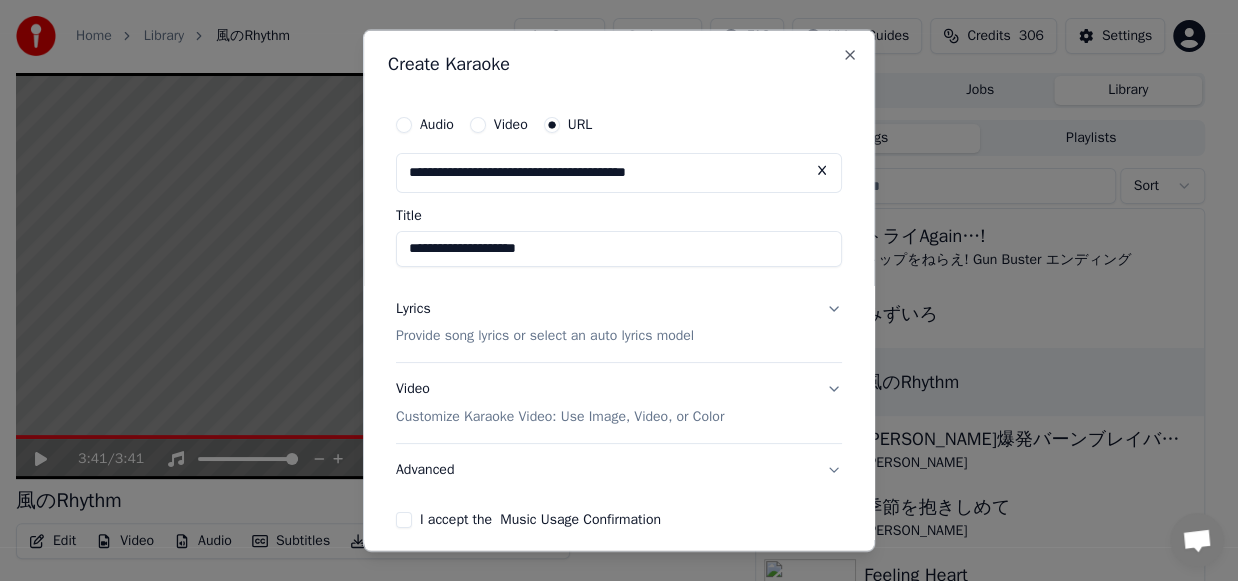 type on "**********" 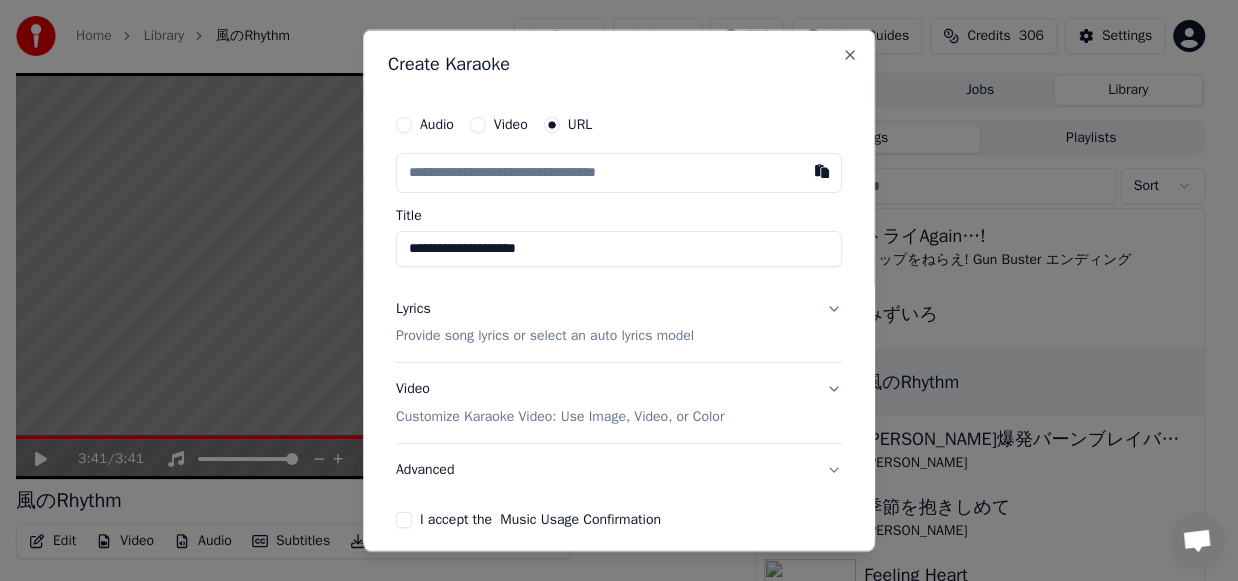click on "Provide song lyrics or select an auto lyrics model" at bounding box center (545, 336) 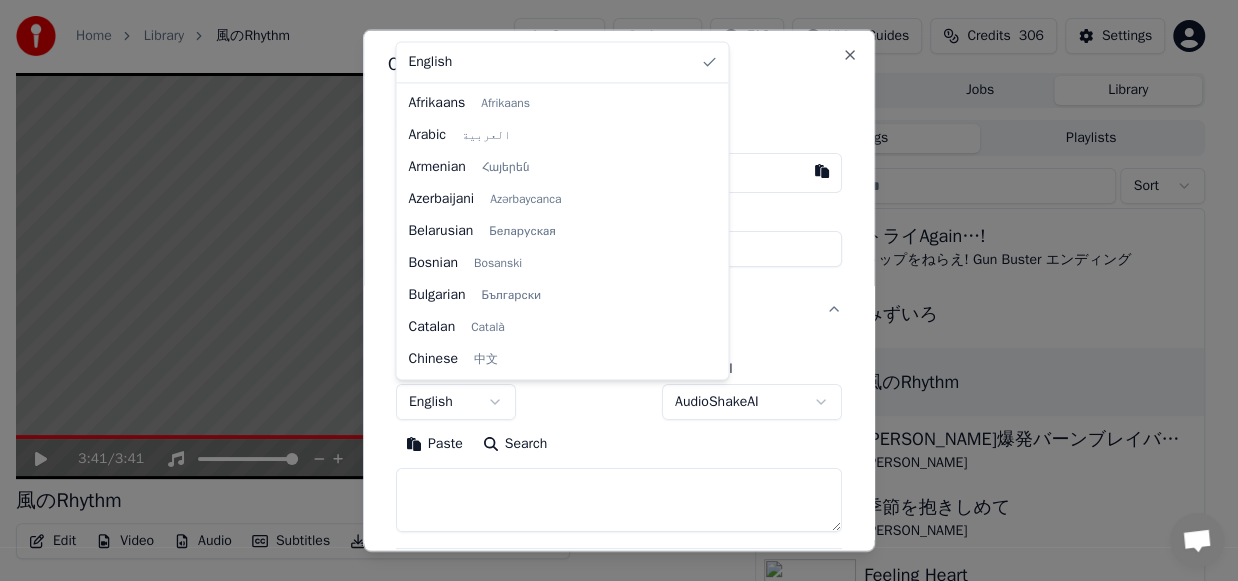 click on "**********" at bounding box center (610, 290) 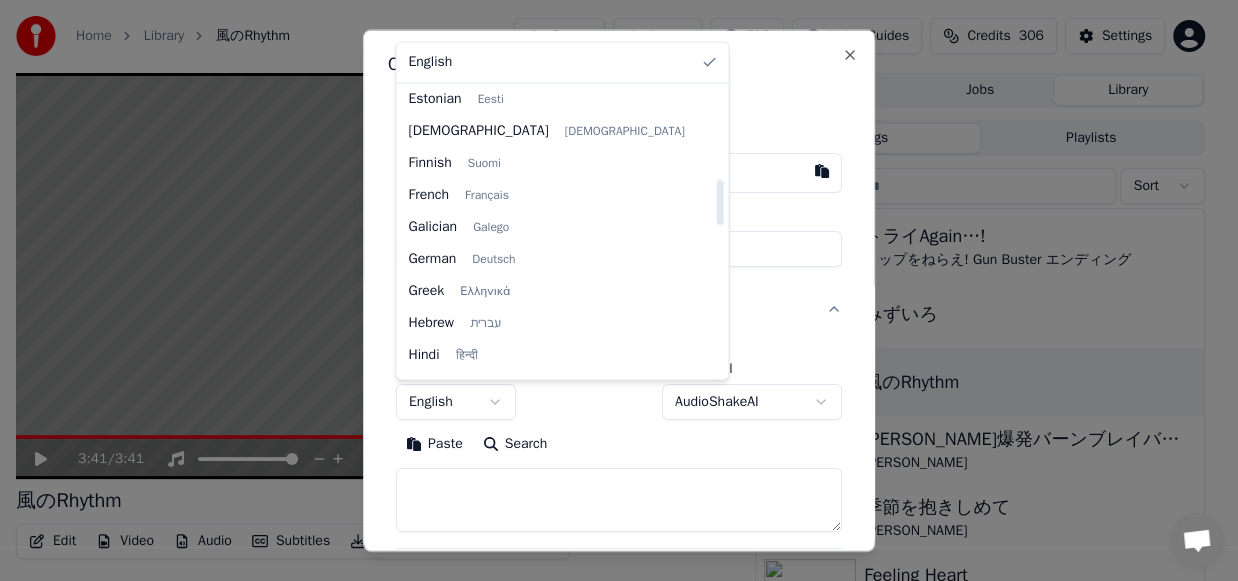scroll, scrollTop: 600, scrollLeft: 0, axis: vertical 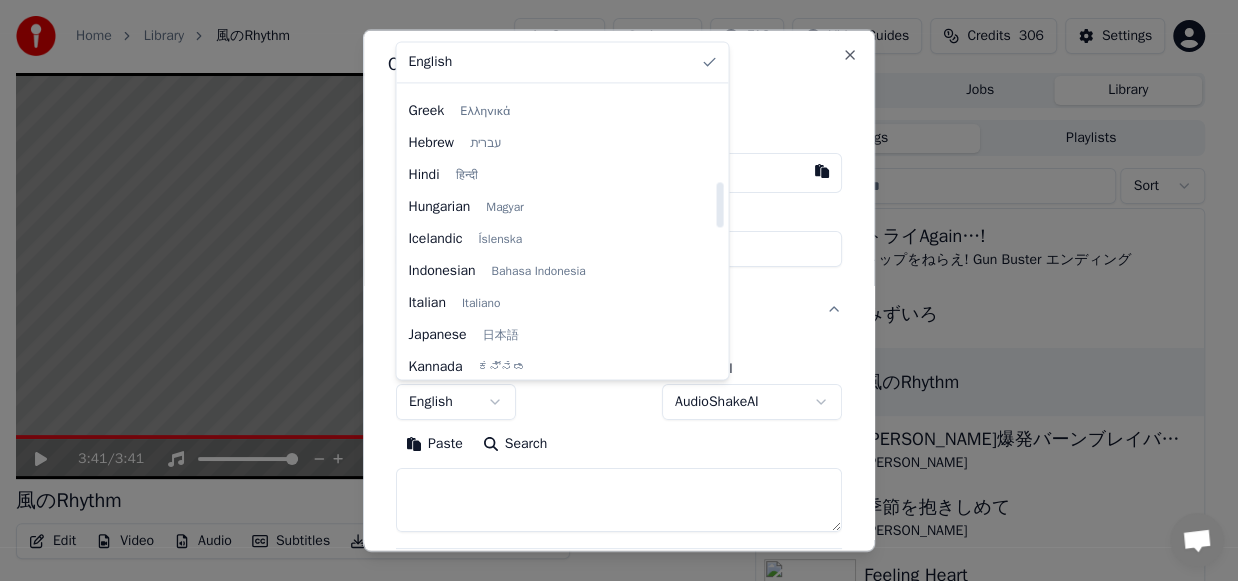 select on "**" 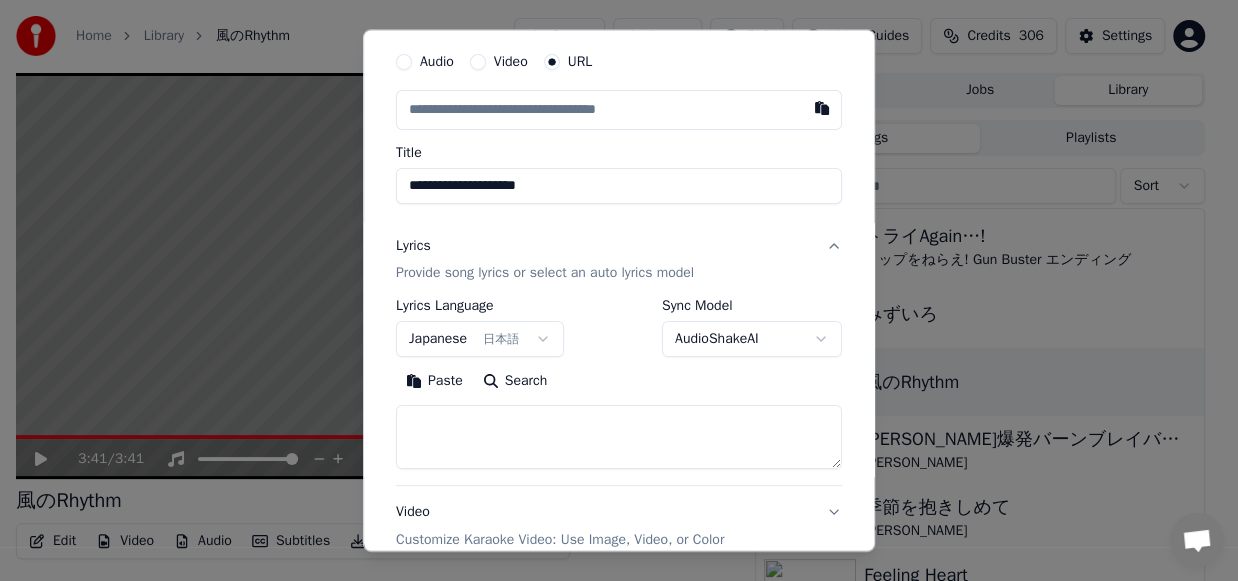scroll, scrollTop: 0, scrollLeft: 0, axis: both 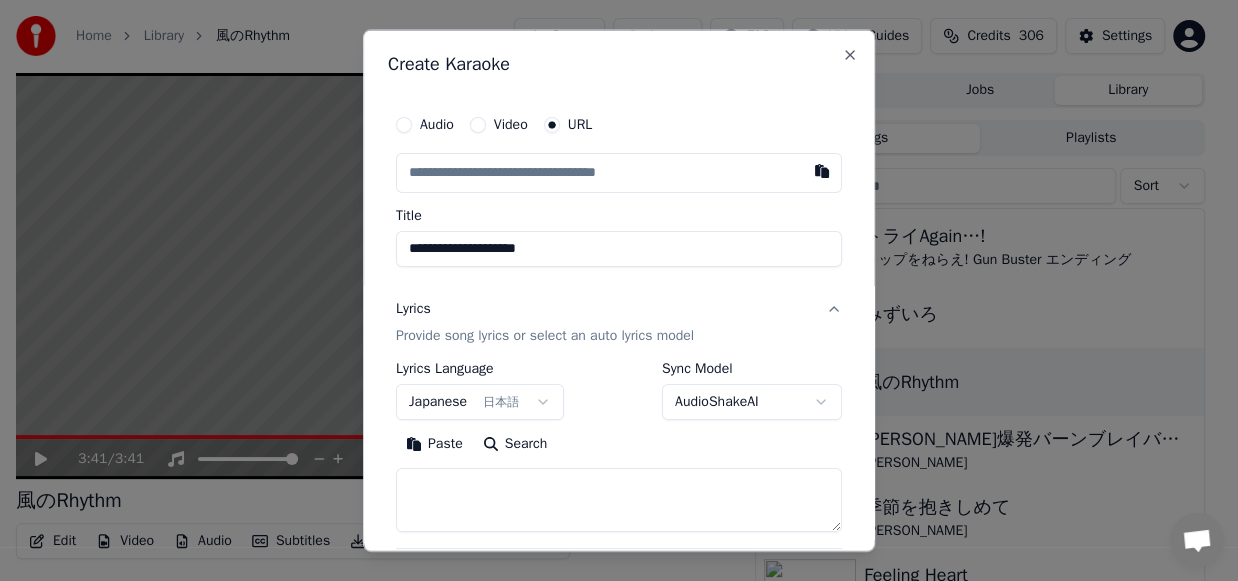 drag, startPoint x: 454, startPoint y: 249, endPoint x: 388, endPoint y: 235, distance: 67.46851 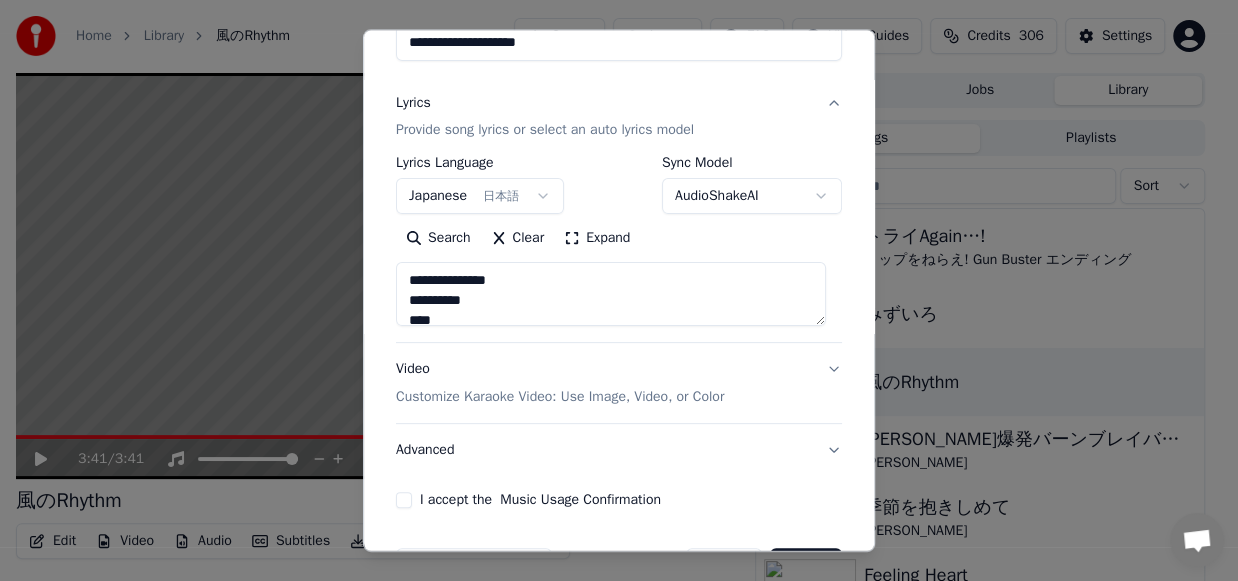scroll, scrollTop: 270, scrollLeft: 0, axis: vertical 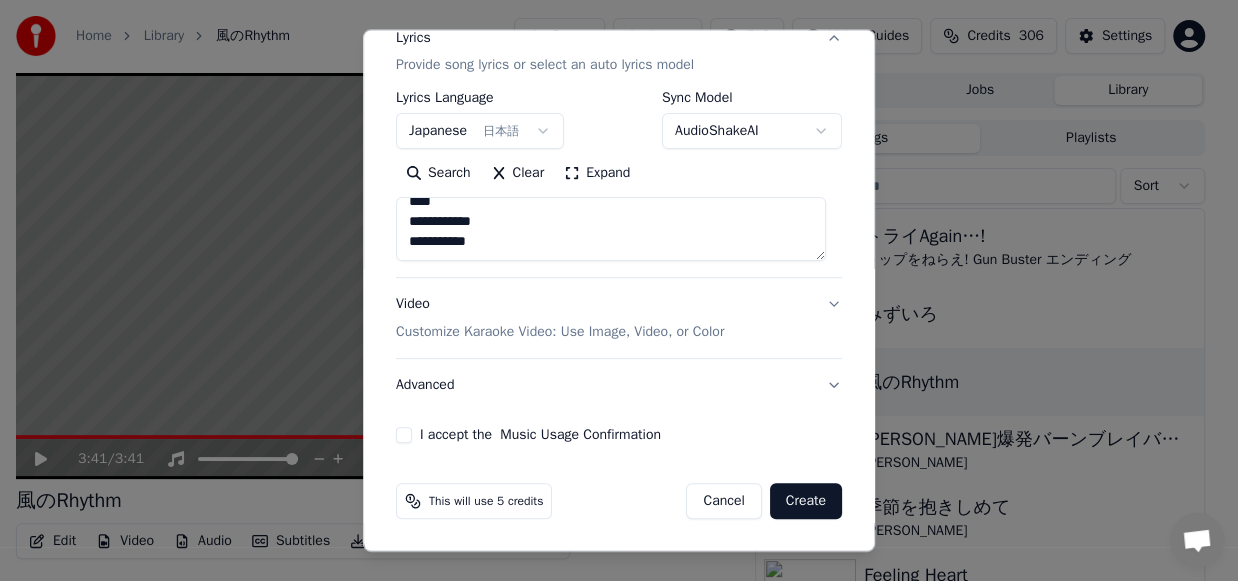 click on "Advanced" at bounding box center (619, 386) 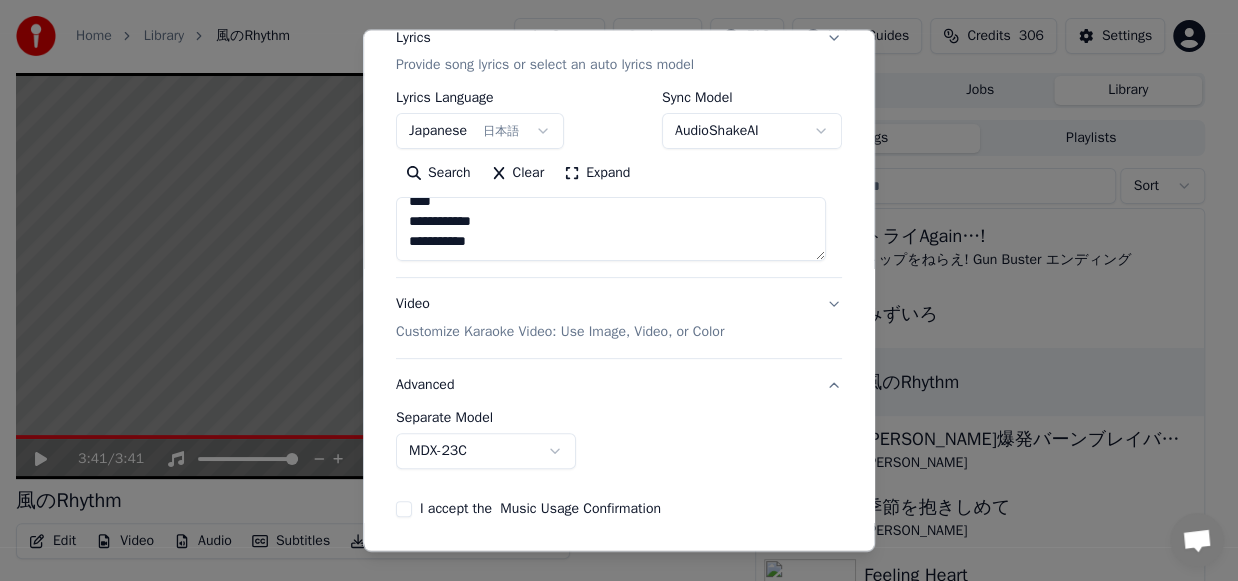scroll, scrollTop: 157, scrollLeft: 0, axis: vertical 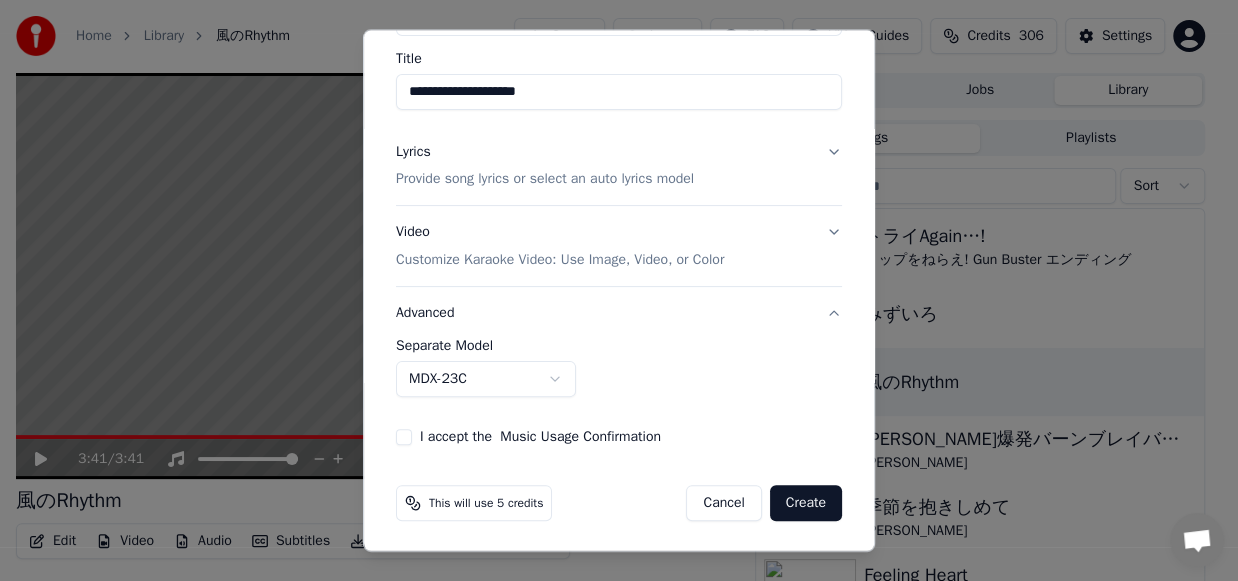 click on "**********" at bounding box center (610, 290) 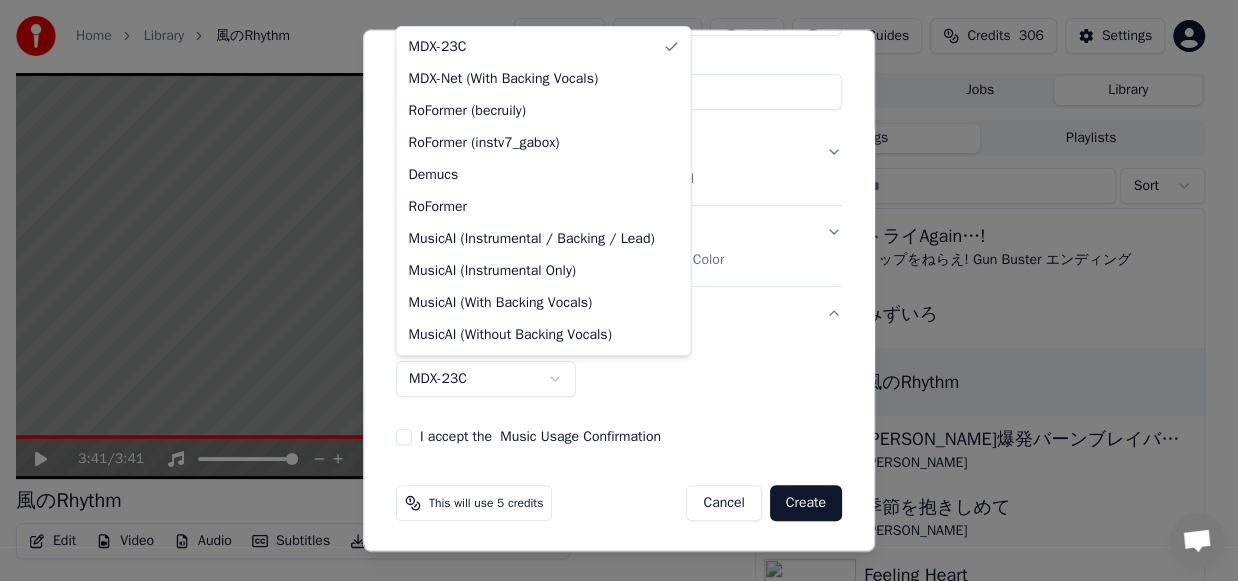 select on "**********" 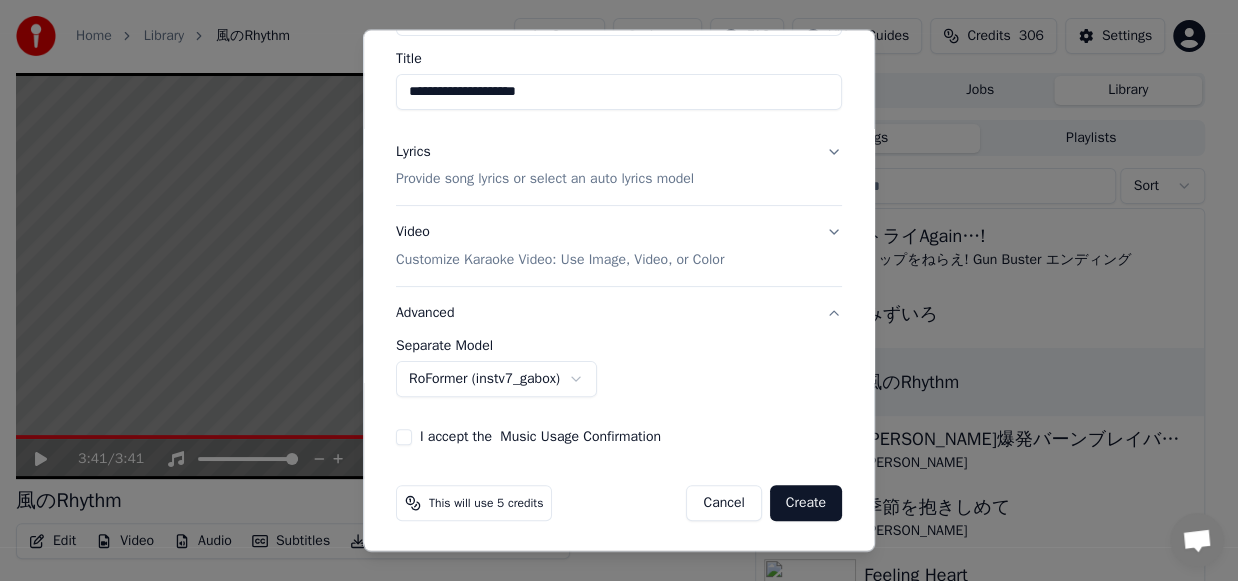 click on "I accept the   Music Usage Confirmation" at bounding box center (404, 437) 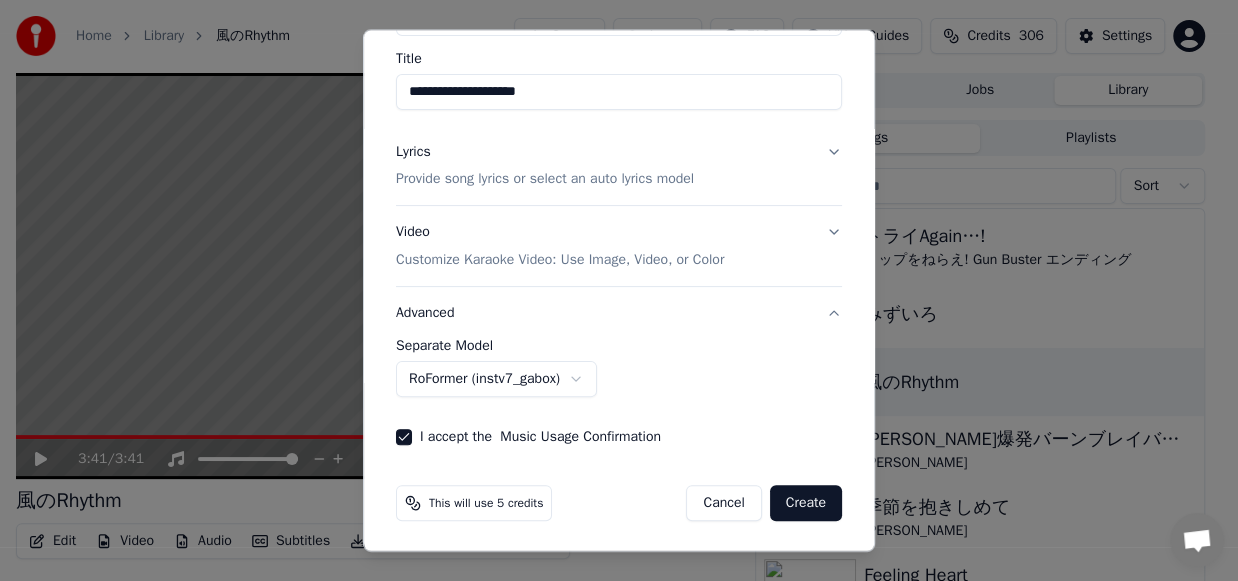 click on "Lyrics Provide song lyrics or select an auto lyrics model" at bounding box center (619, 165) 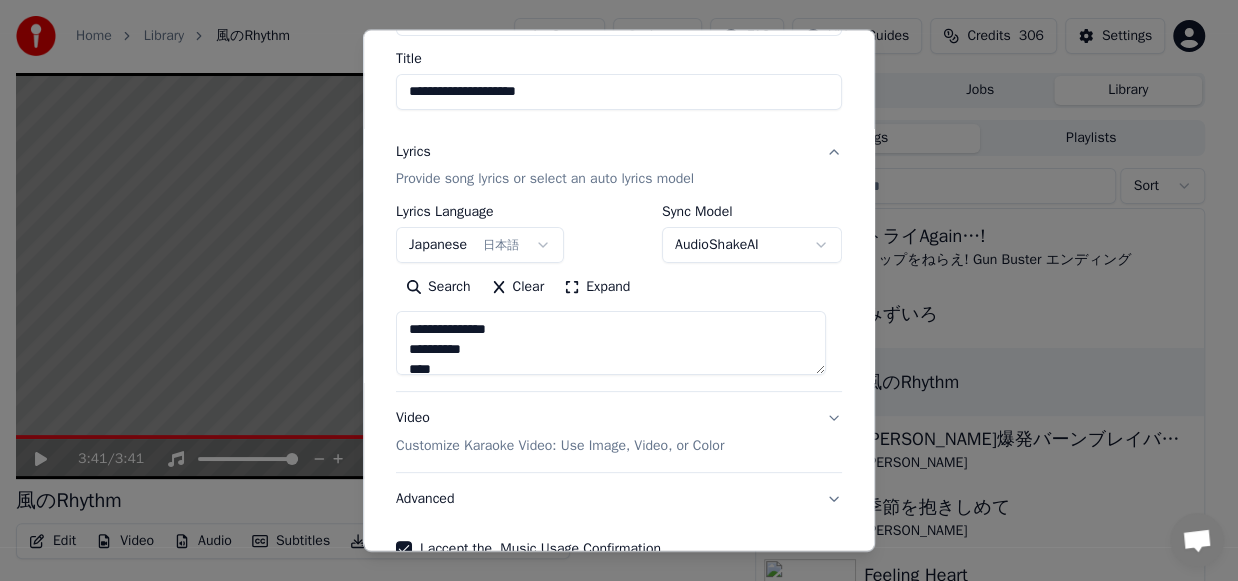 click on "Search Clear Expand" at bounding box center [619, 287] 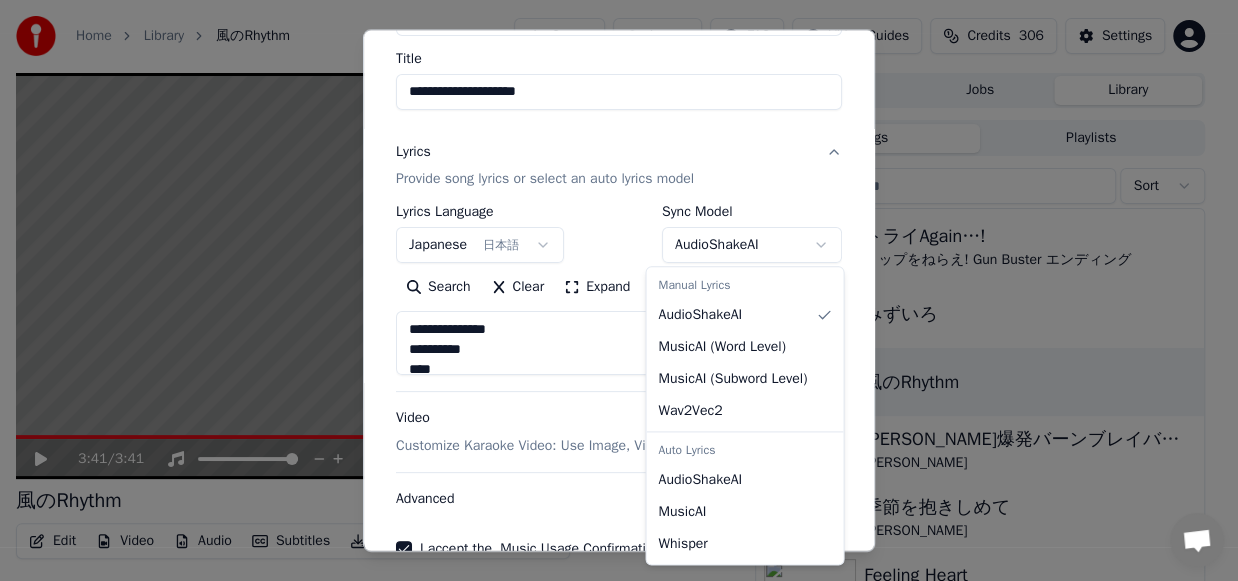 click on "**********" at bounding box center [610, 290] 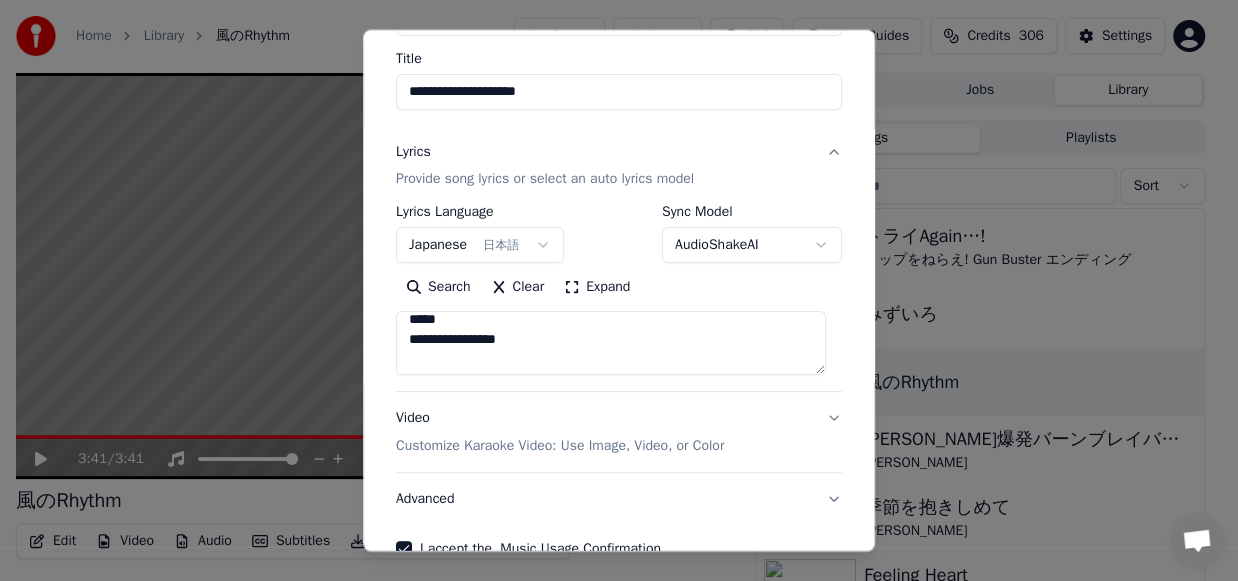 scroll, scrollTop: 300, scrollLeft: 0, axis: vertical 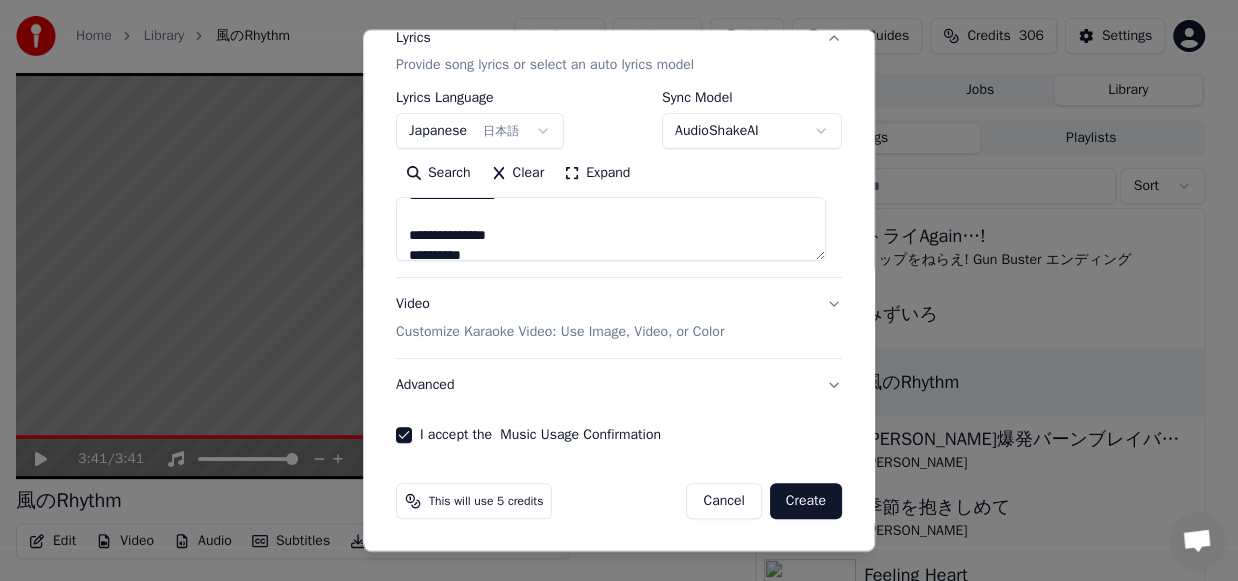 click on "Create" at bounding box center (806, 502) 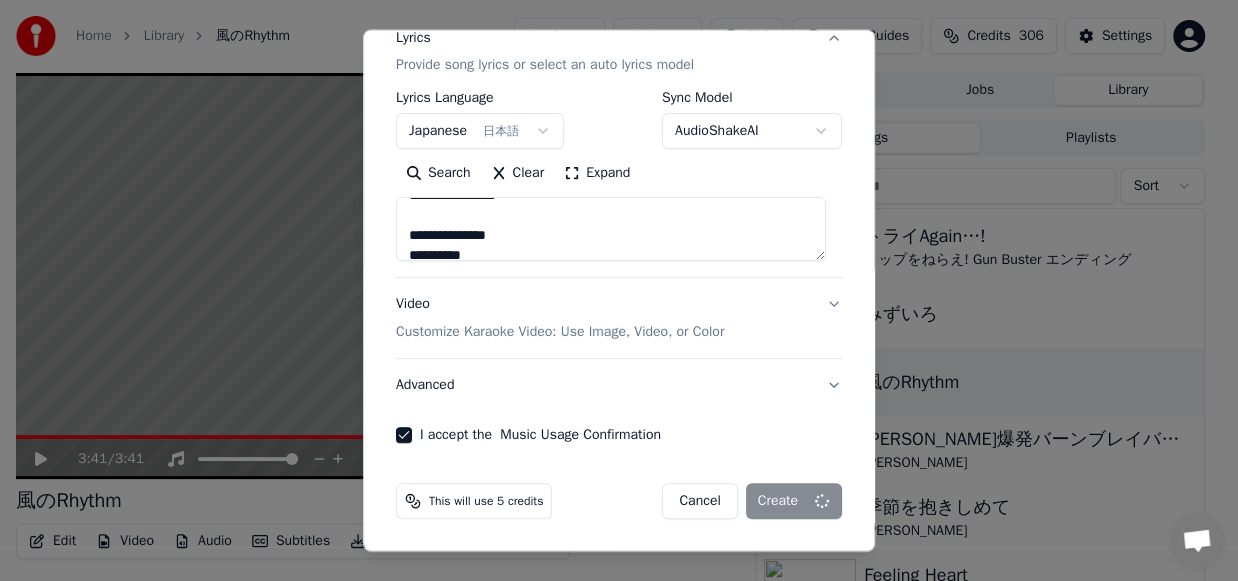 type on "**********" 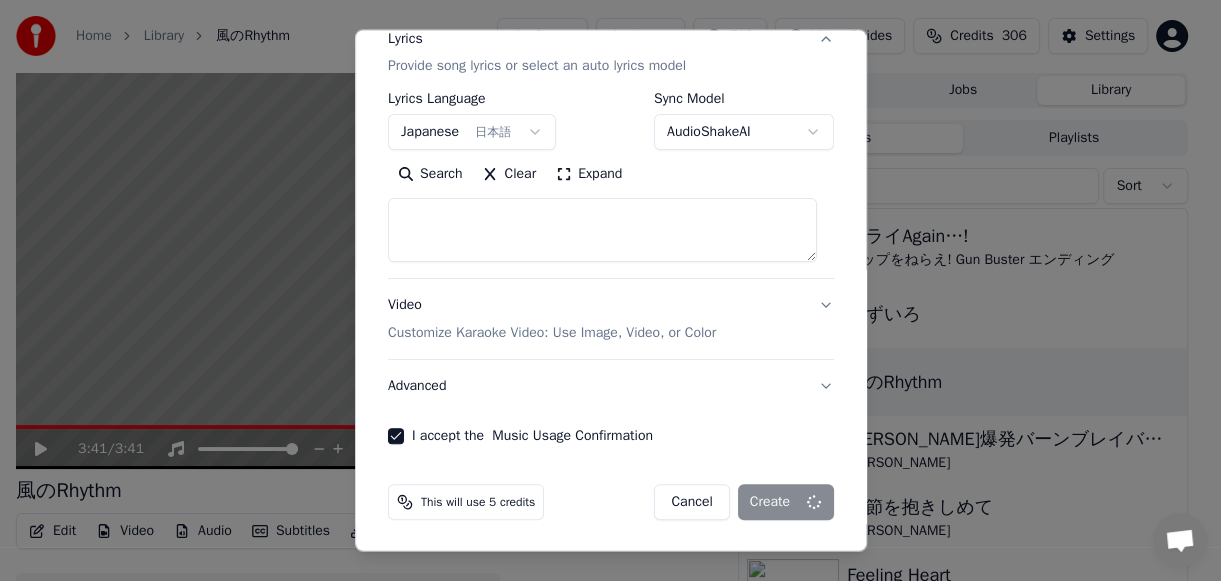 scroll, scrollTop: 0, scrollLeft: 0, axis: both 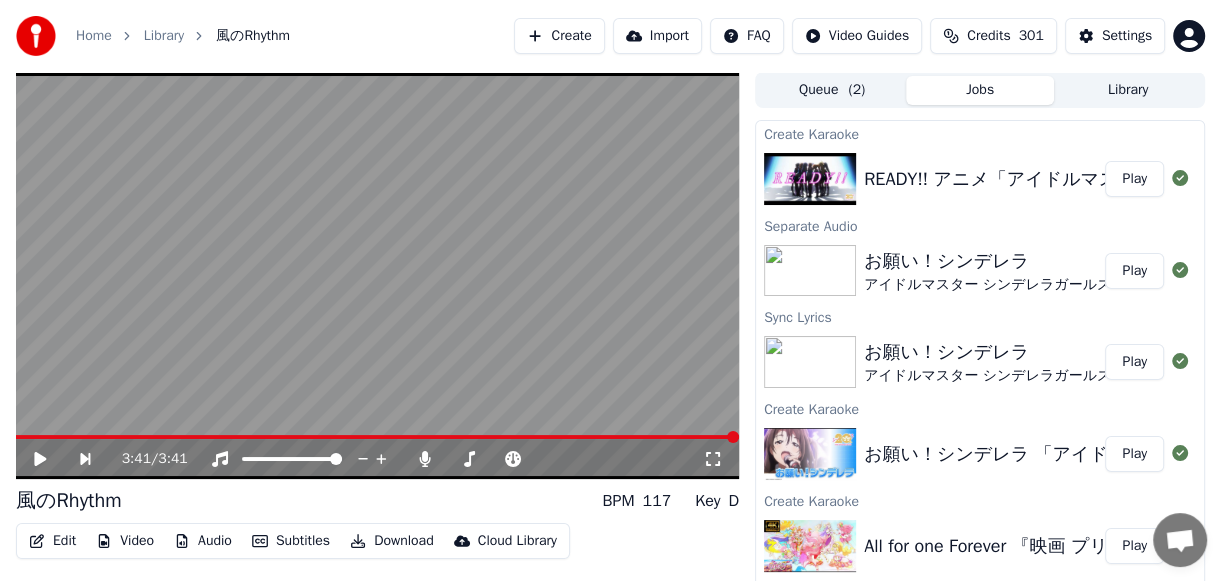 click on "Play" at bounding box center (1134, 179) 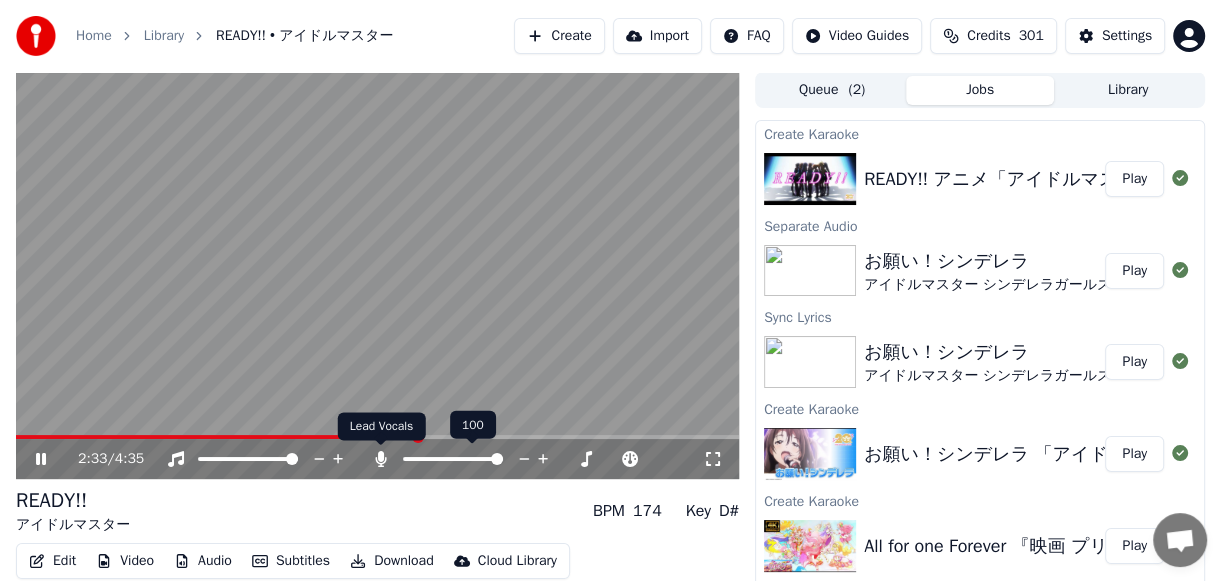 click 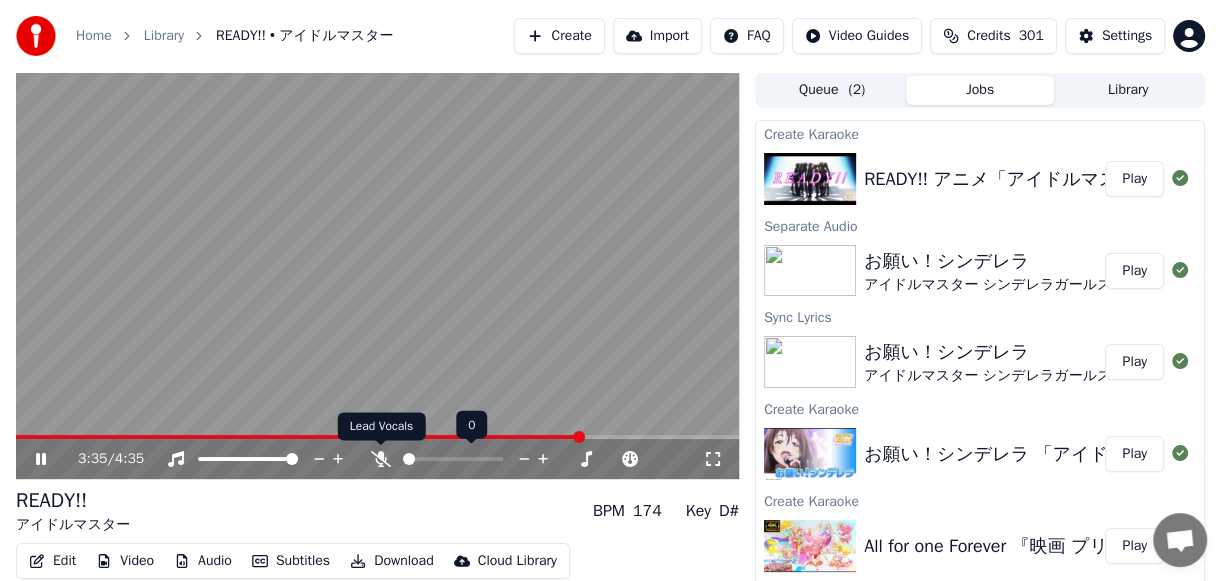 click 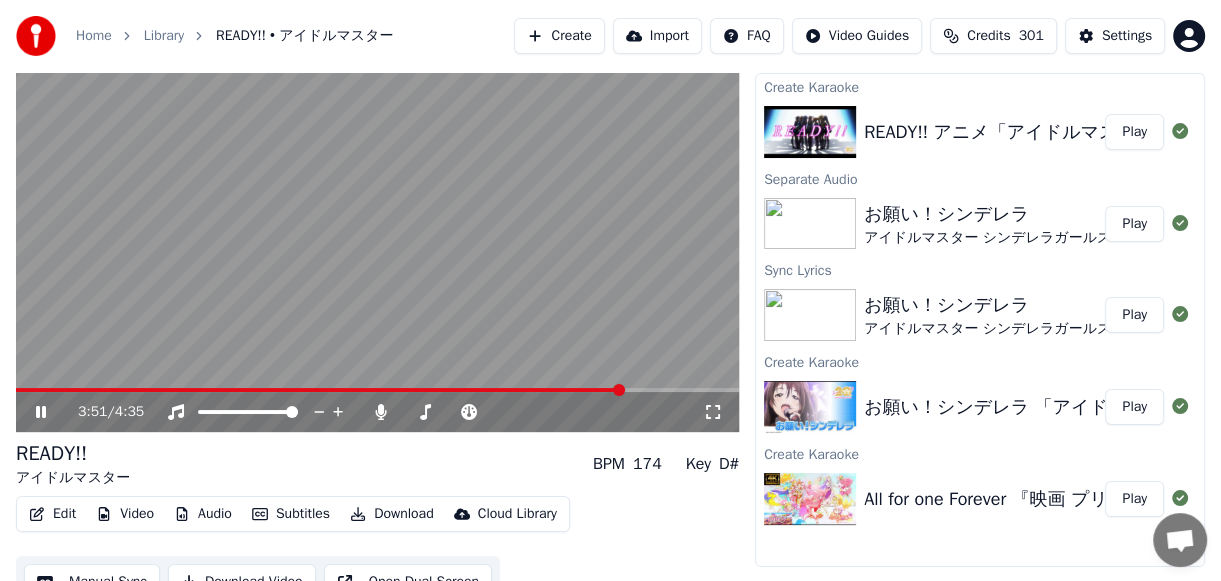 scroll, scrollTop: 73, scrollLeft: 0, axis: vertical 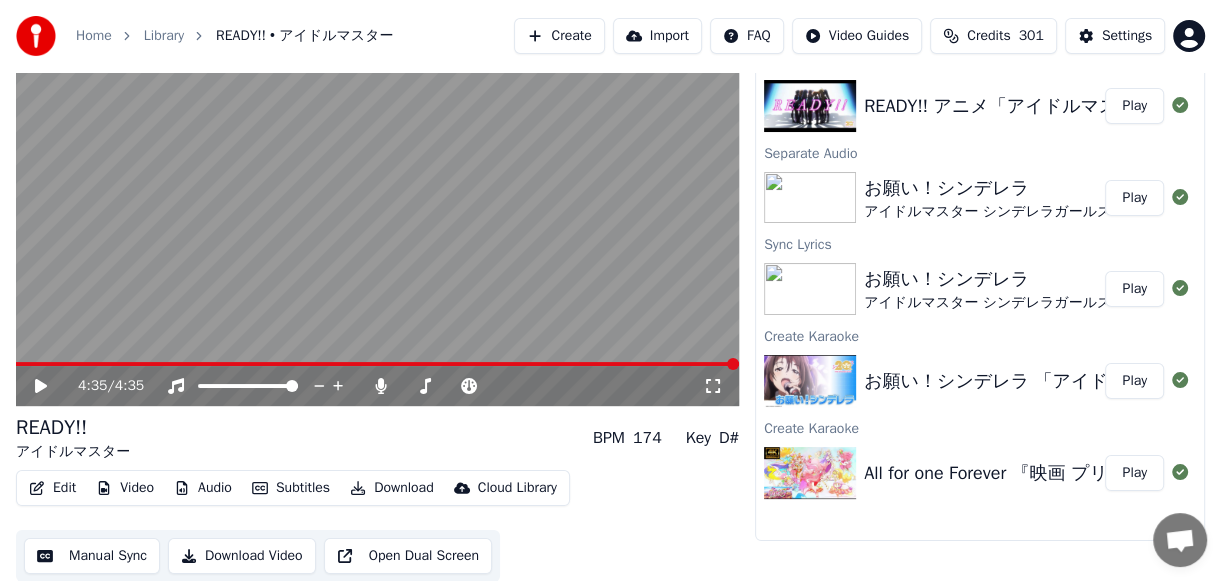 click on "READY!! アイドルマスター BPM 174 Key D#" at bounding box center (377, 438) 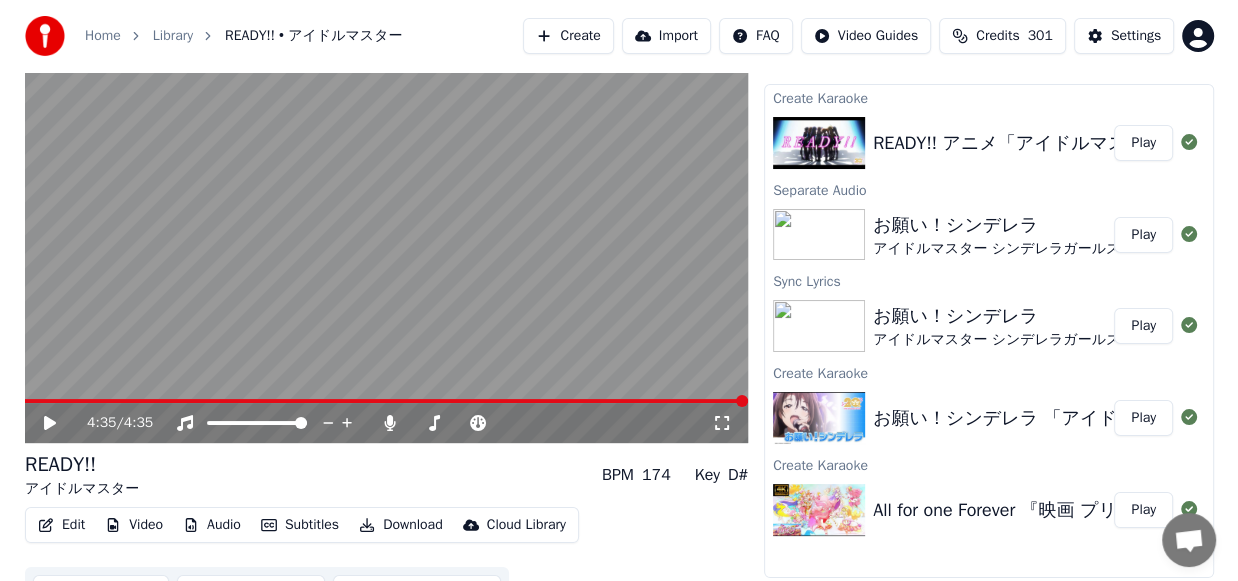 scroll, scrollTop: 73, scrollLeft: 0, axis: vertical 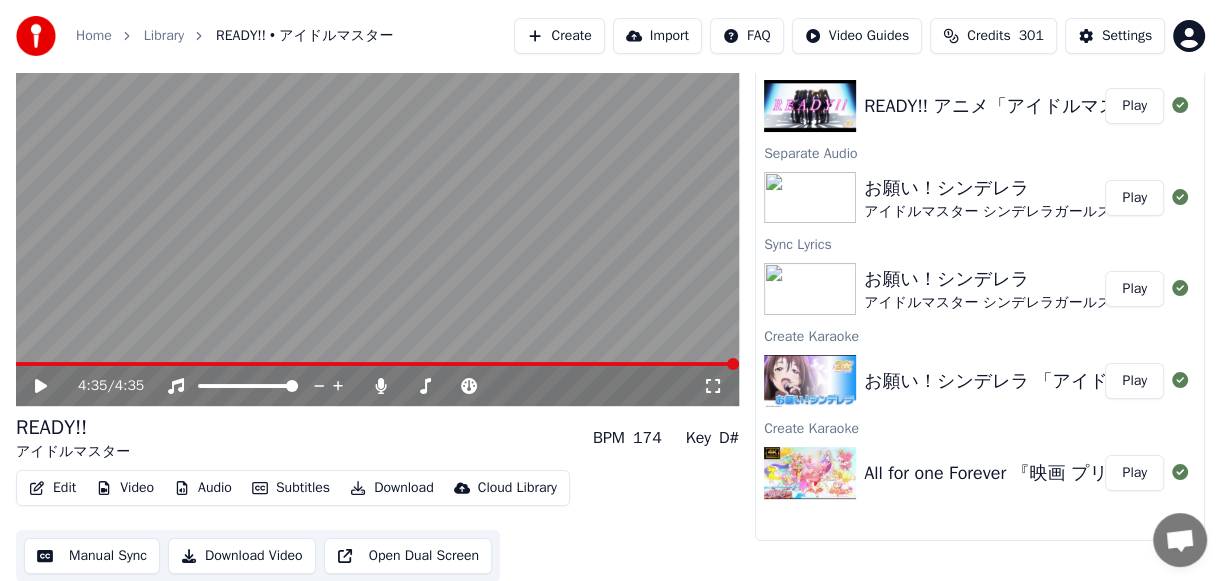 click on "4:35  /  4:35 READY!! アイドルマスター BPM 174 Key D# Edit Video Audio Subtitles Download Cloud Library Manual Sync Download Video Open Dual Screen Queue ( 2 ) Jobs Library Create Karaoke READY!! アニメ「アイドルマスター」 Play Separate Audio お願い！シンデレラ アイドルマスター シンデレラガールズ Play Sync Lyrics お願い！シンデレラ アイドルマスター シンデレラガールズ Play Create Karaoke お願い！シンデレラ 「アイドルマスター シンデレラガールズ」 Play Create Karaoke All for one Forever 『映画 プリキュアオールスターズF』挿入歌 Play" at bounding box center (610, 290) 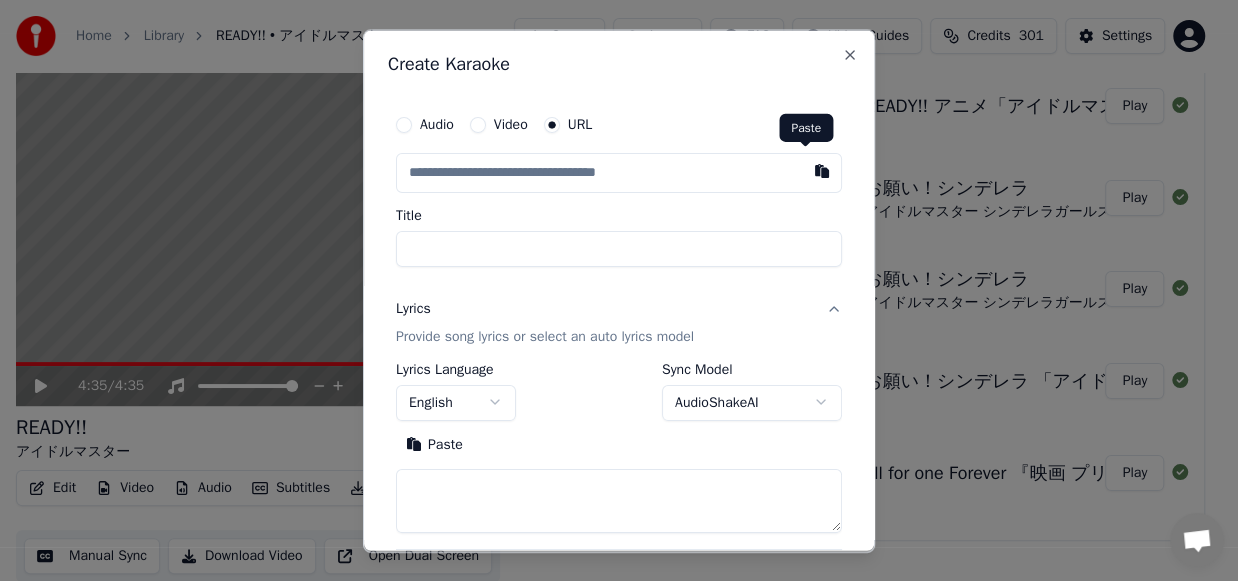 click at bounding box center [822, 170] 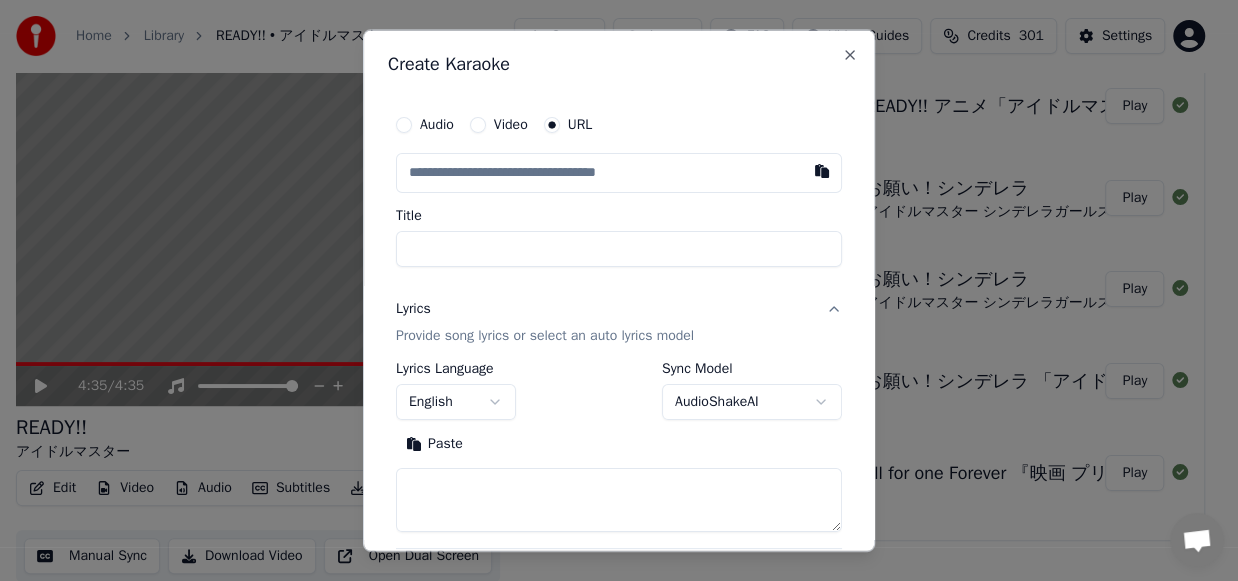 click at bounding box center (822, 170) 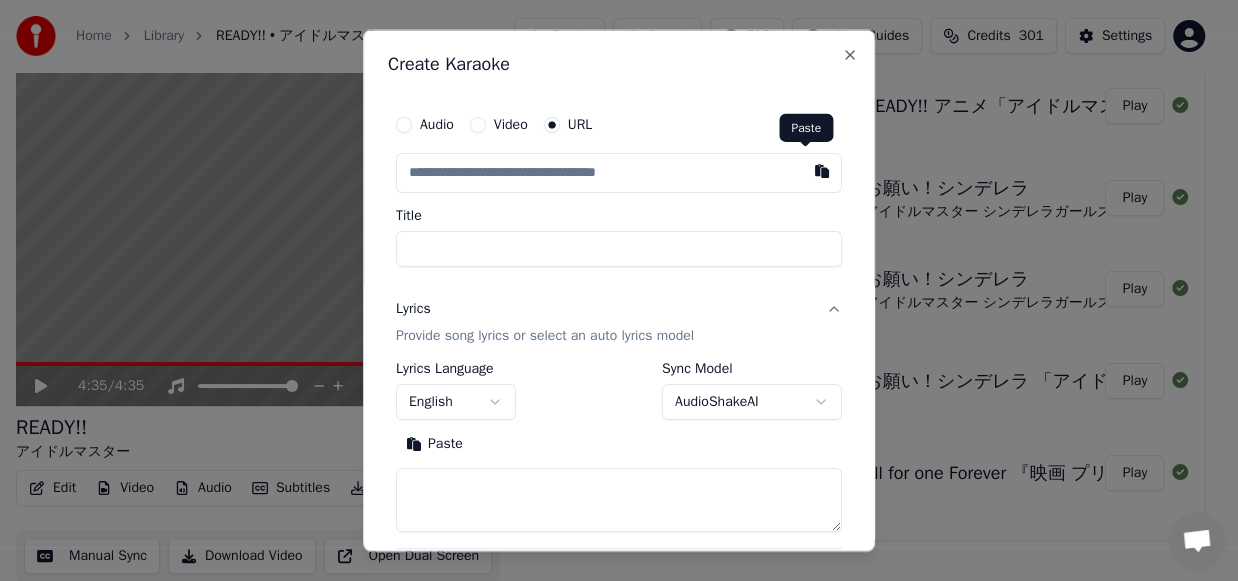 drag, startPoint x: 497, startPoint y: 129, endPoint x: 486, endPoint y: 123, distance: 12.529964 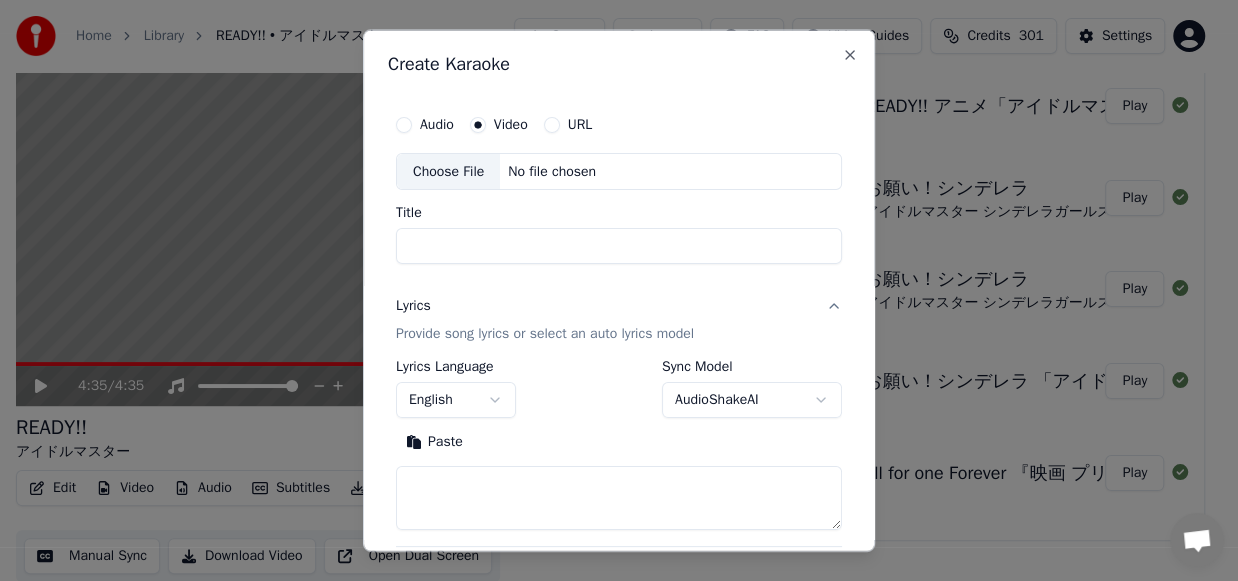 click on "No file chosen" at bounding box center [552, 171] 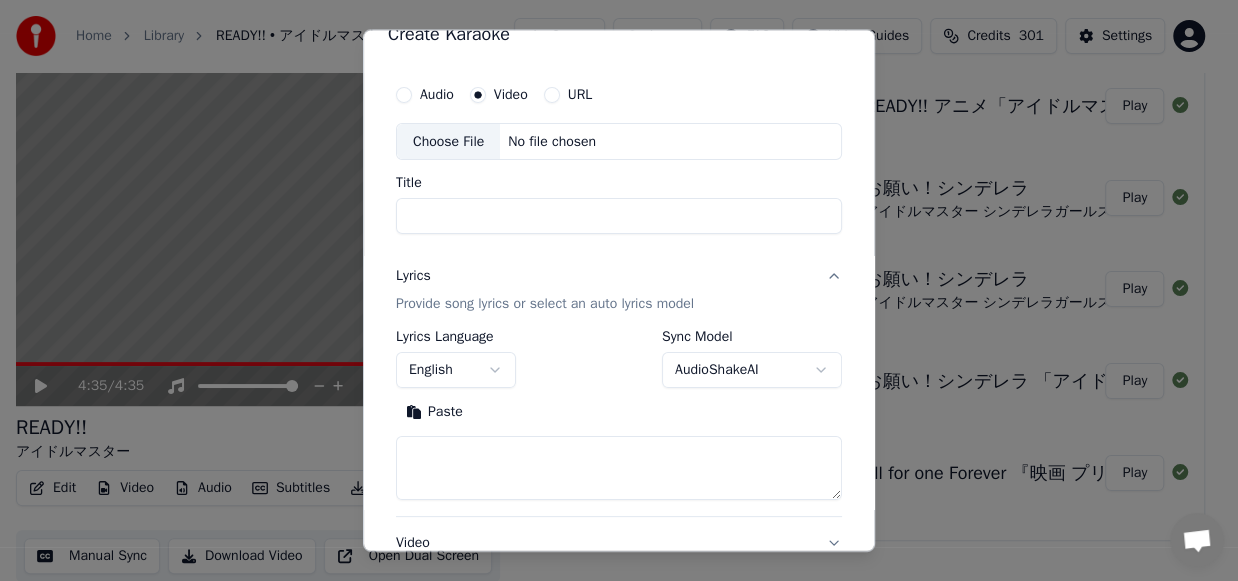 scroll, scrollTop: 0, scrollLeft: 0, axis: both 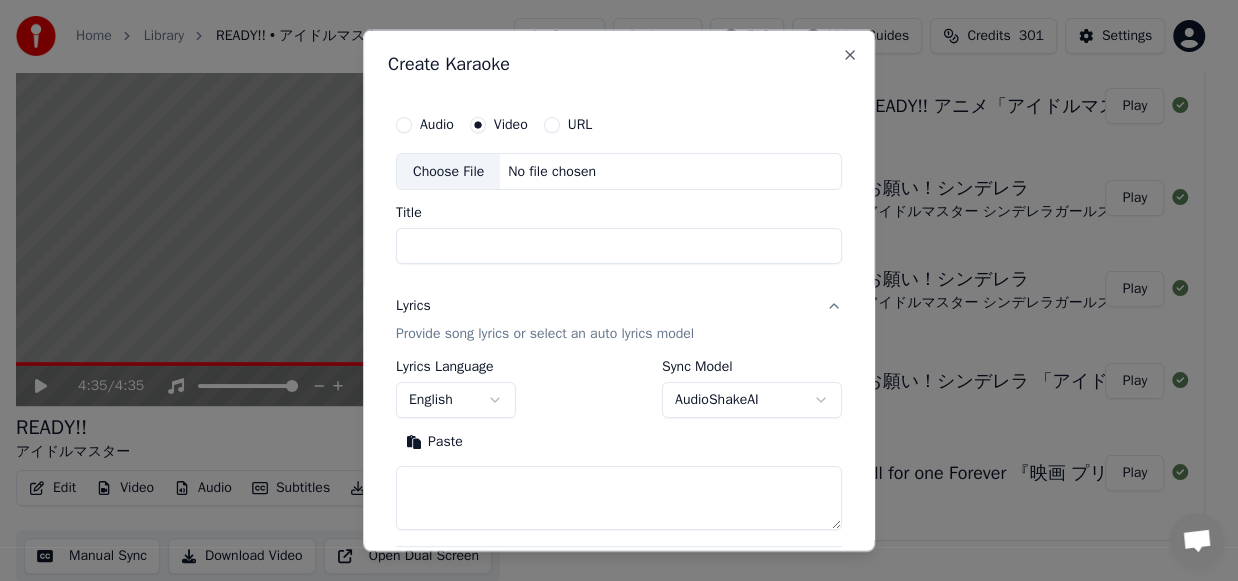 click on "No file chosen" at bounding box center (552, 171) 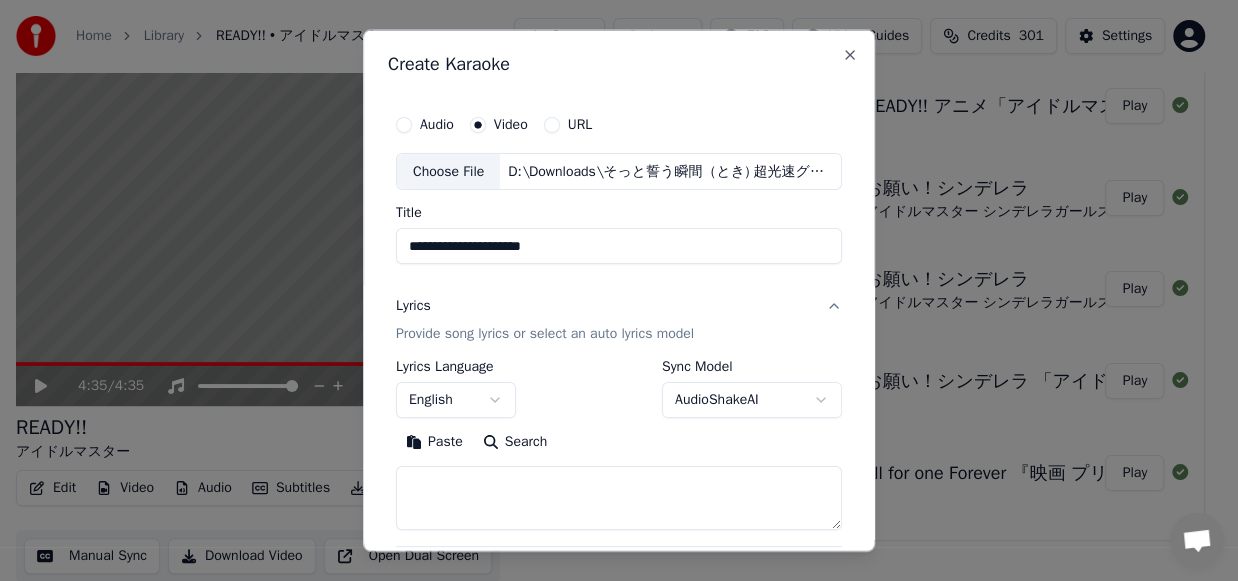 click on "Lyrics" at bounding box center [413, 306] 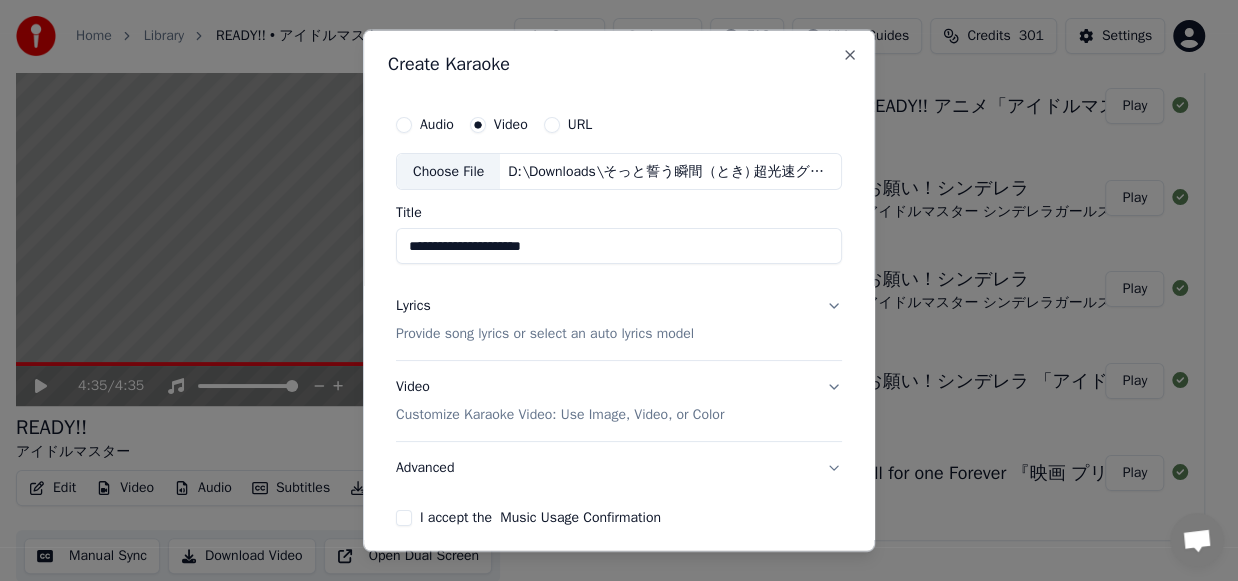 click on "Lyrics" at bounding box center [413, 306] 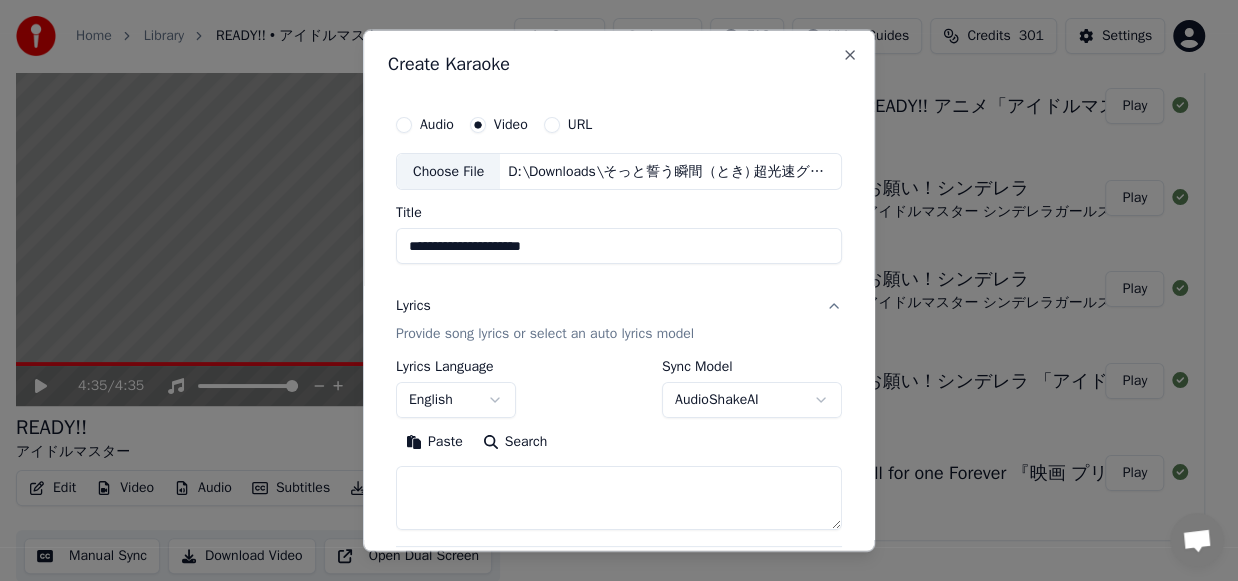 click on "Lyrics" at bounding box center (413, 306) 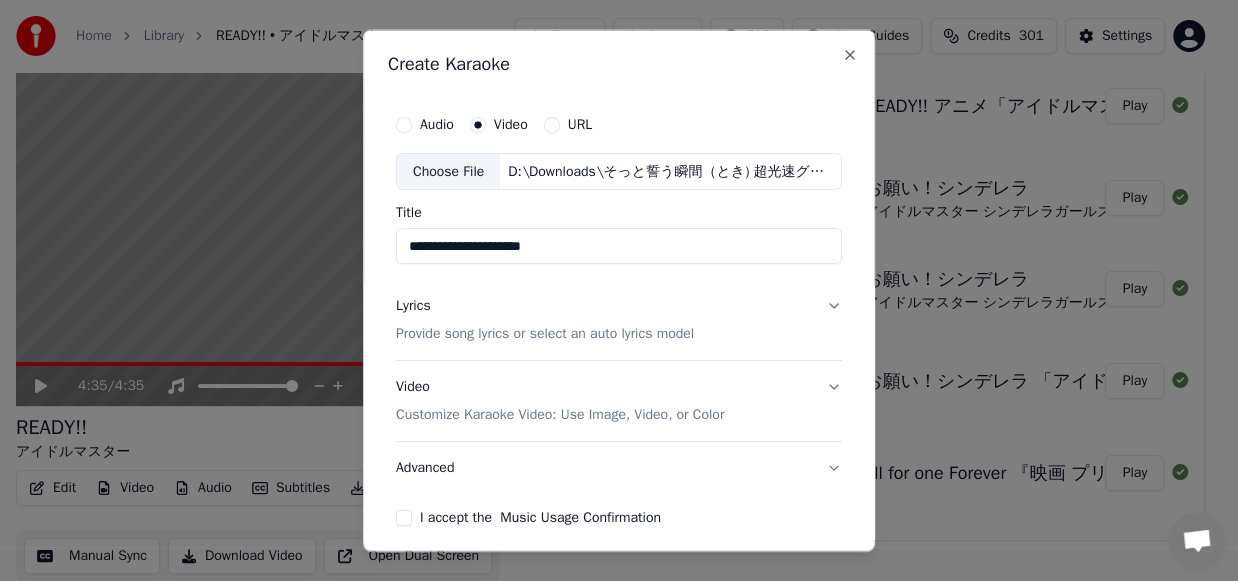 click on "Video Customize Karaoke Video: Use Image, Video, or Color" at bounding box center (619, 401) 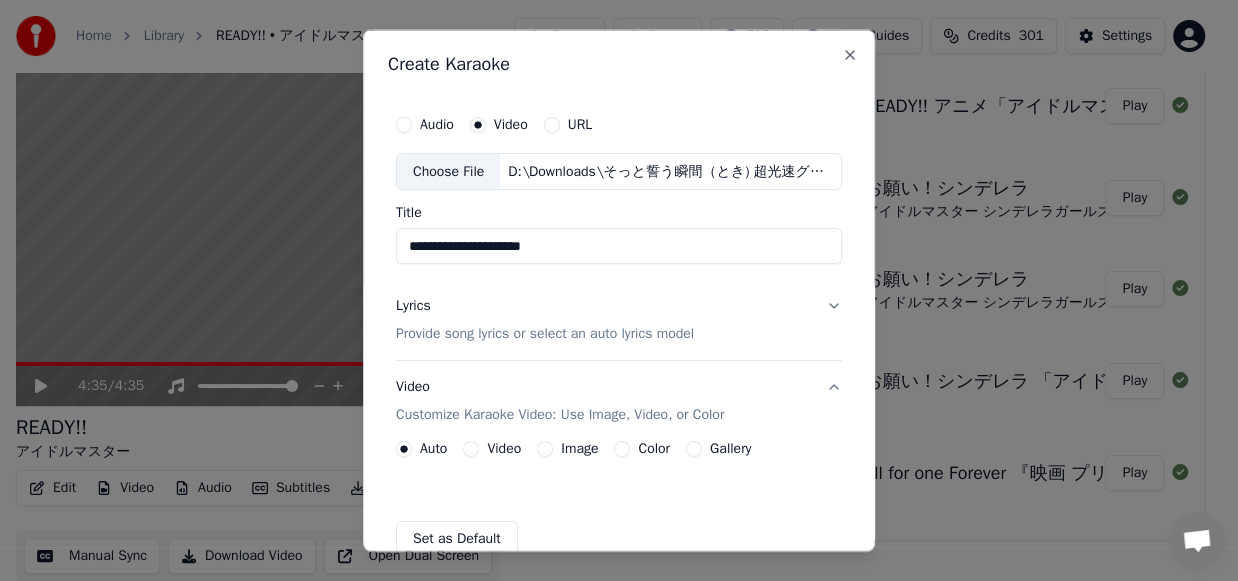 click on "Gallery" at bounding box center (694, 449) 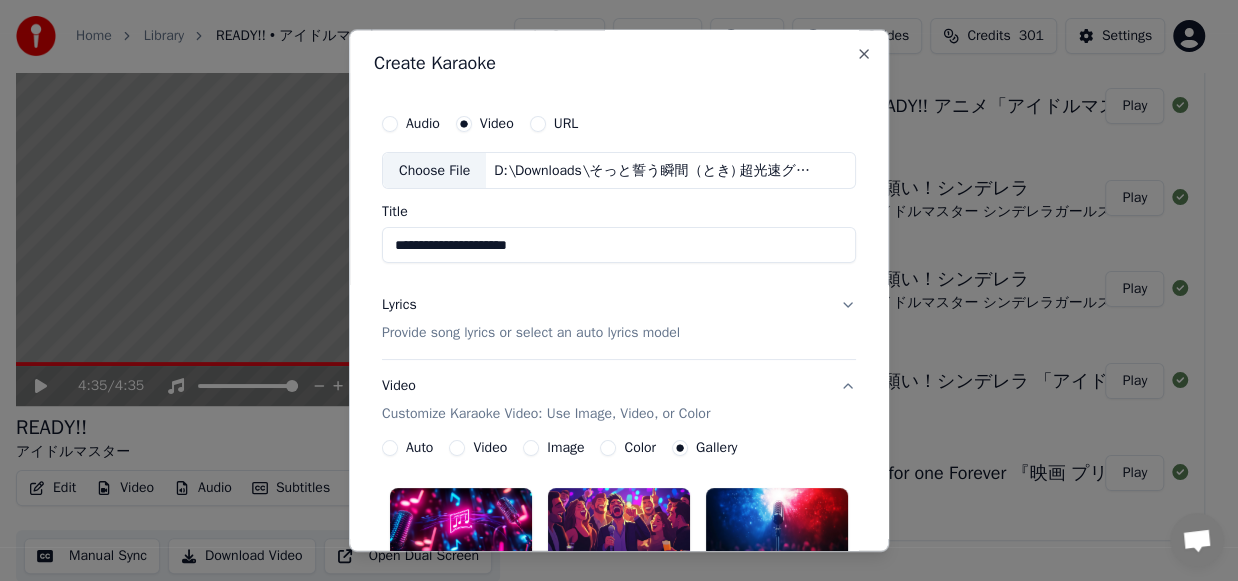 scroll, scrollTop: 0, scrollLeft: 0, axis: both 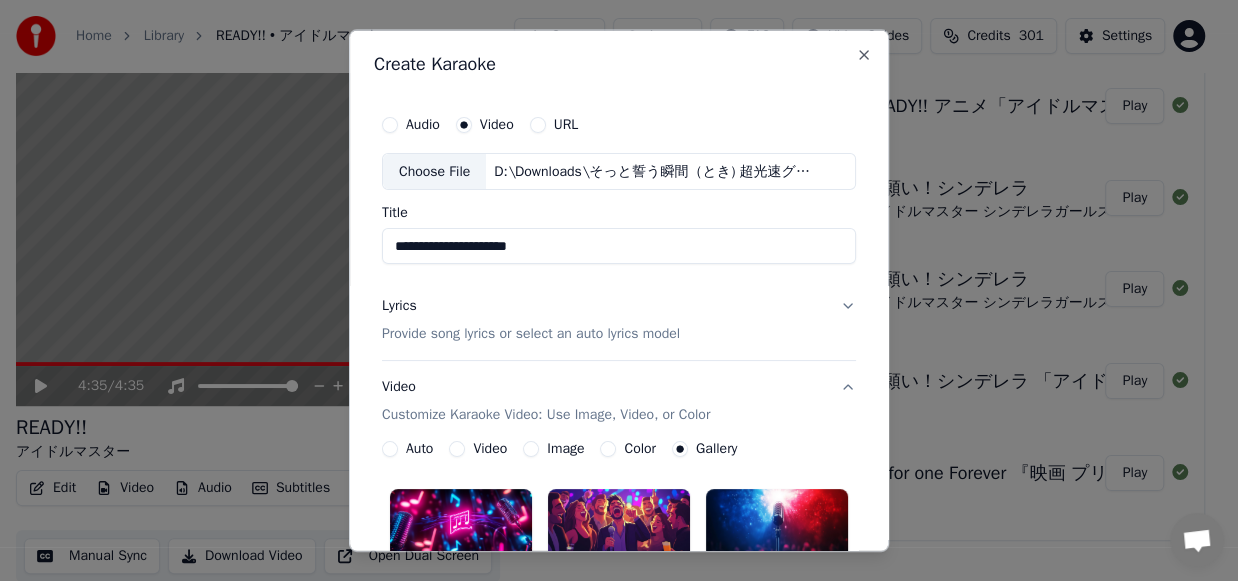 click on "Lyrics" at bounding box center (399, 306) 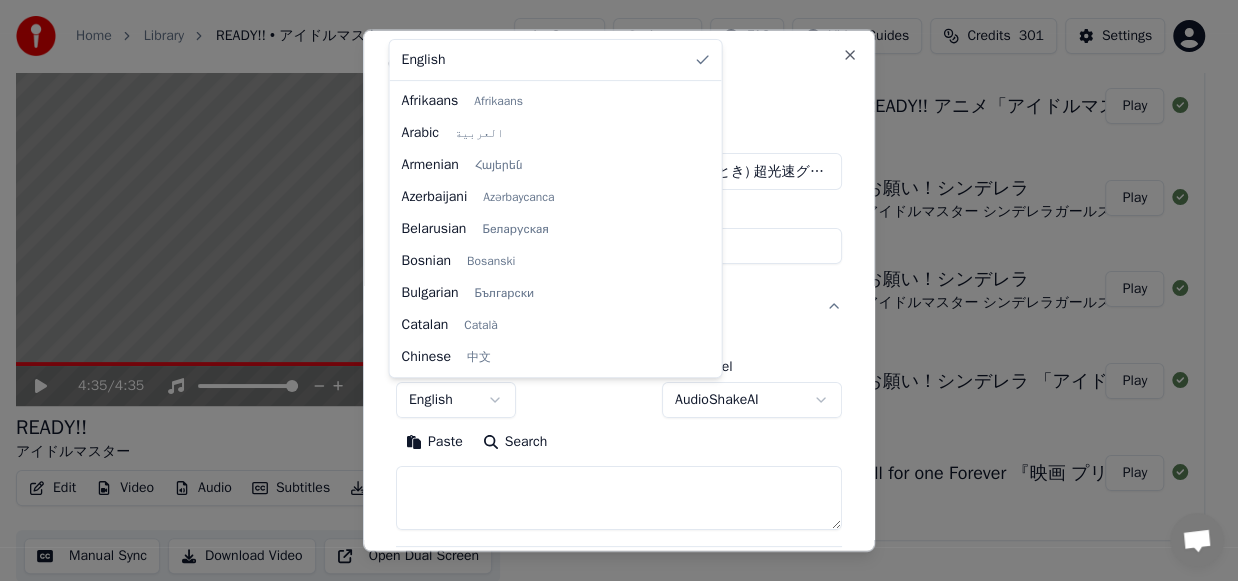 click on "**********" at bounding box center (610, 217) 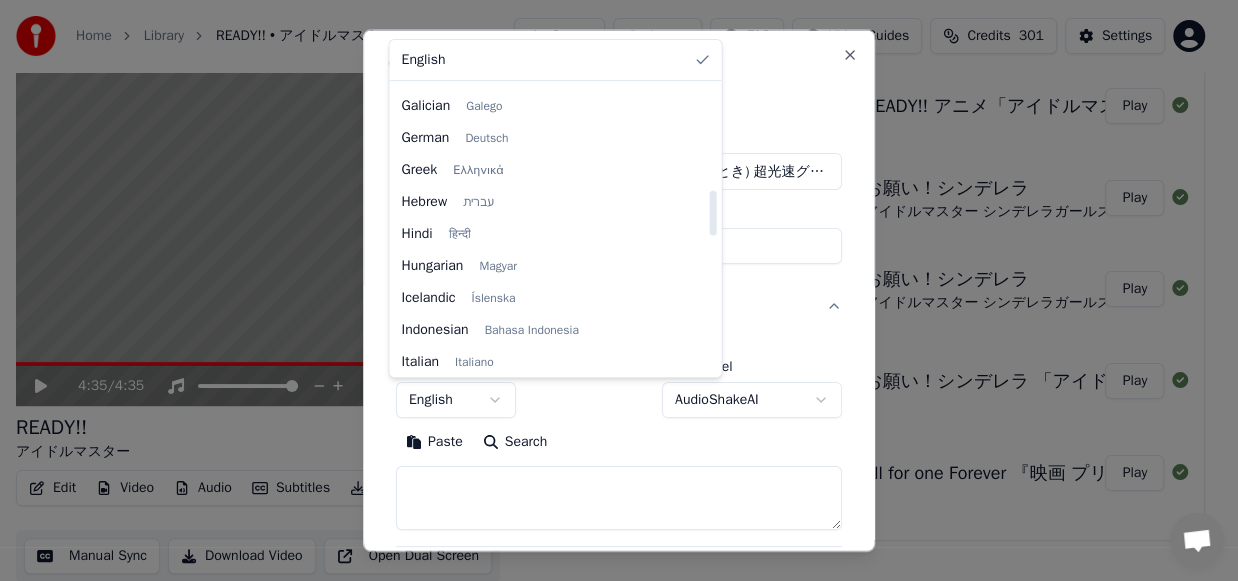 scroll, scrollTop: 700, scrollLeft: 0, axis: vertical 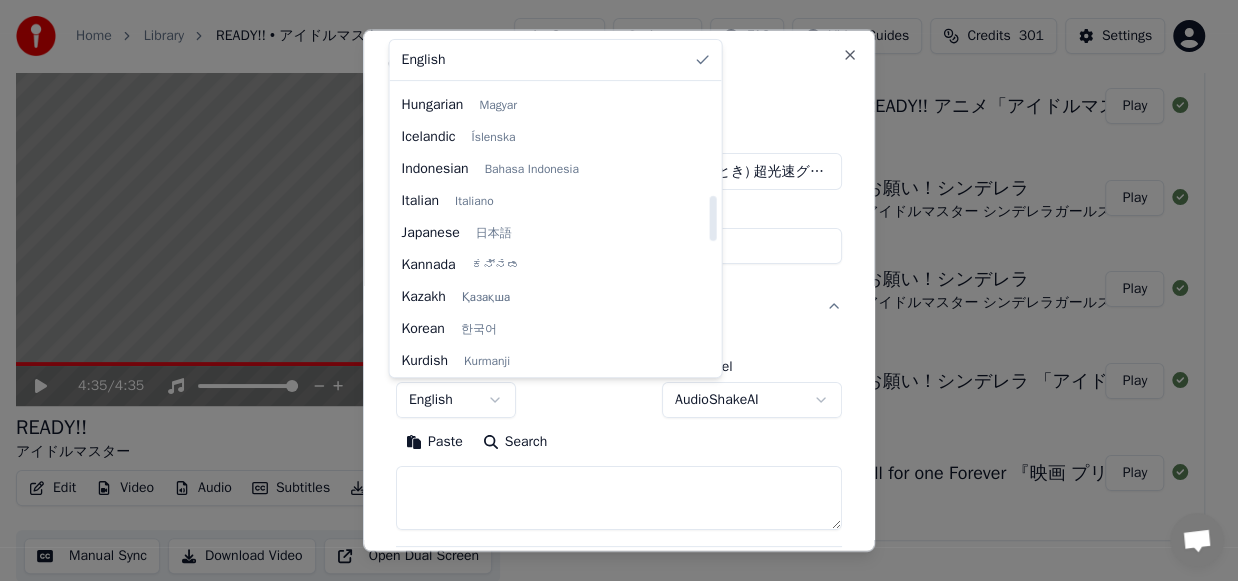 select on "**" 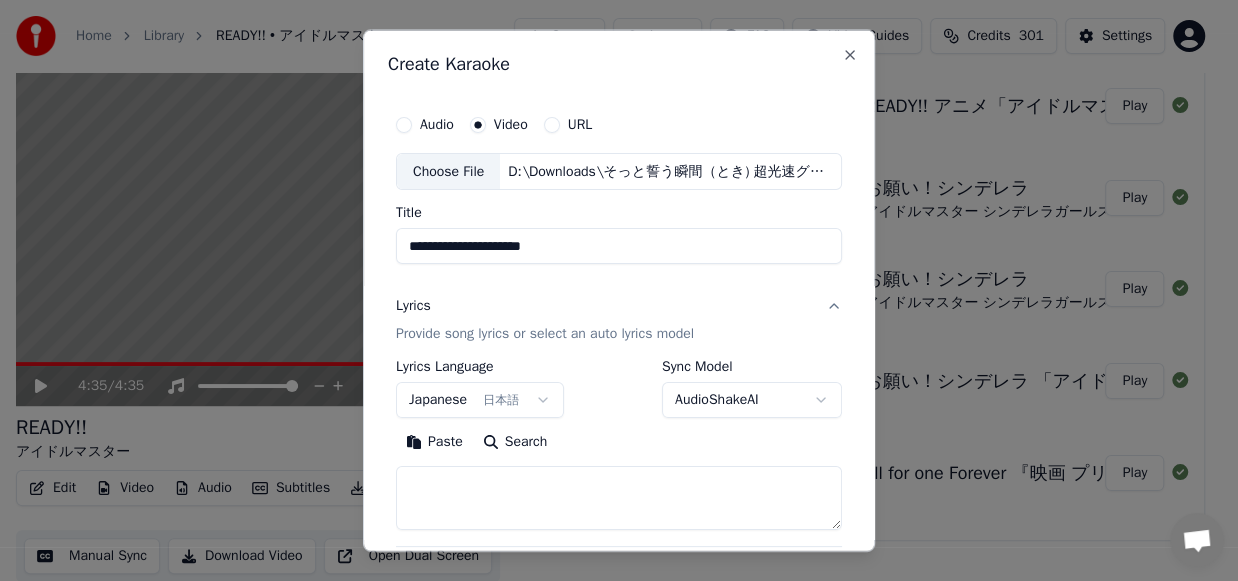 click on "Paste" at bounding box center (434, 442) 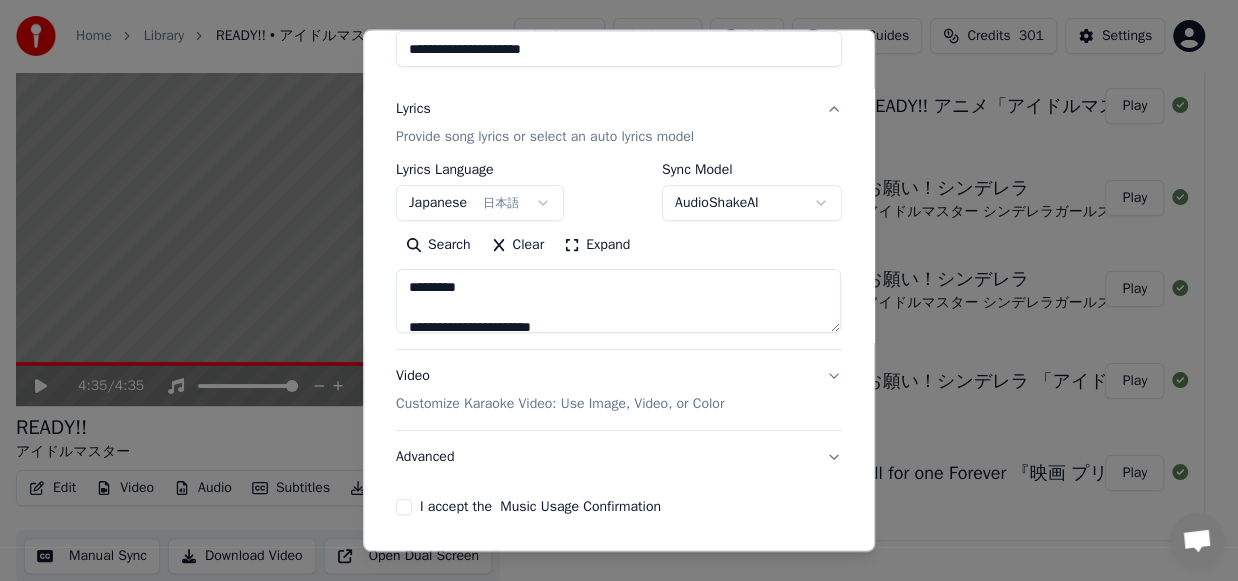 scroll, scrollTop: 200, scrollLeft: 0, axis: vertical 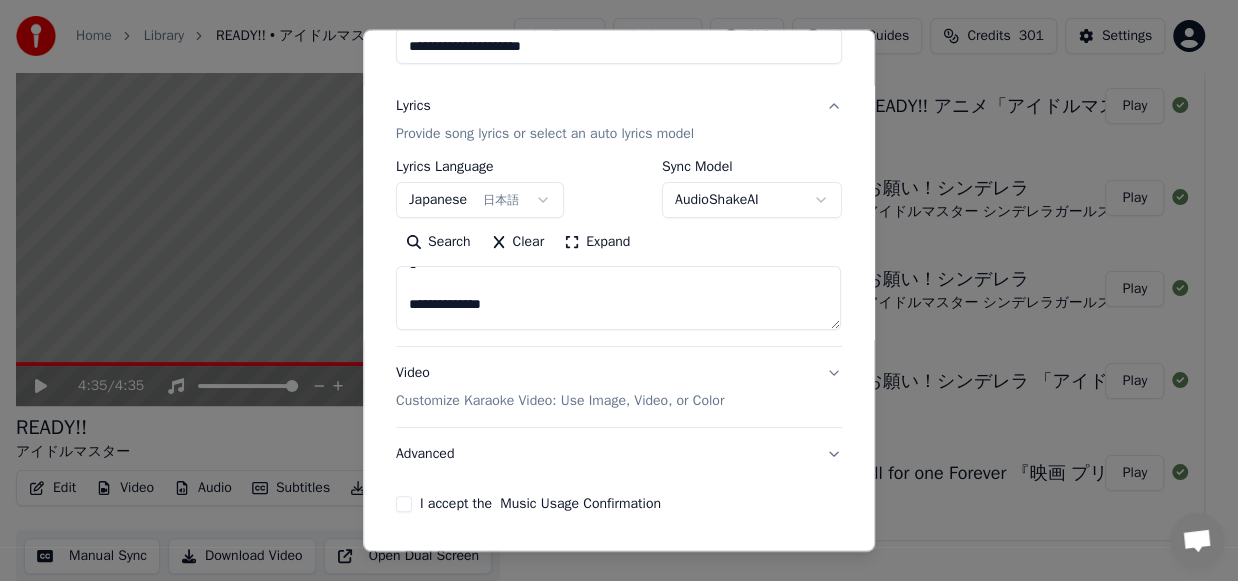 click on "**********" at bounding box center [610, 217] 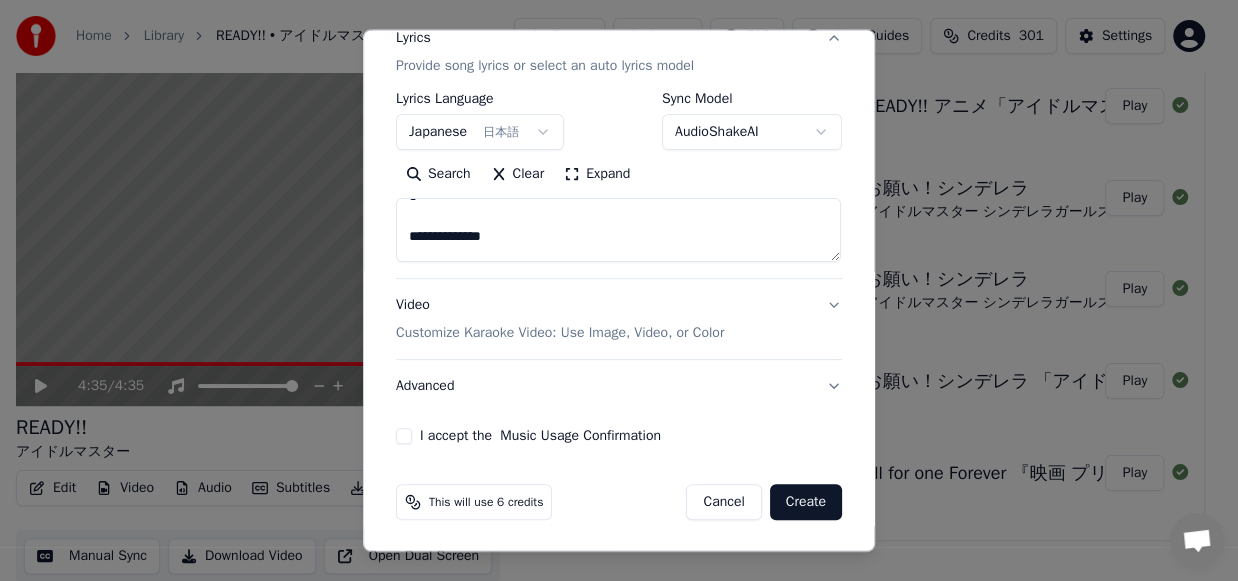 click on "Advanced" at bounding box center [619, 387] 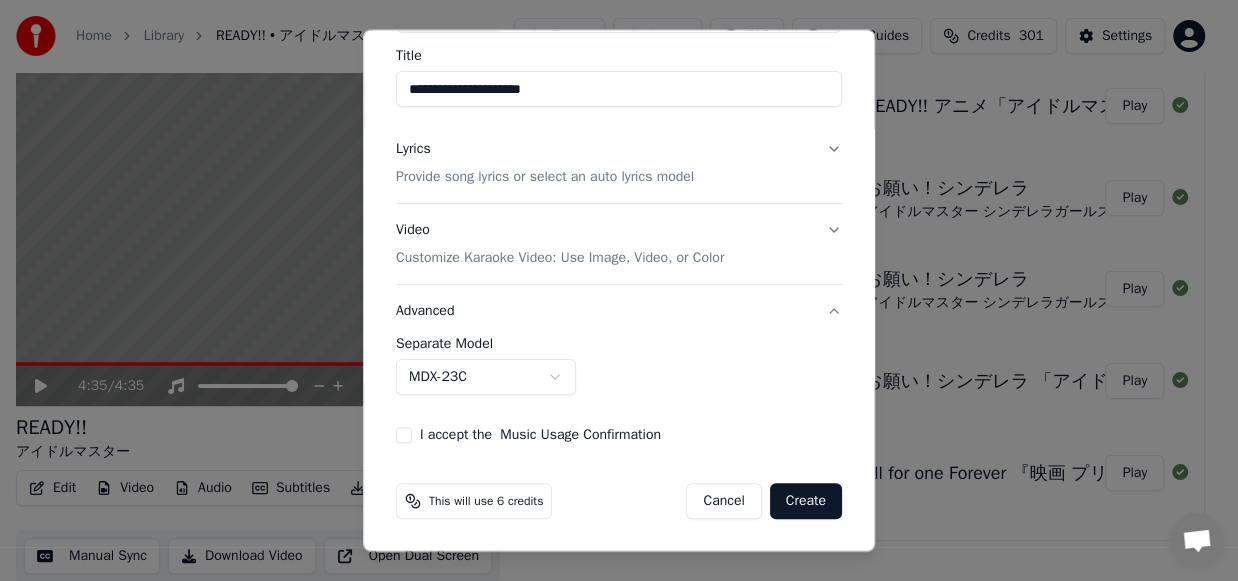 scroll, scrollTop: 155, scrollLeft: 0, axis: vertical 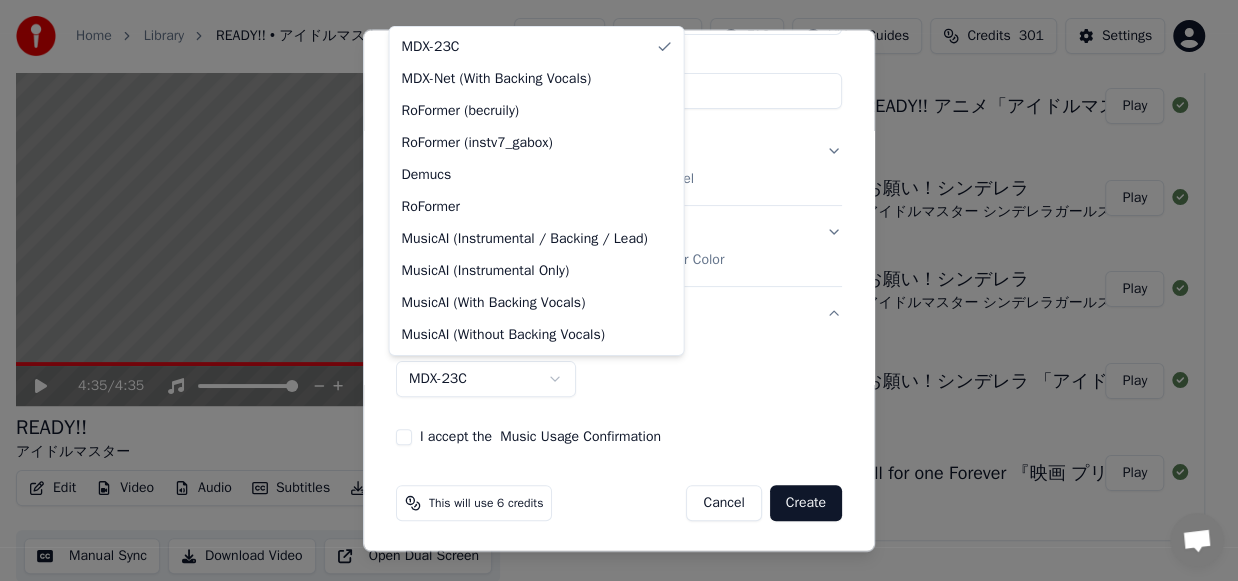 click on "**********" at bounding box center (610, 217) 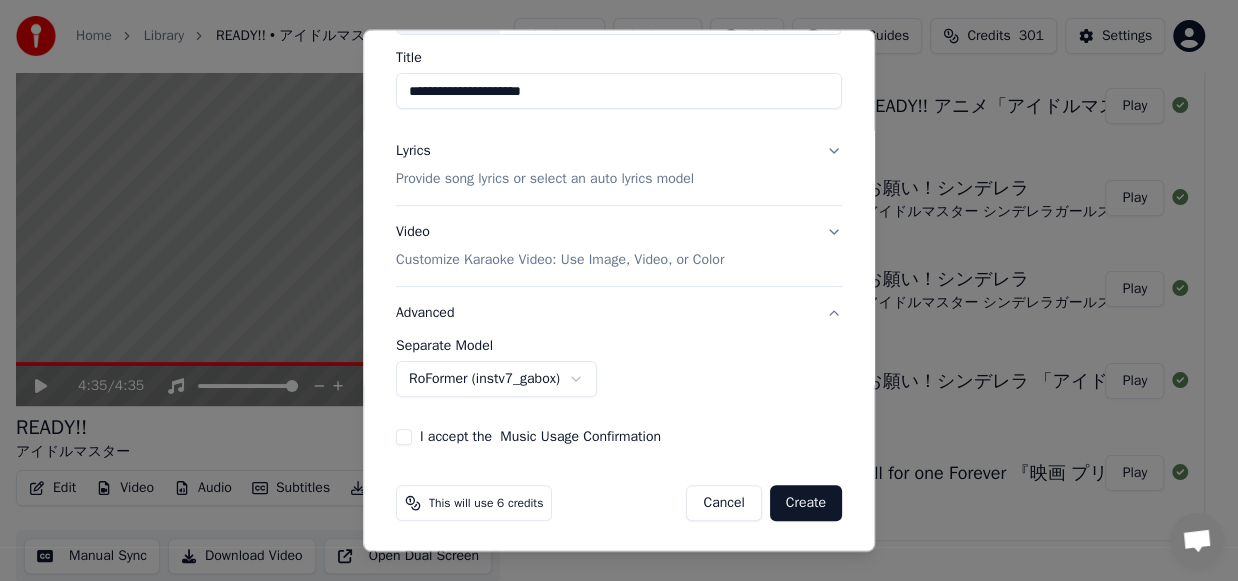 click on "**********" at bounding box center [610, 217] 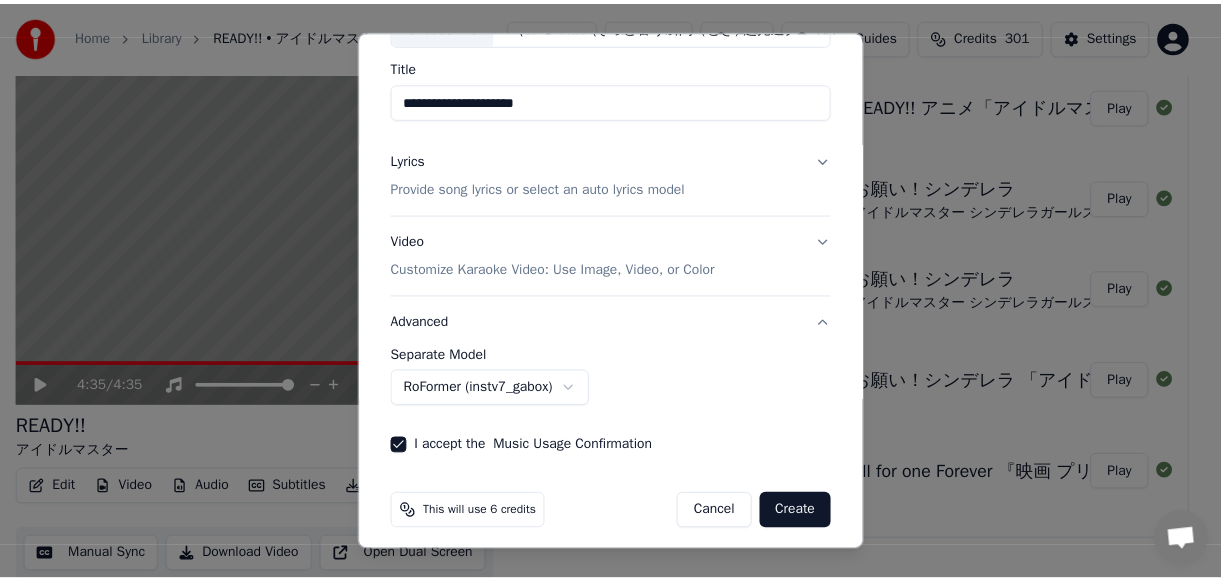 scroll, scrollTop: 155, scrollLeft: 0, axis: vertical 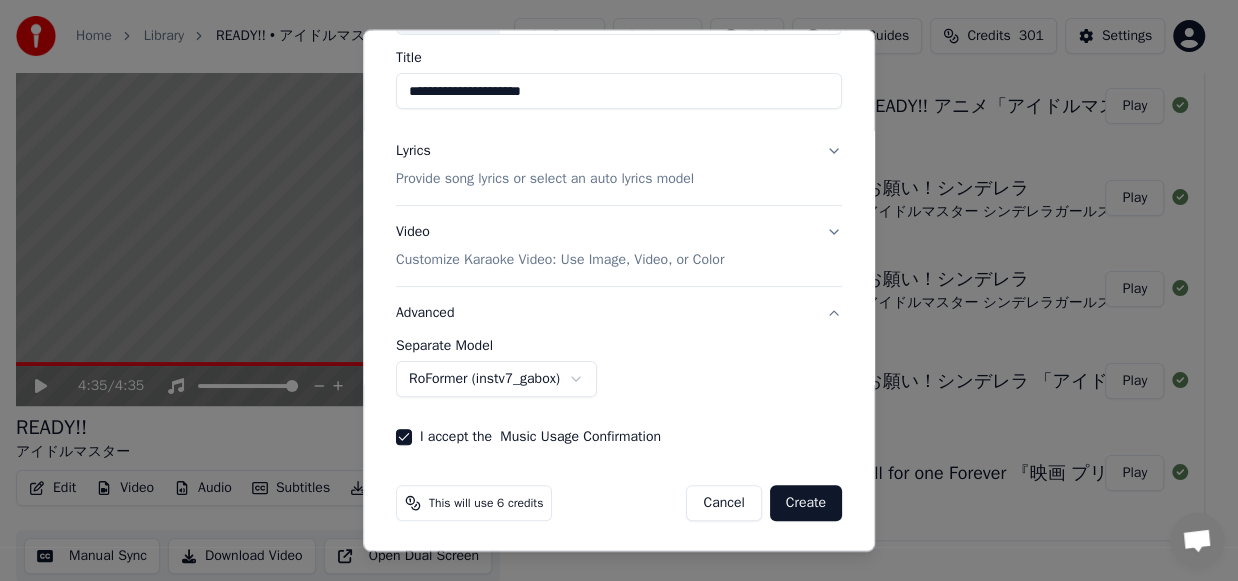 click on "Create" at bounding box center (806, 503) 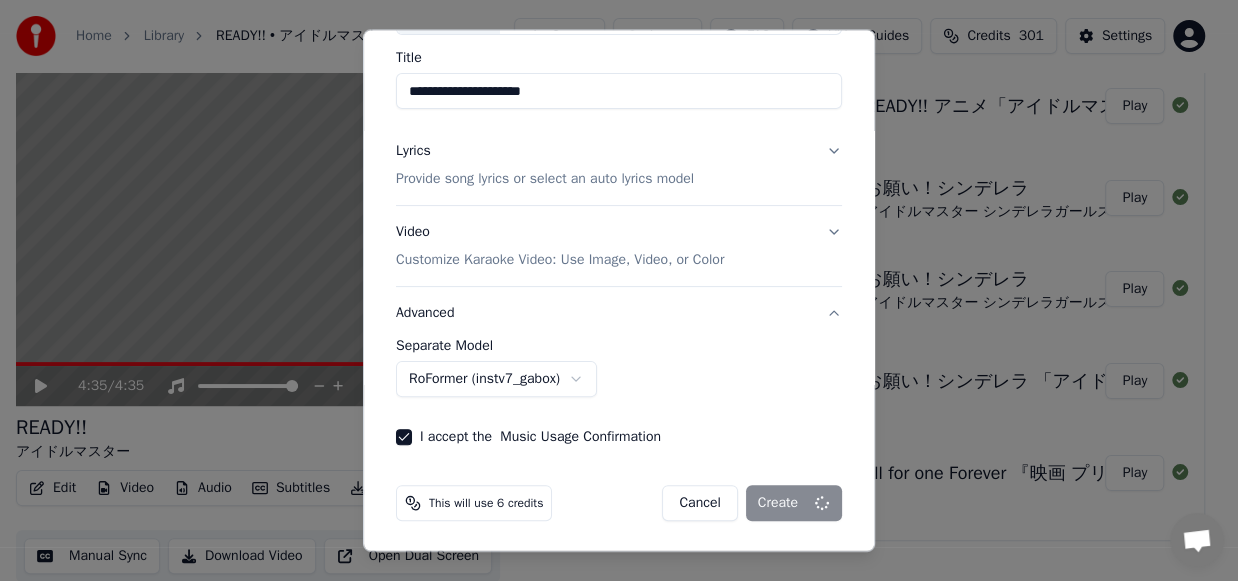 select on "******" 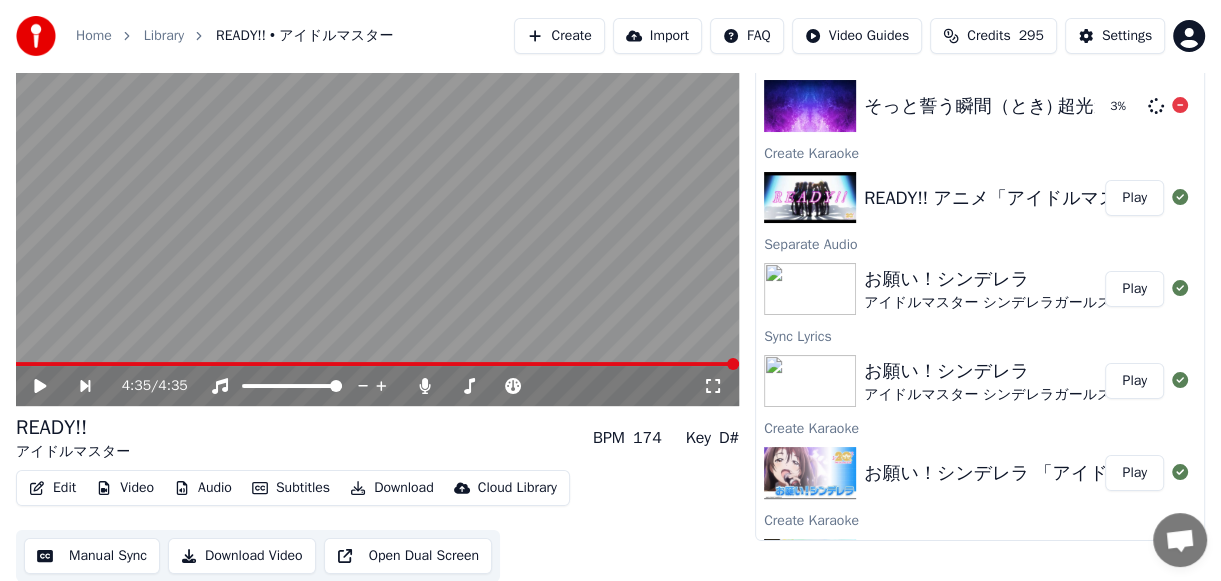 click at bounding box center [810, 106] 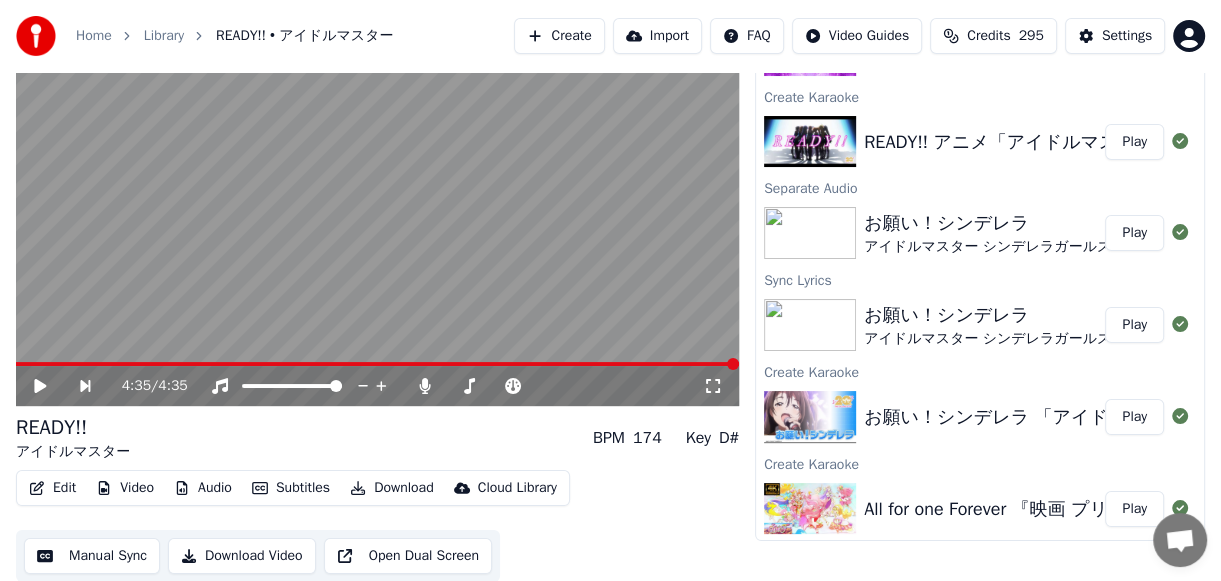 scroll, scrollTop: 0, scrollLeft: 0, axis: both 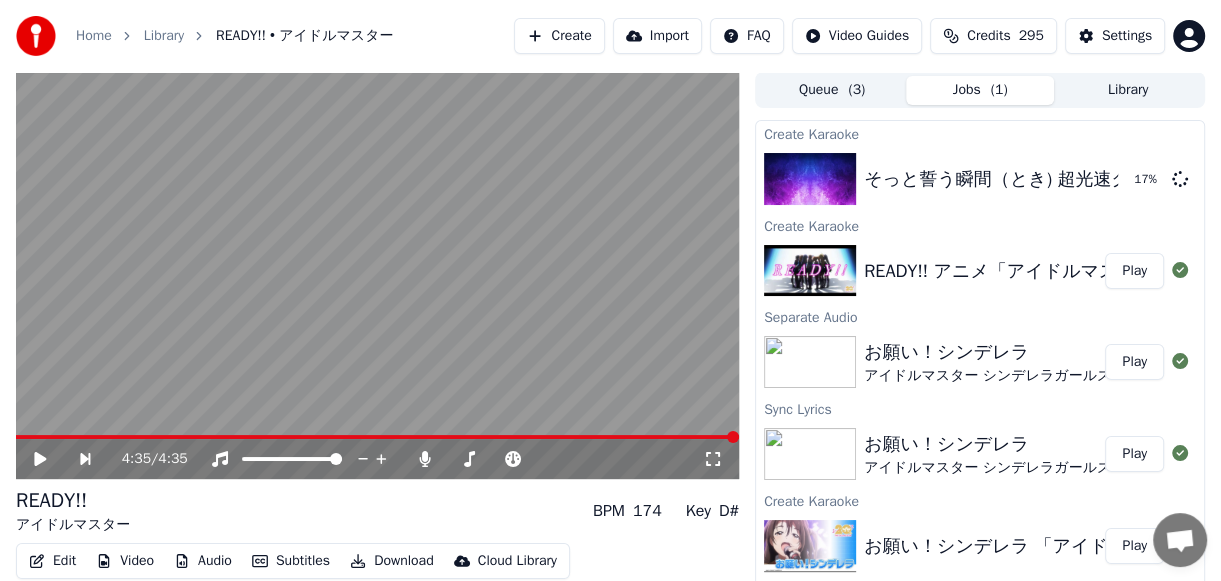 click on "Library" at bounding box center [1128, 90] 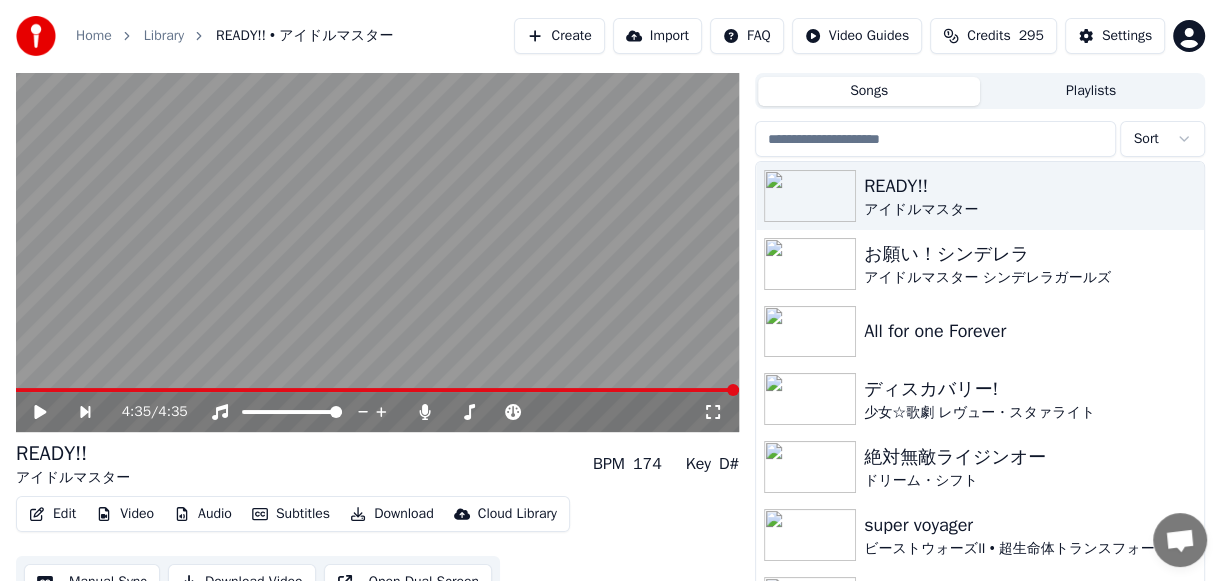 scroll, scrollTop: 73, scrollLeft: 0, axis: vertical 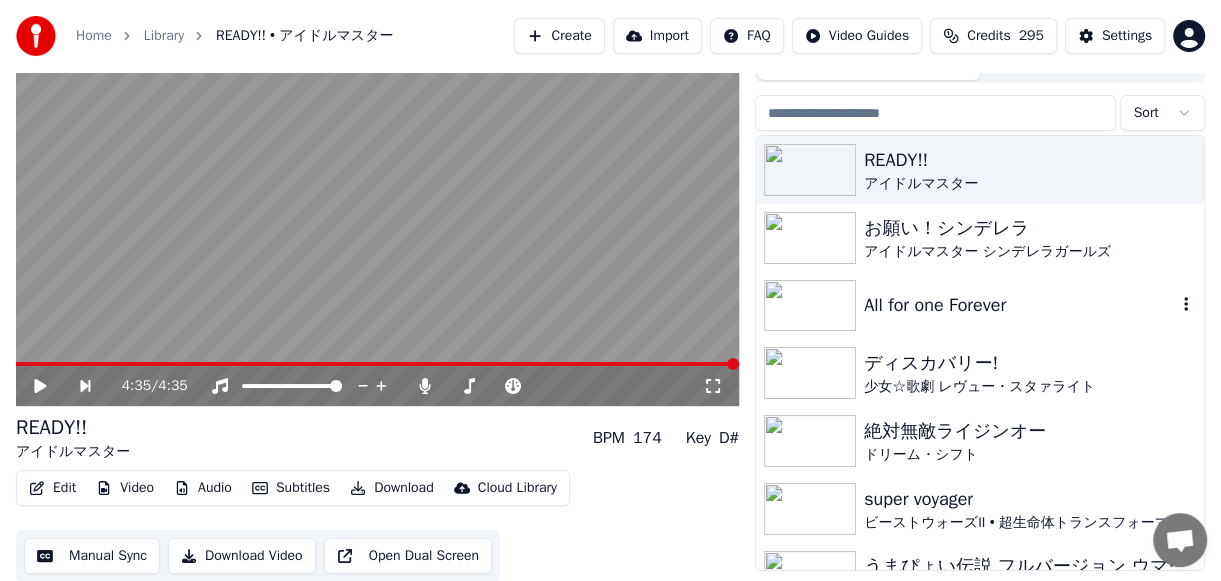 click on "All for one Forever" at bounding box center (1020, 305) 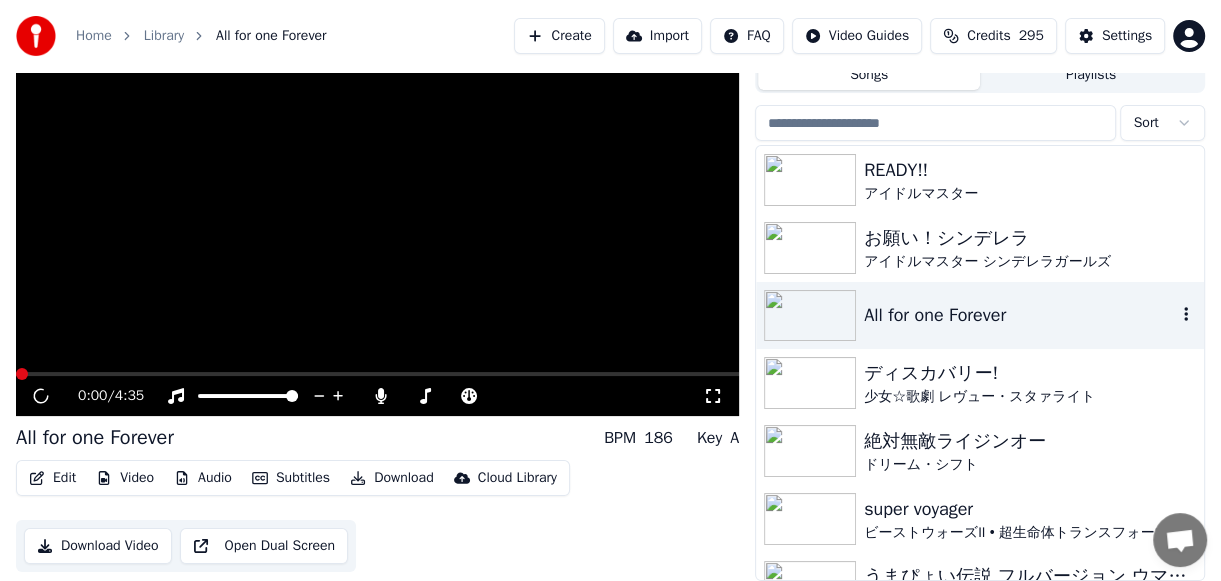 scroll, scrollTop: 62, scrollLeft: 0, axis: vertical 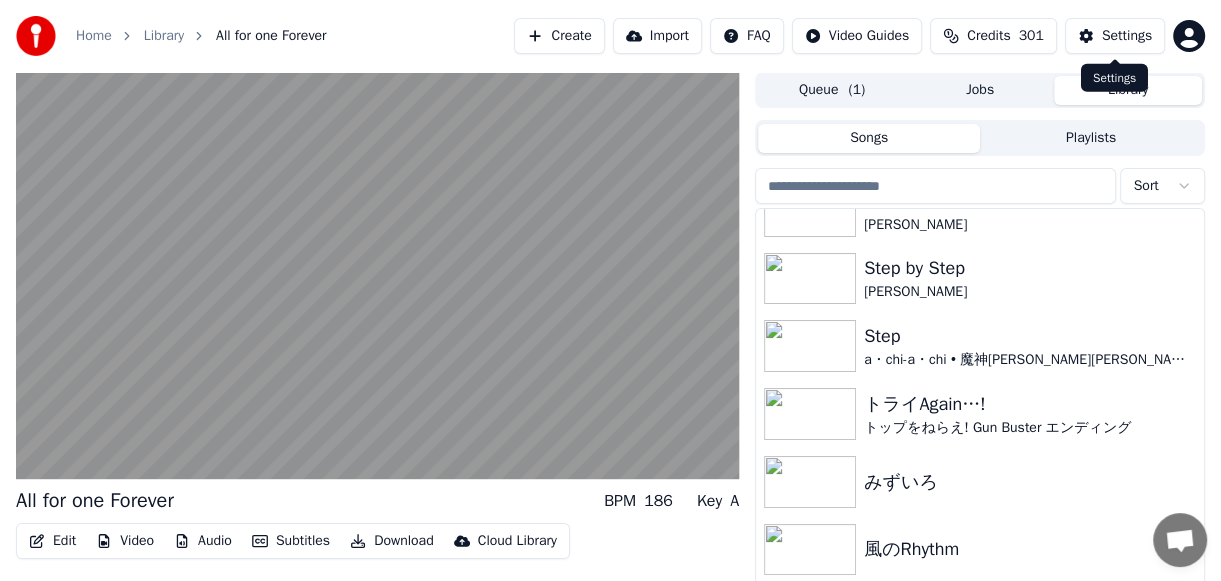 click on "Settings" at bounding box center (1127, 36) 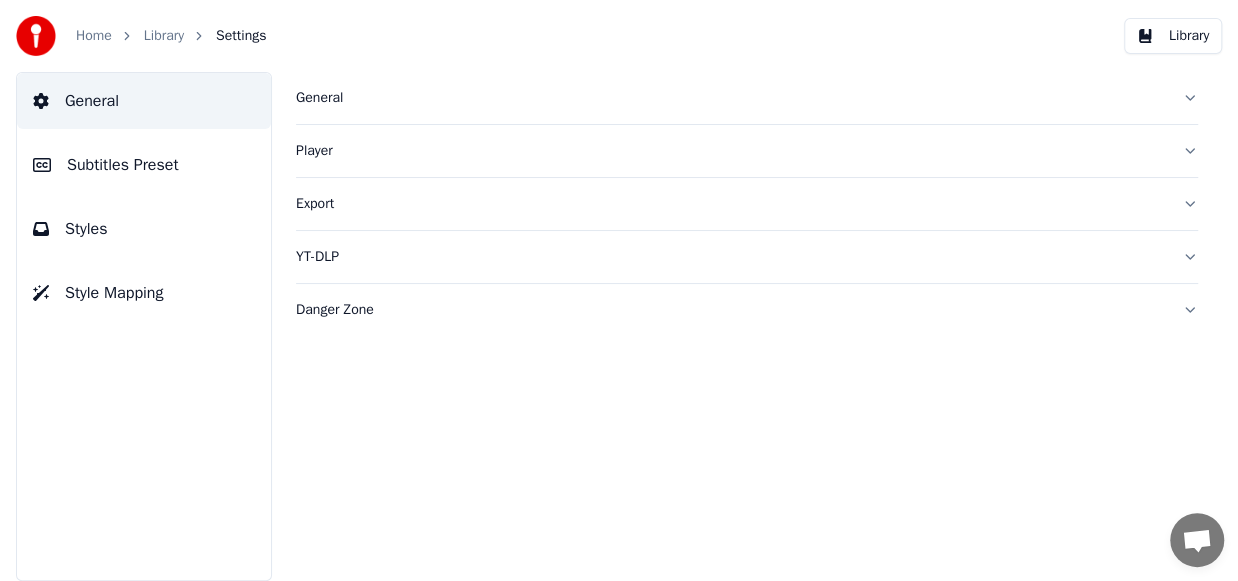 click on "Library" at bounding box center (1173, 36) 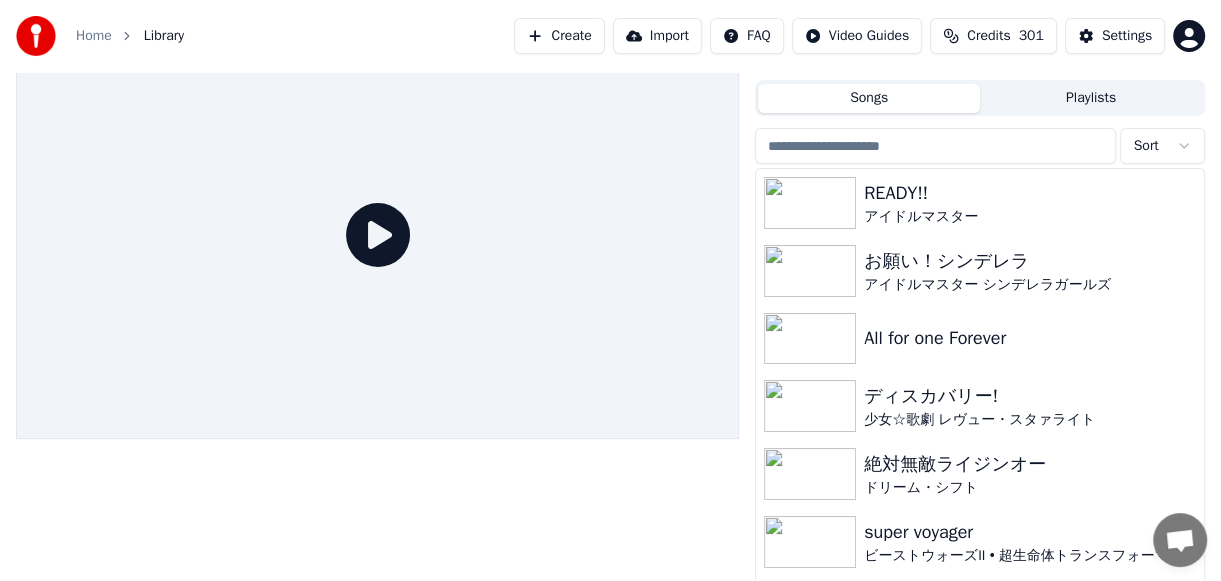 scroll, scrollTop: 62, scrollLeft: 0, axis: vertical 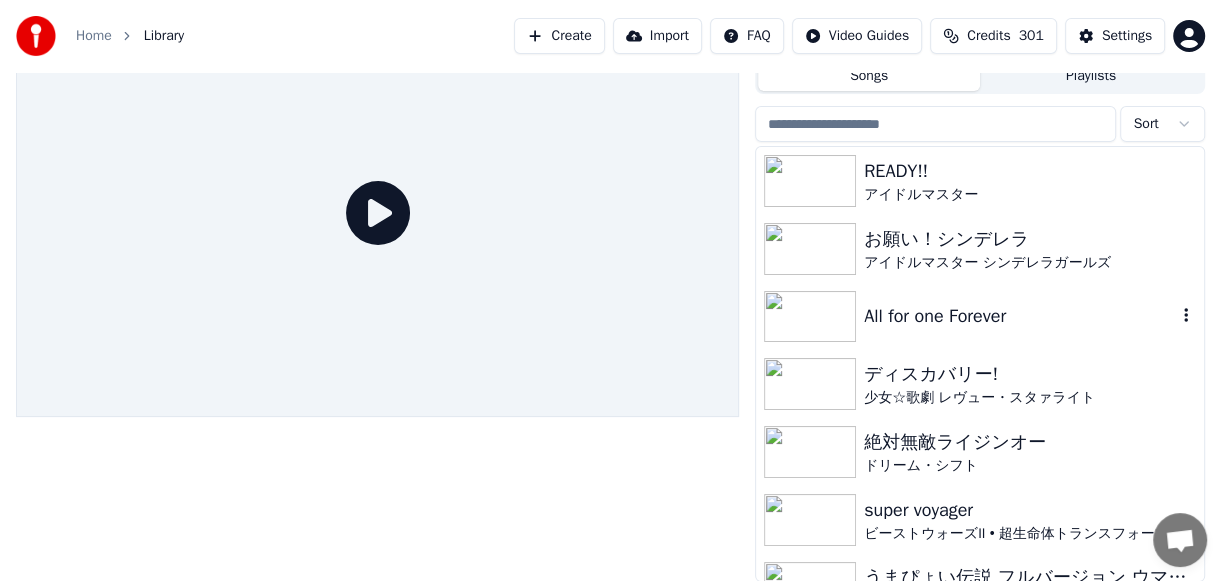 click on "All for one Forever" at bounding box center [1020, 316] 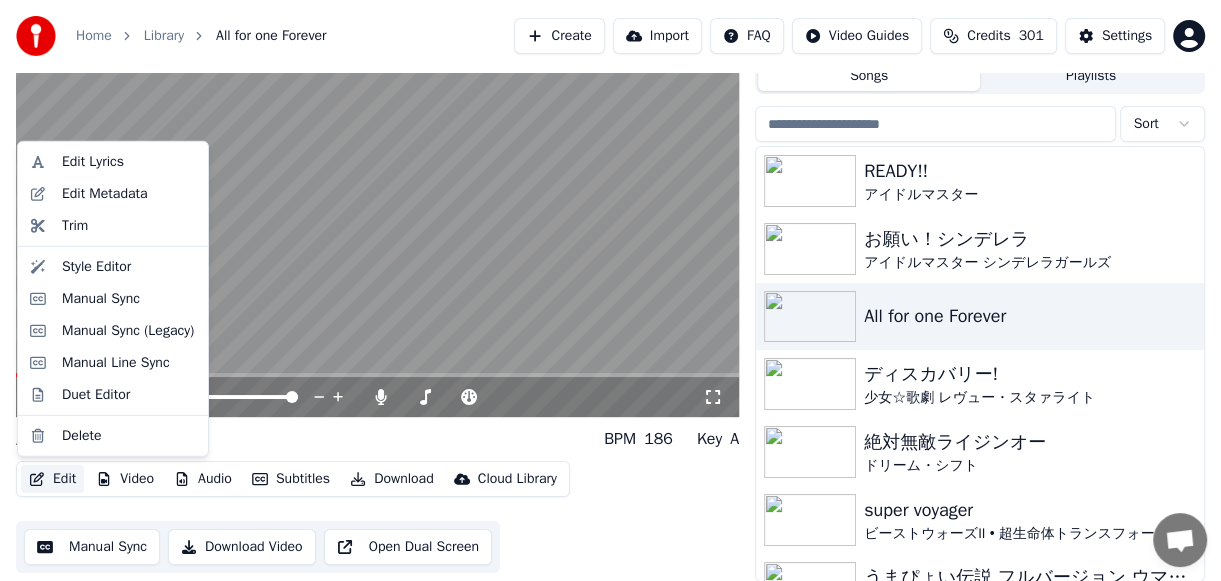 click on "Edit" at bounding box center (52, 479) 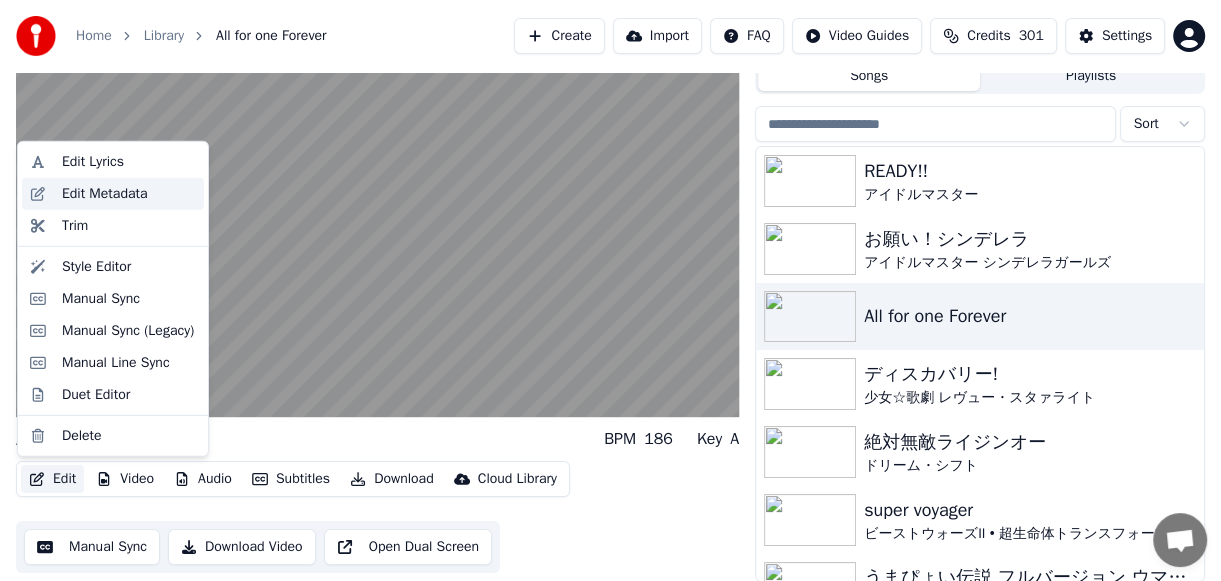 click on "Edit Metadata" at bounding box center (105, 194) 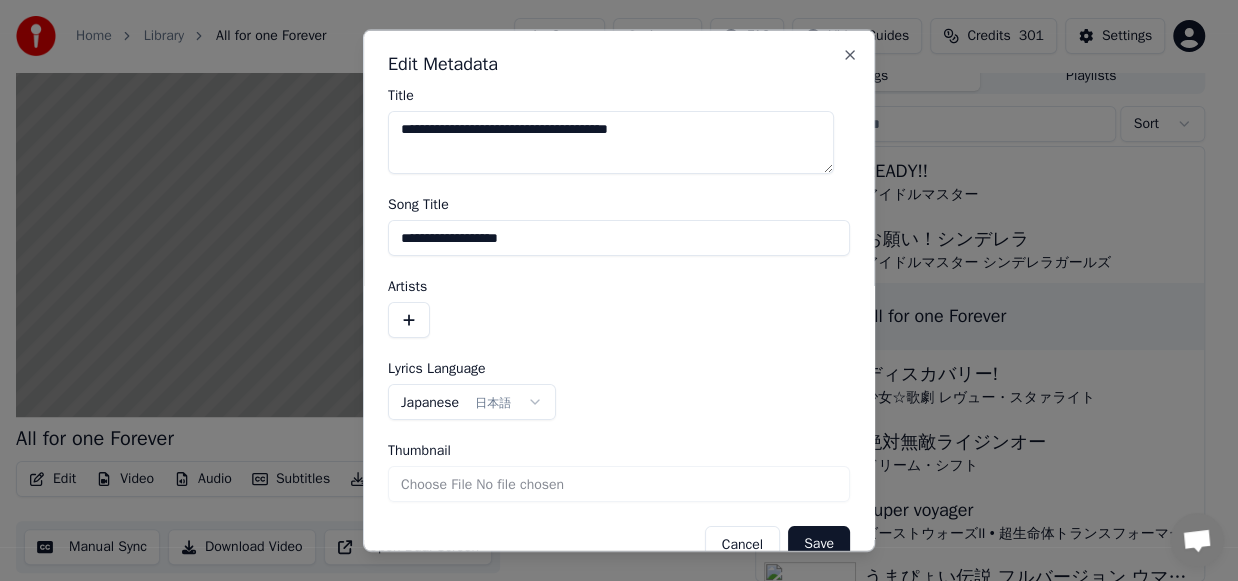 click on "**********" at bounding box center (611, 142) 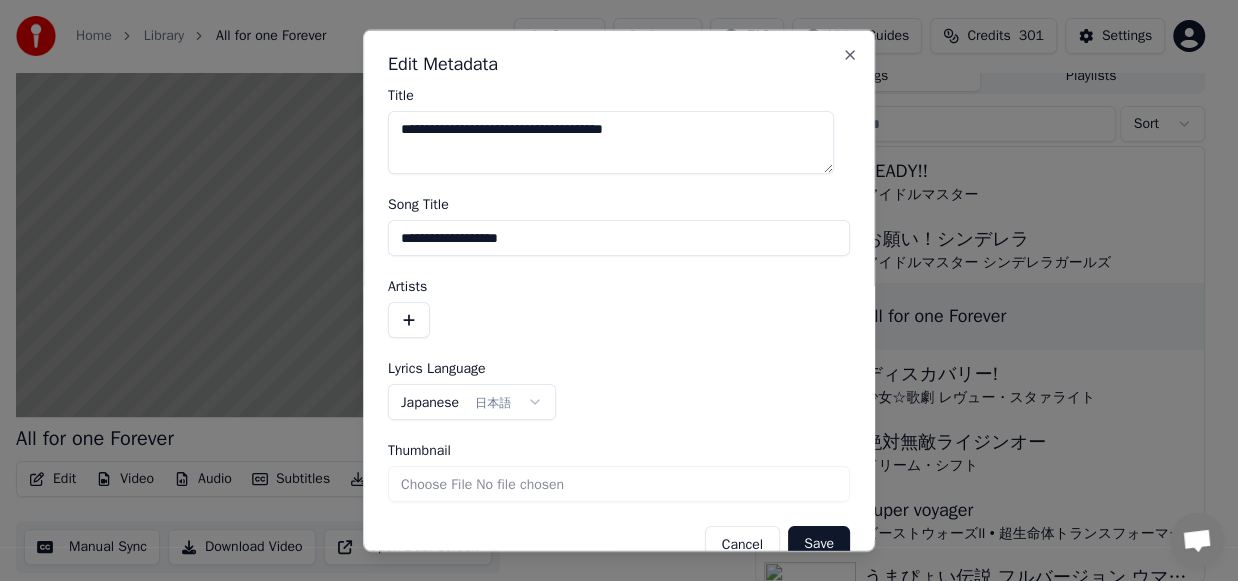 drag, startPoint x: 520, startPoint y: 128, endPoint x: 736, endPoint y: 146, distance: 216.7487 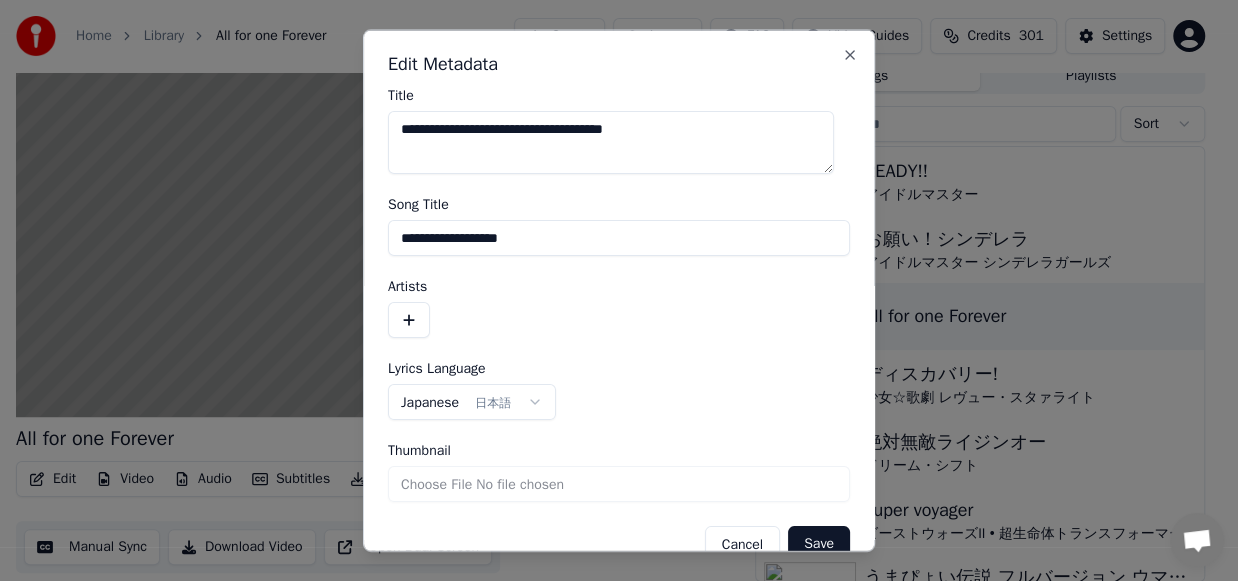 click on "**********" at bounding box center (611, 142) 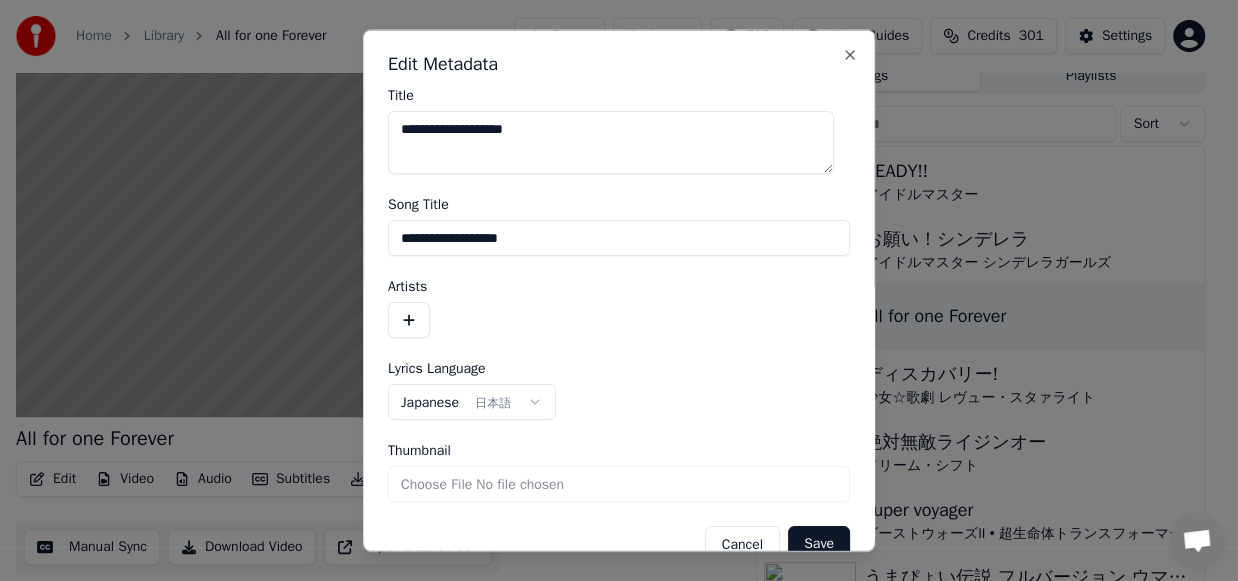 type on "**********" 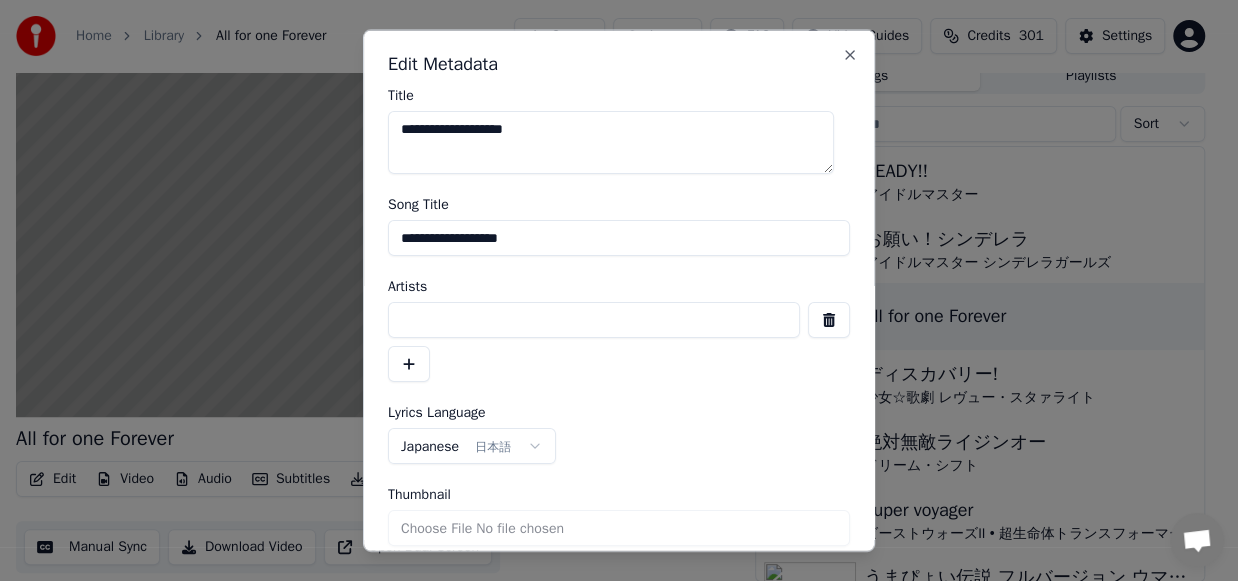 paste on "**********" 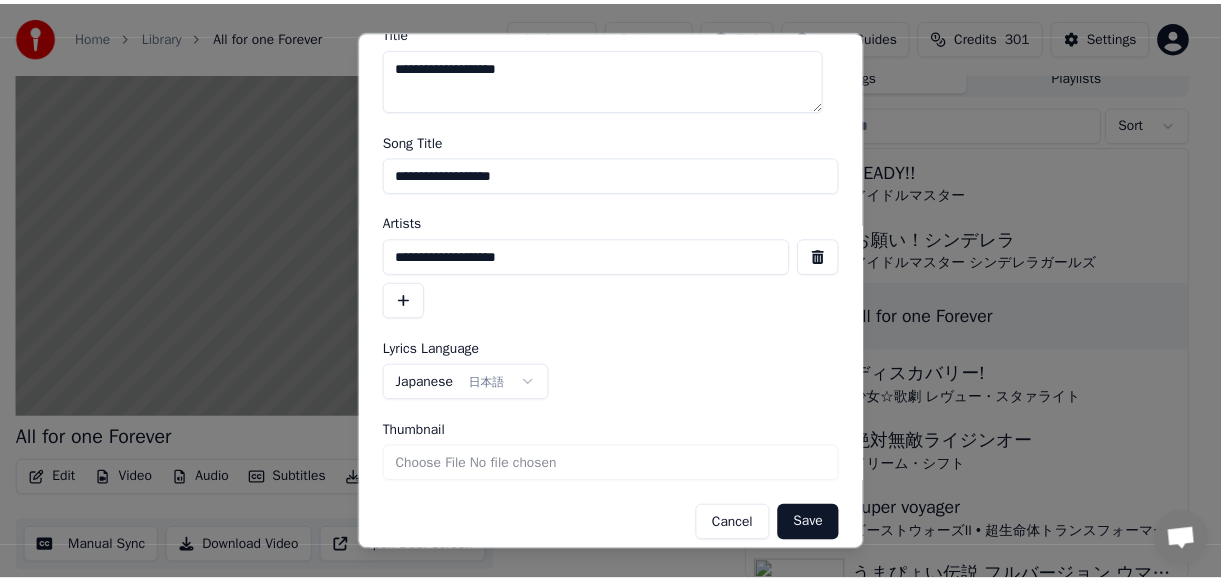 scroll, scrollTop: 78, scrollLeft: 0, axis: vertical 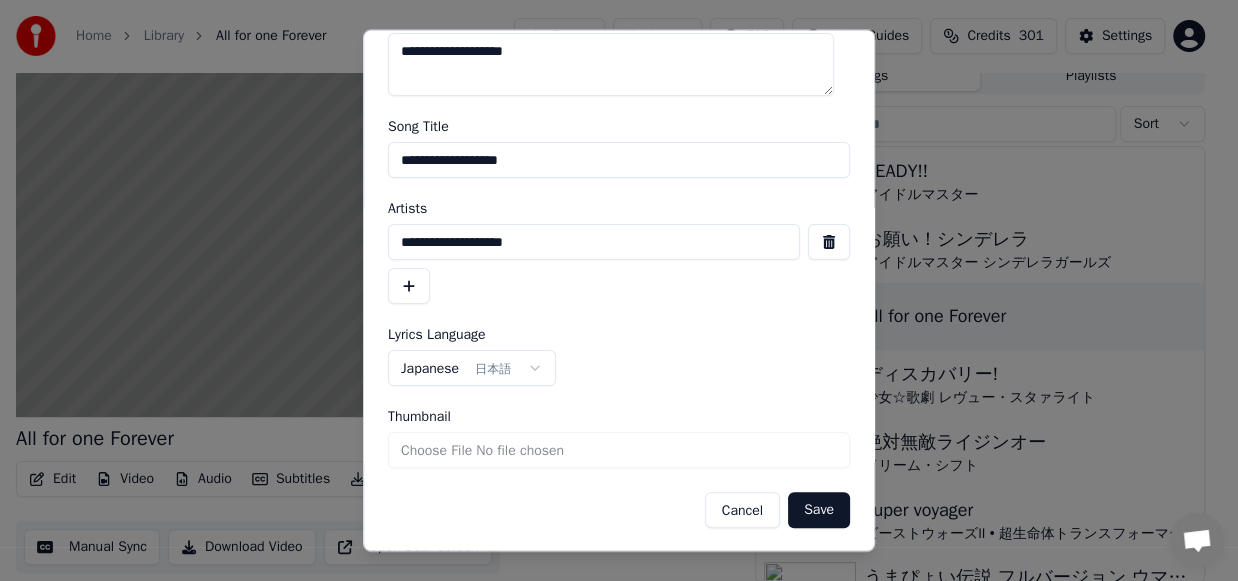 type on "**********" 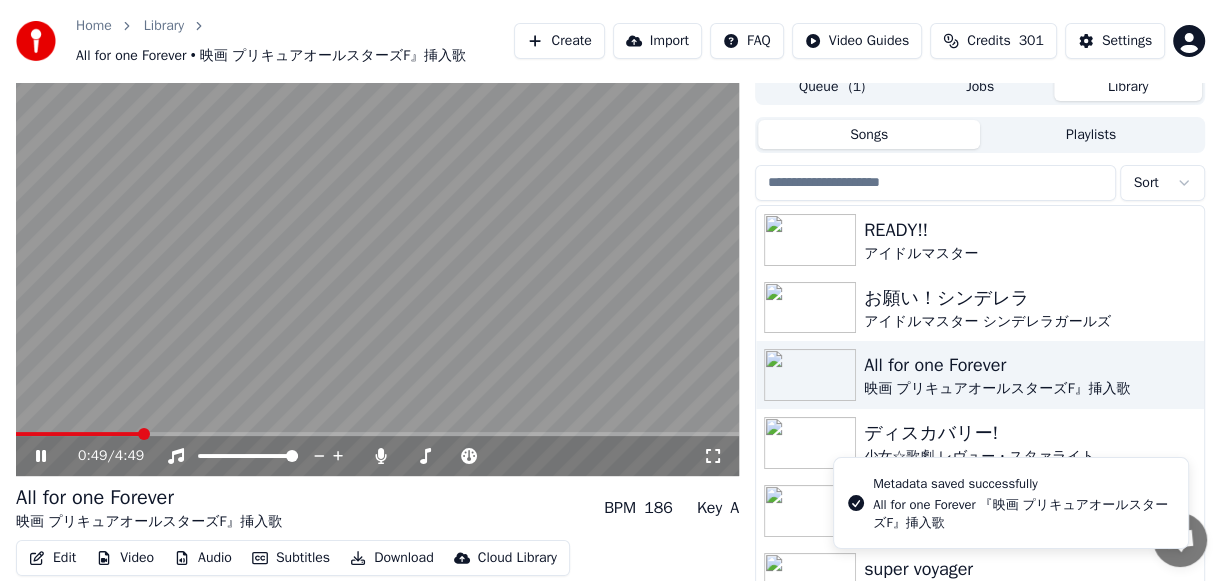 scroll, scrollTop: 0, scrollLeft: 0, axis: both 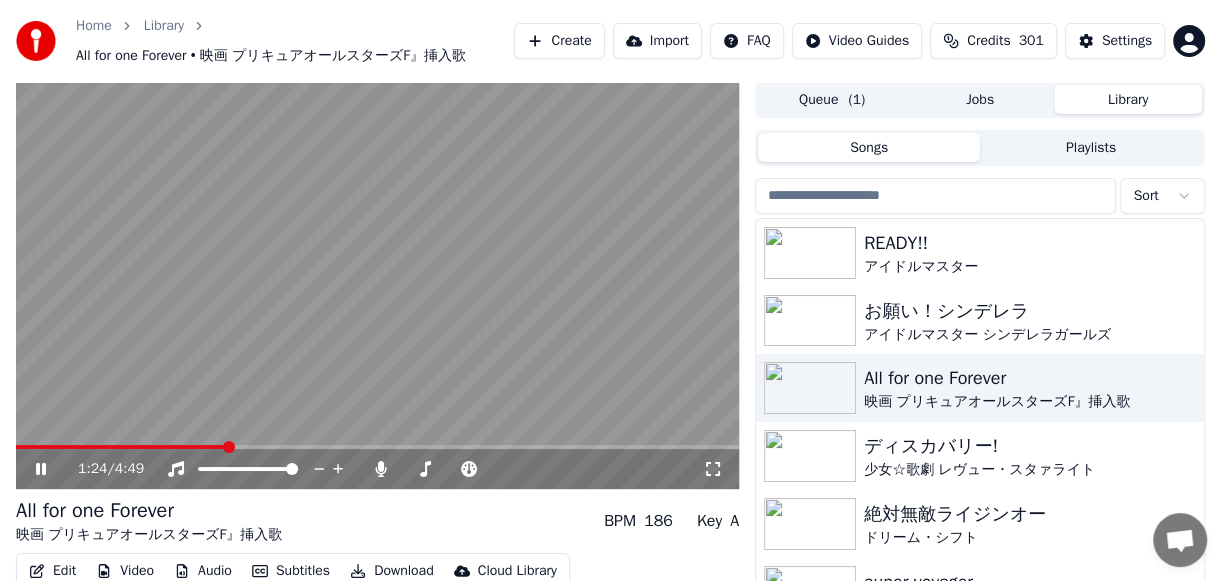 click on "絶対無敵ライジンオー" at bounding box center (1020, 514) 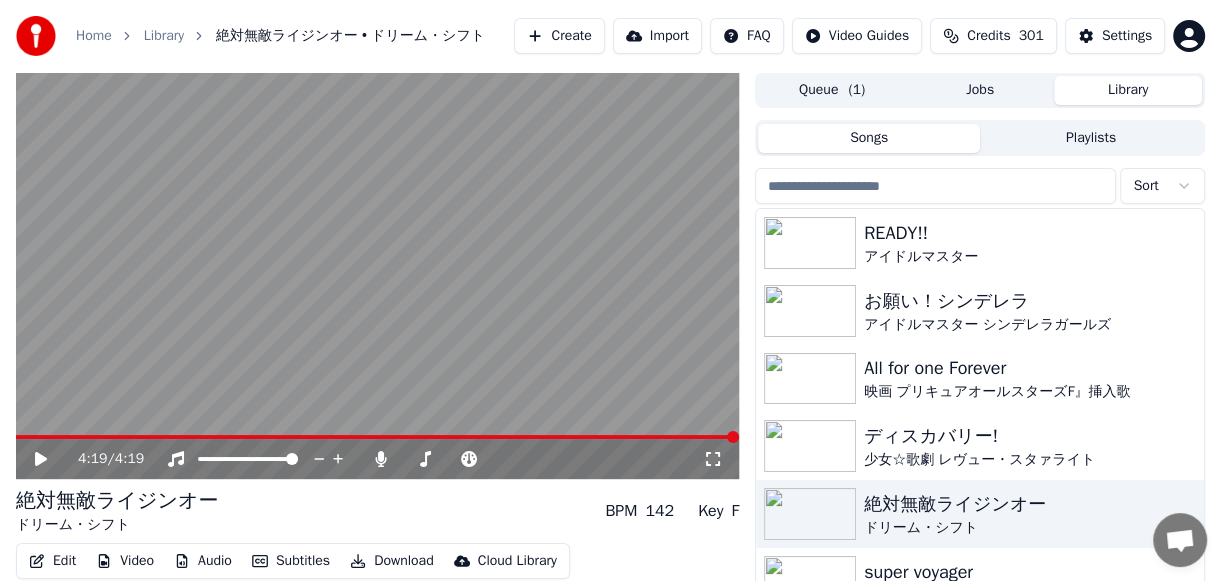 click 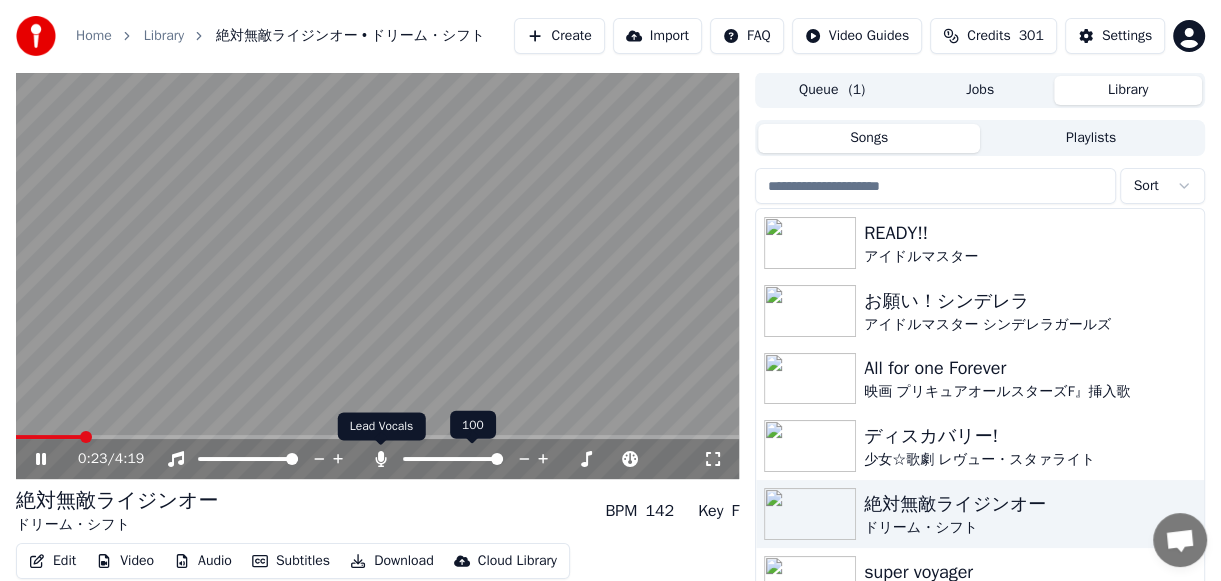 click 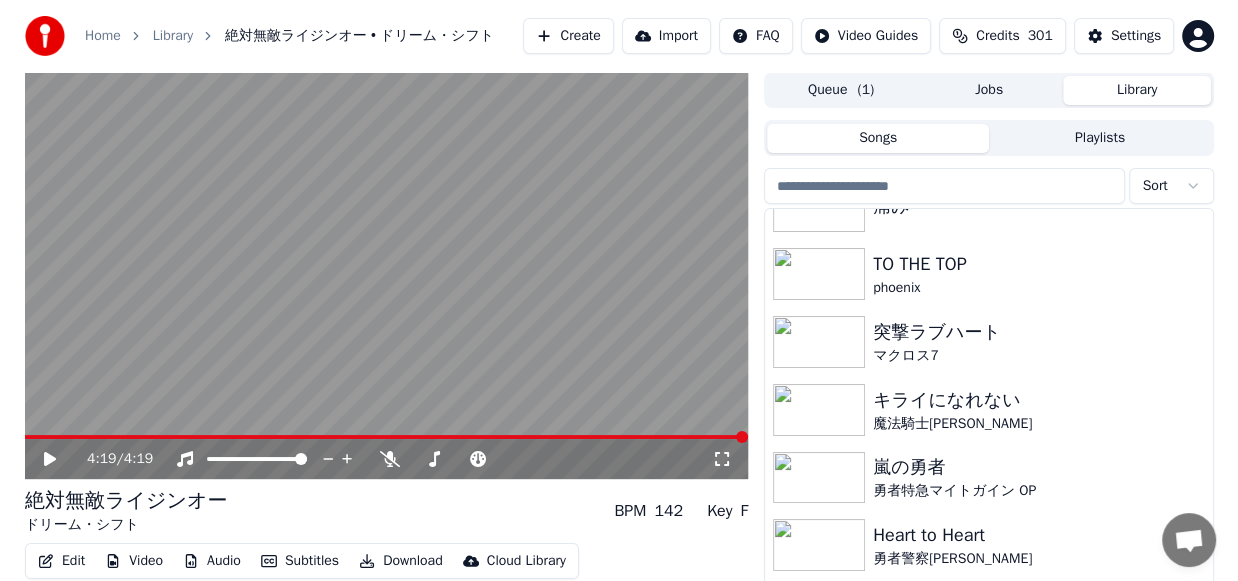 scroll, scrollTop: 800, scrollLeft: 0, axis: vertical 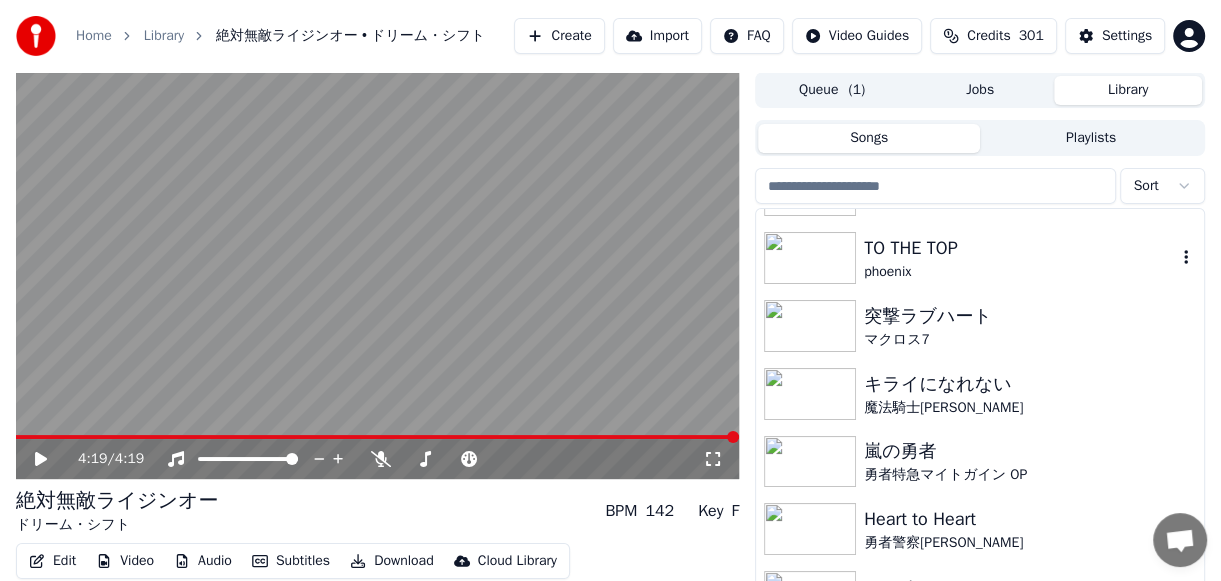 click on "TO THE TOP" at bounding box center (1020, 248) 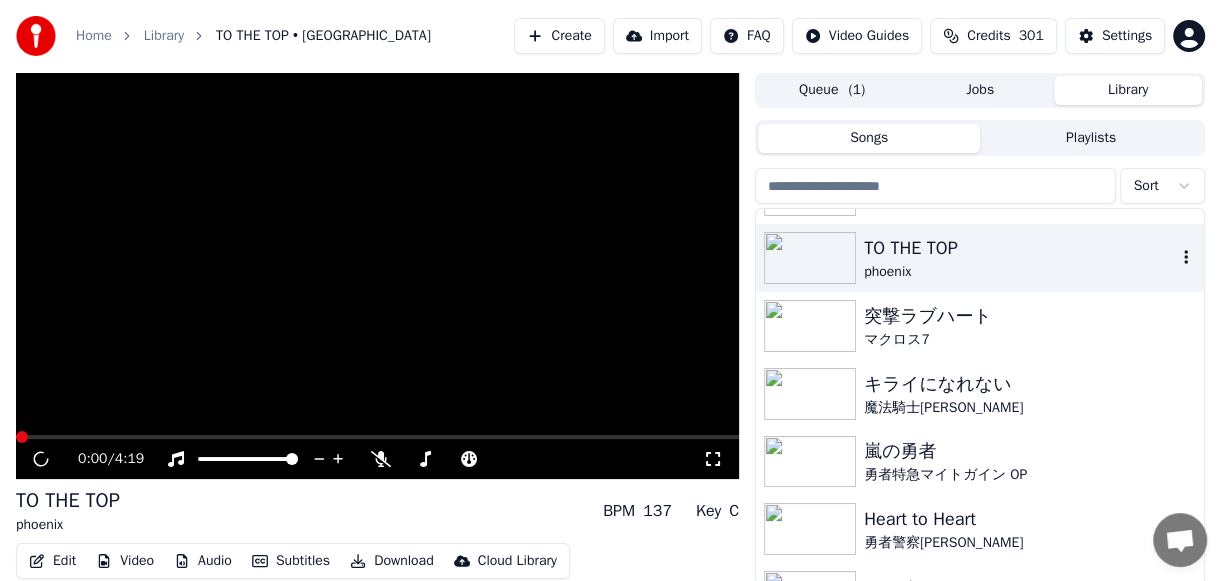 click on "TO THE TOP" at bounding box center [1020, 248] 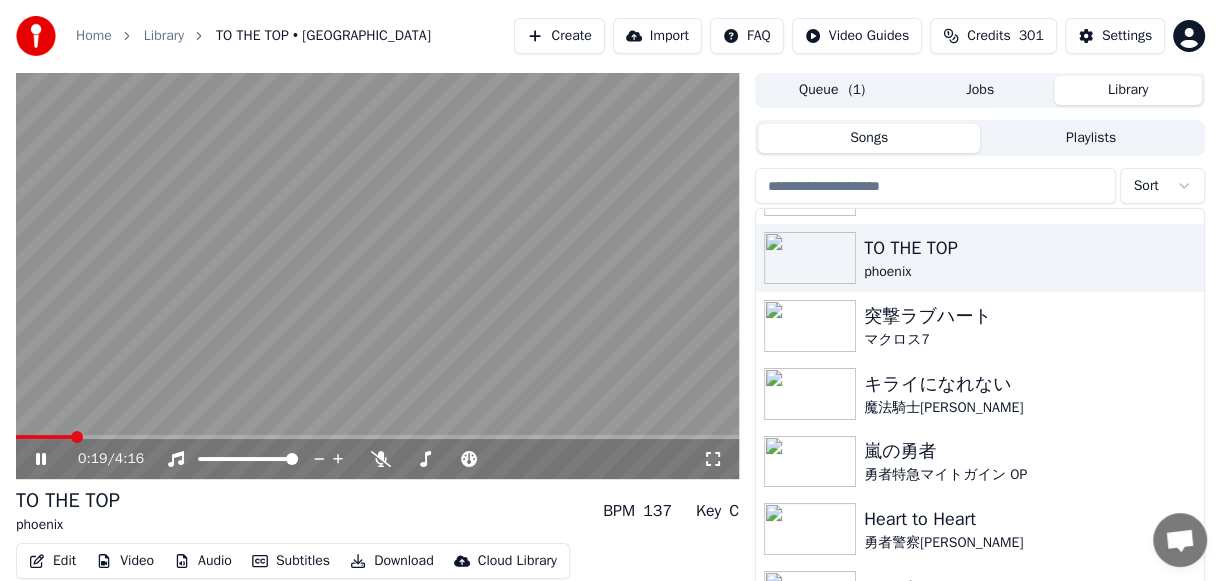 click at bounding box center [377, 275] 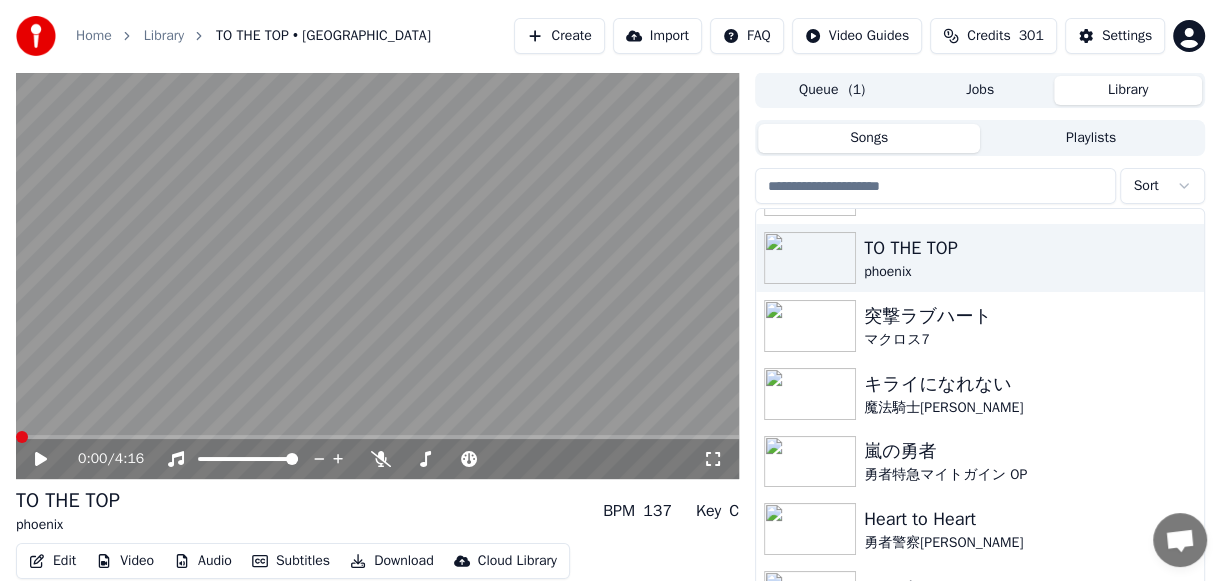 click at bounding box center [22, 437] 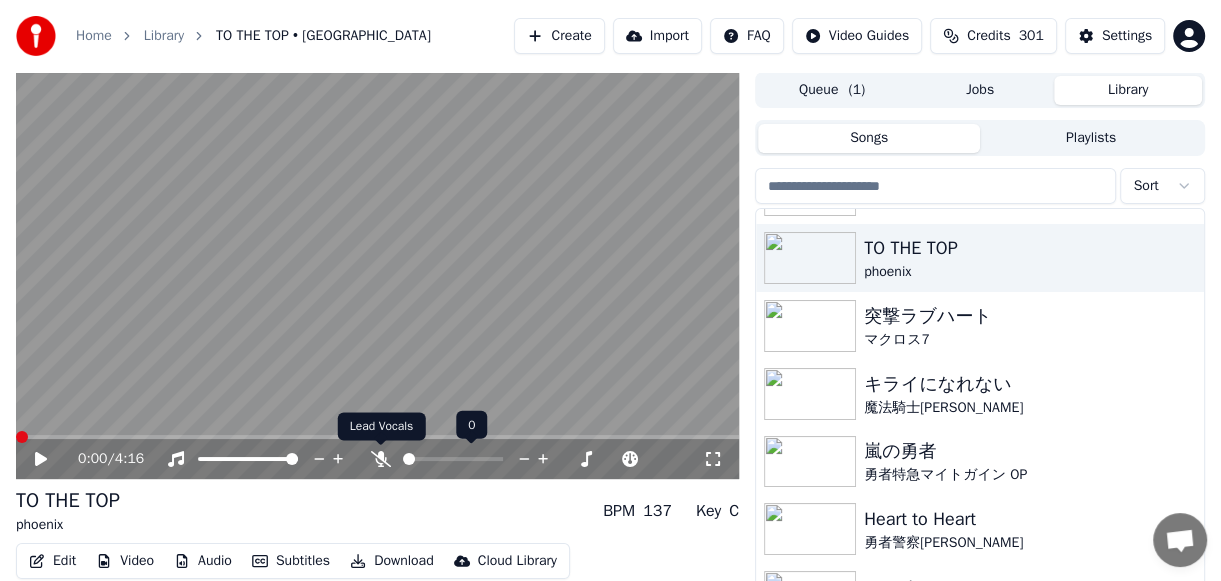 click 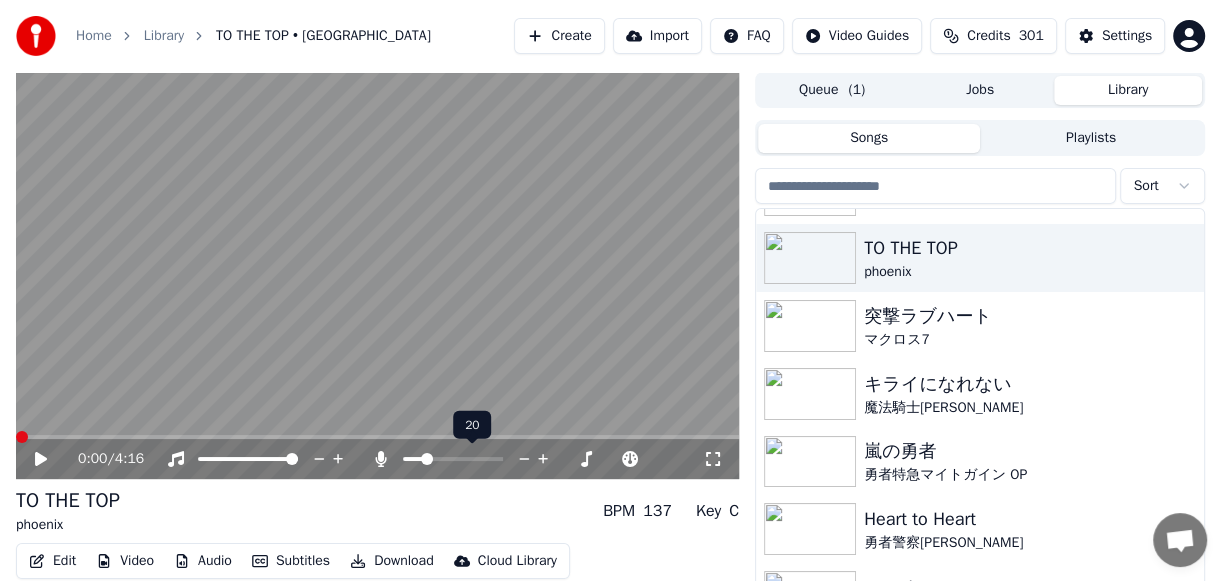 click at bounding box center [413, 459] 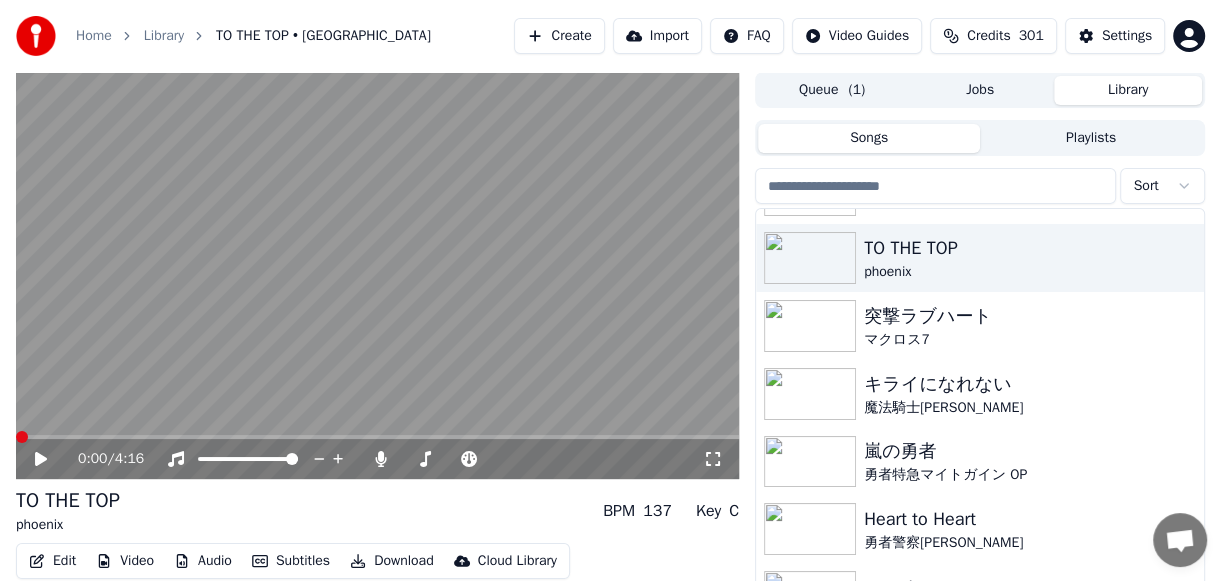 click 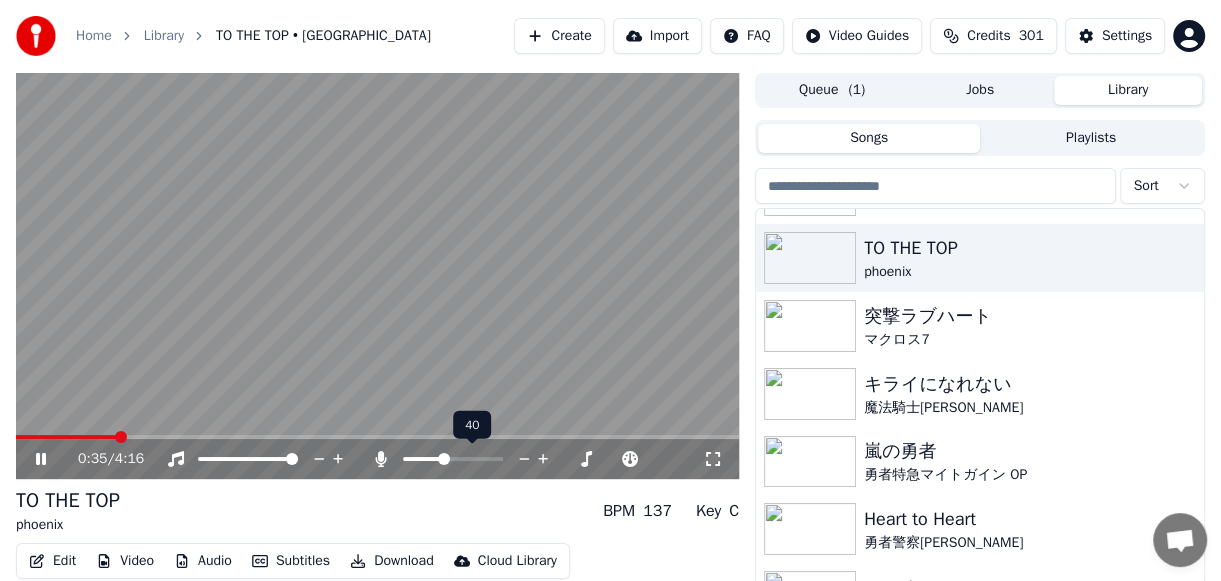 click at bounding box center [444, 459] 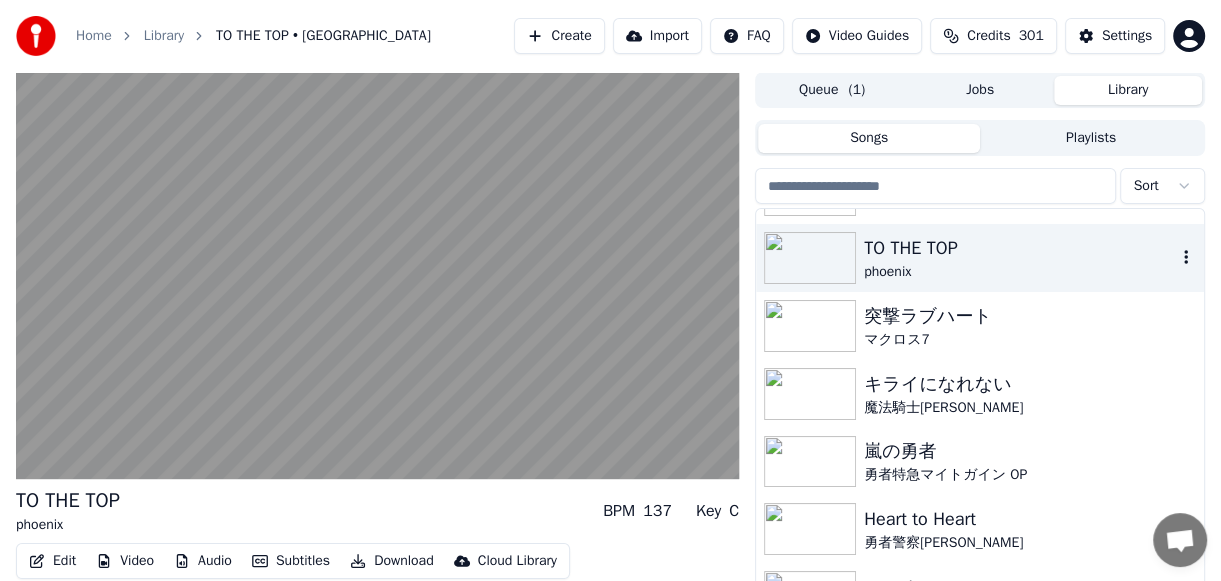 click 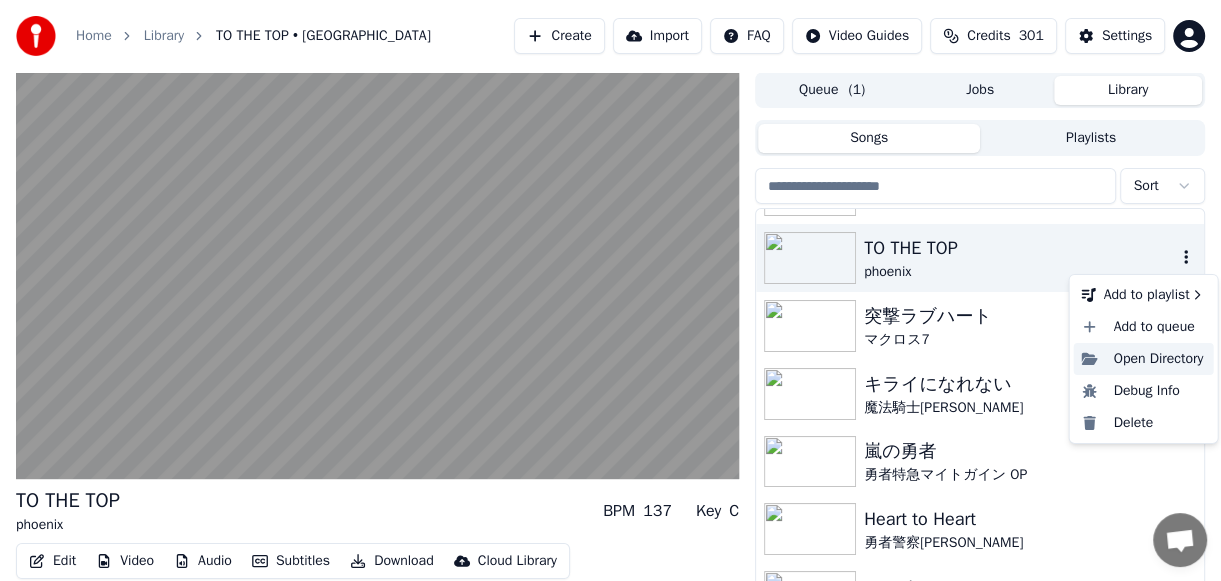 click on "Open Directory" at bounding box center (1143, 359) 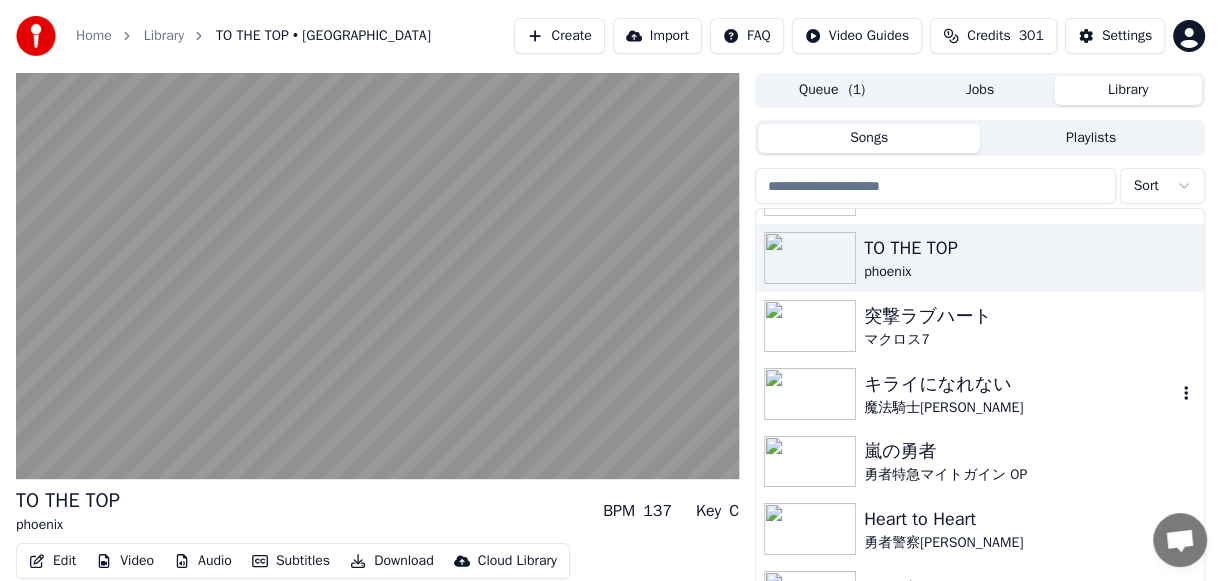 click on "キライになれない" at bounding box center (1020, 384) 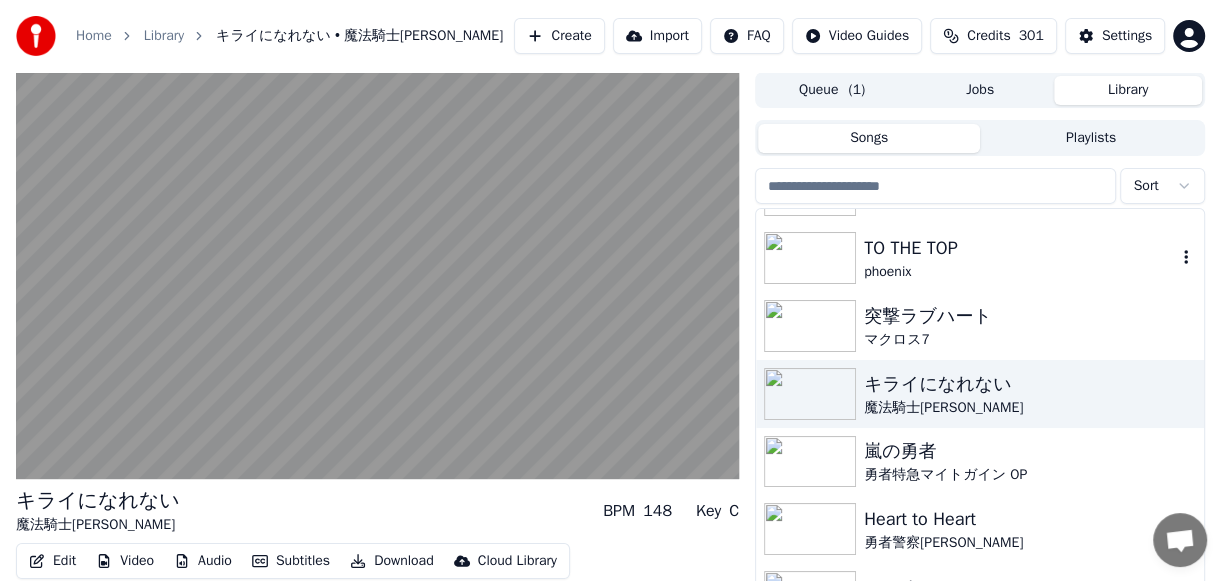 click on "TO THE TOP" at bounding box center [1020, 248] 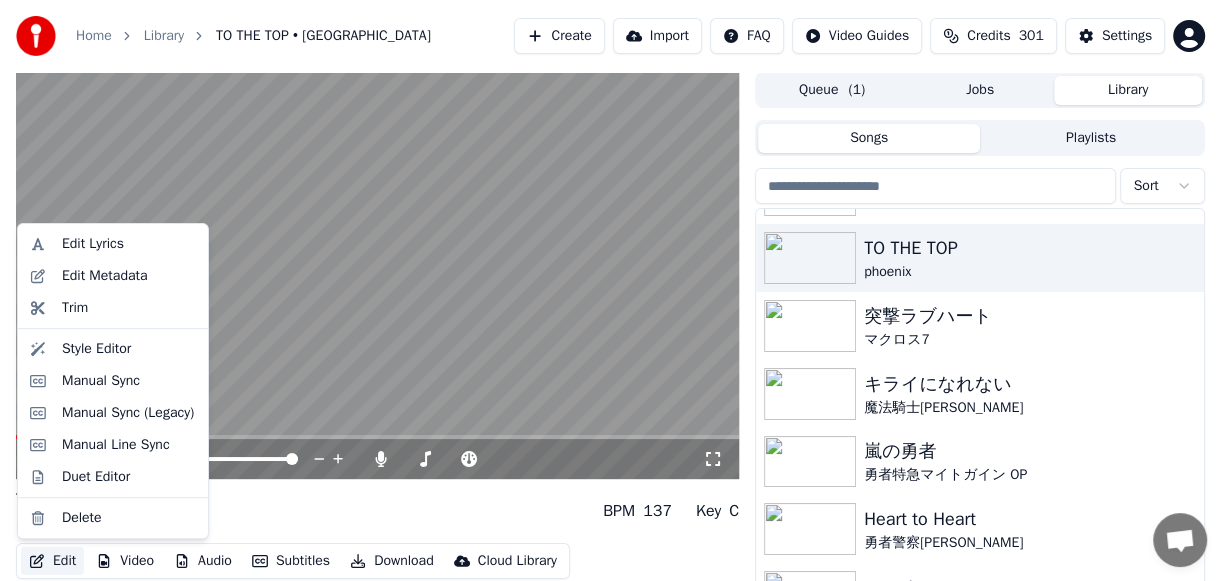 click on "Edit" at bounding box center [52, 561] 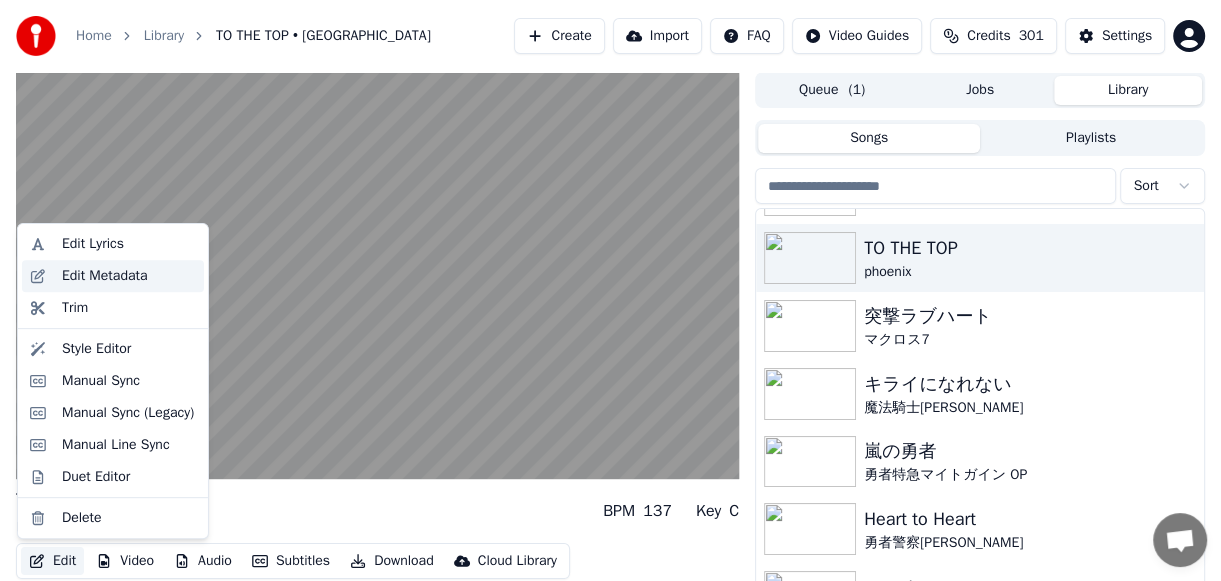 click on "Edit Metadata" at bounding box center (105, 276) 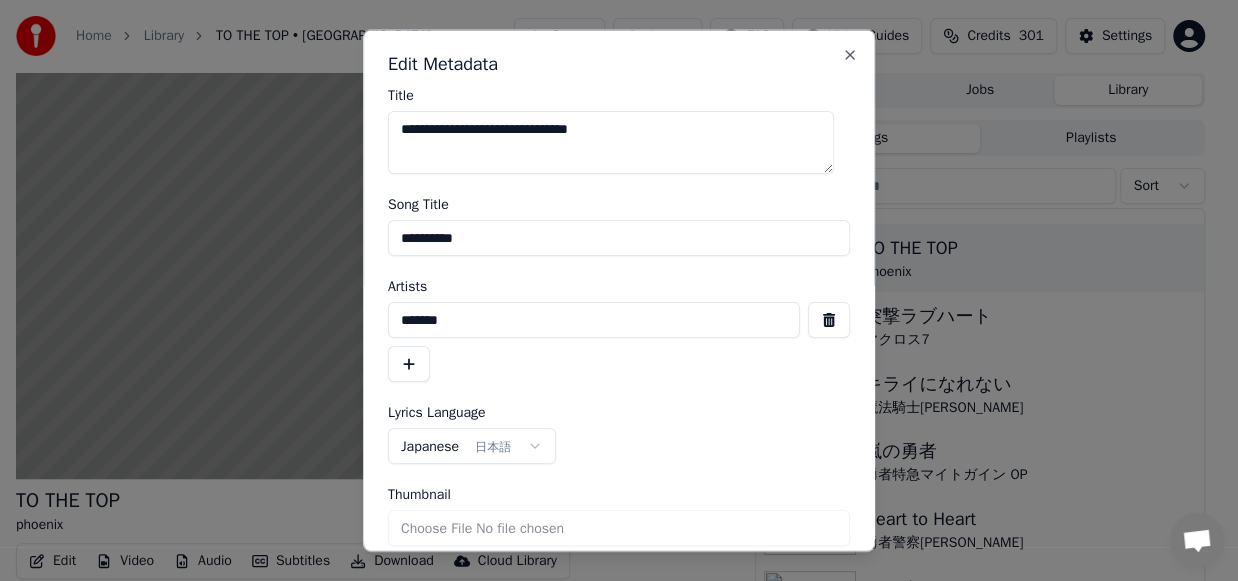 click on "**********" at bounding box center (619, 238) 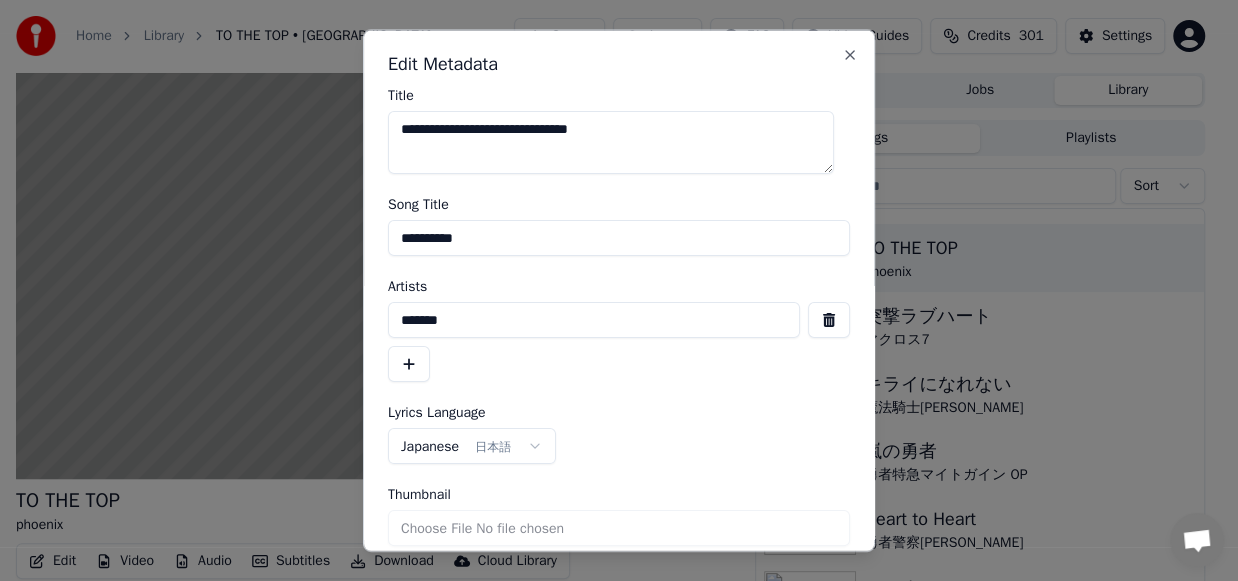 paste on "**********" 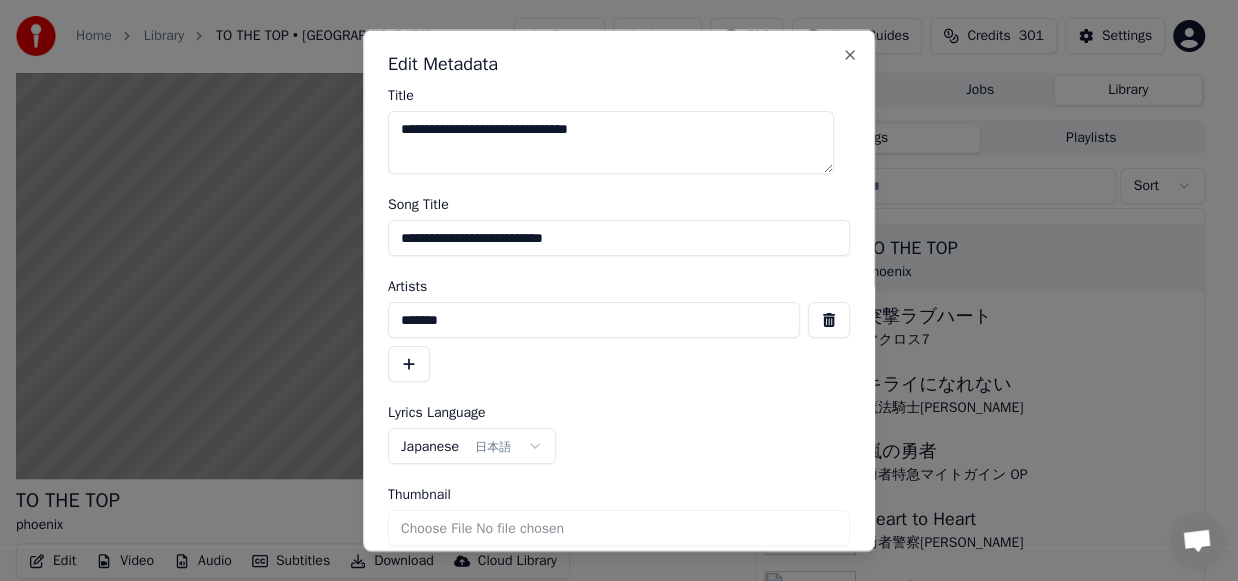 drag, startPoint x: 669, startPoint y: 134, endPoint x: 348, endPoint y: 125, distance: 321.12613 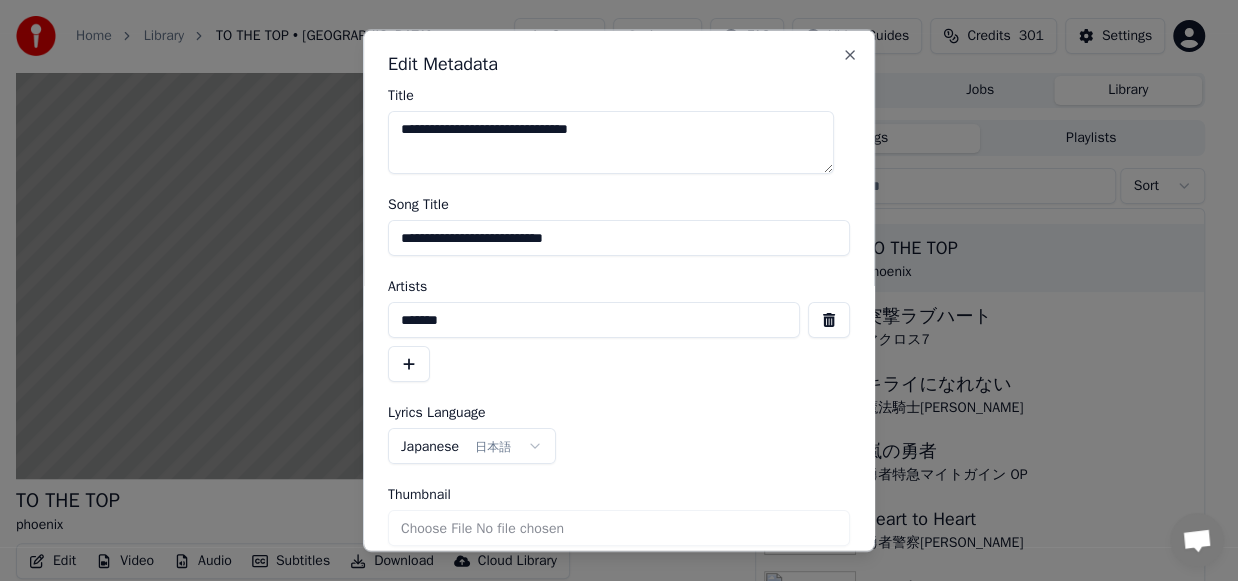 click on "**********" at bounding box center [610, 290] 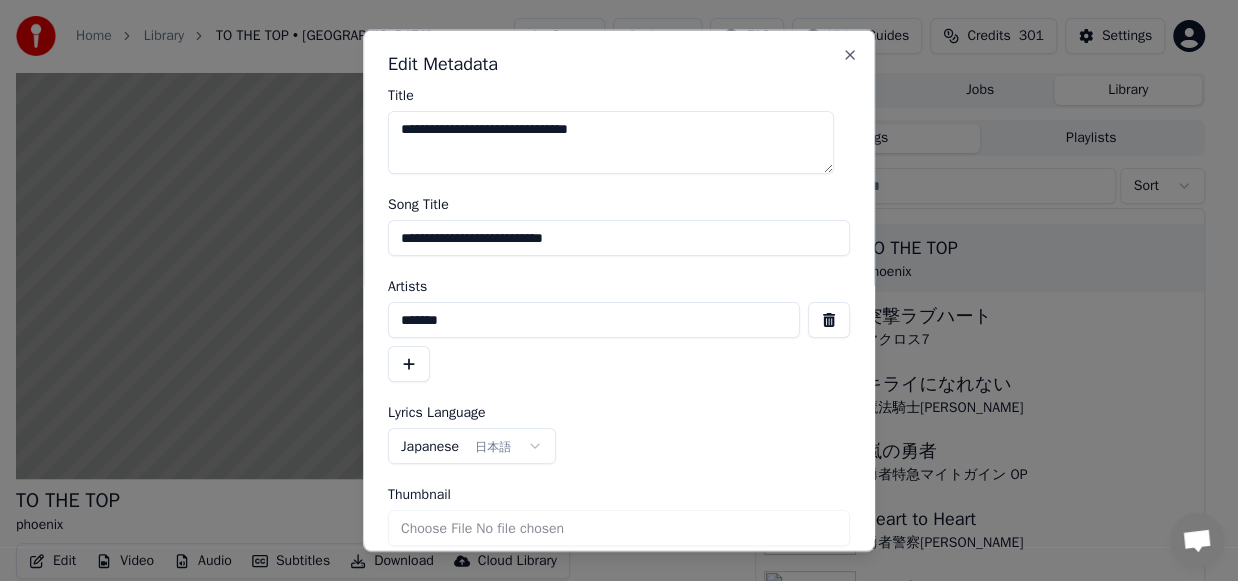 drag, startPoint x: 627, startPoint y: 241, endPoint x: 426, endPoint y: 224, distance: 201.71762 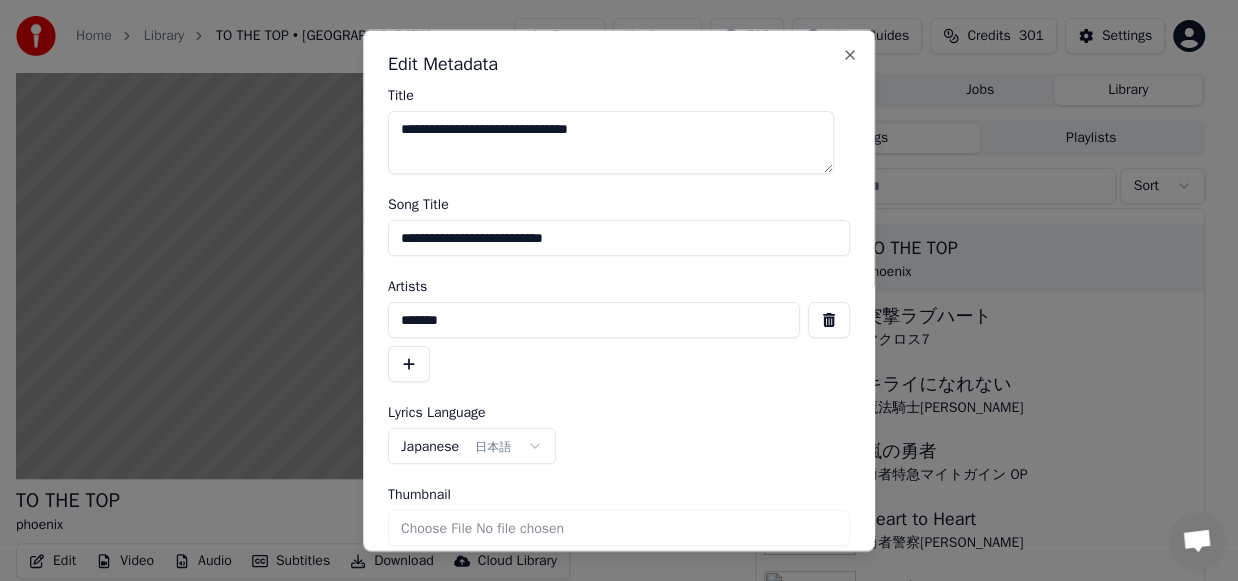 click on "**********" at bounding box center (619, 290) 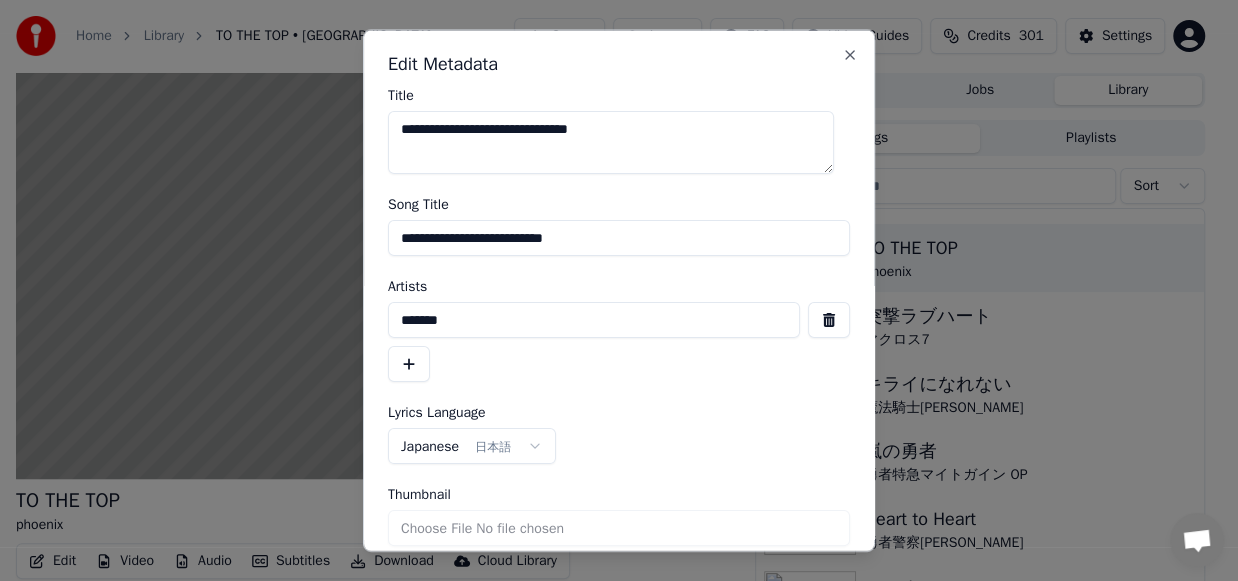 paste 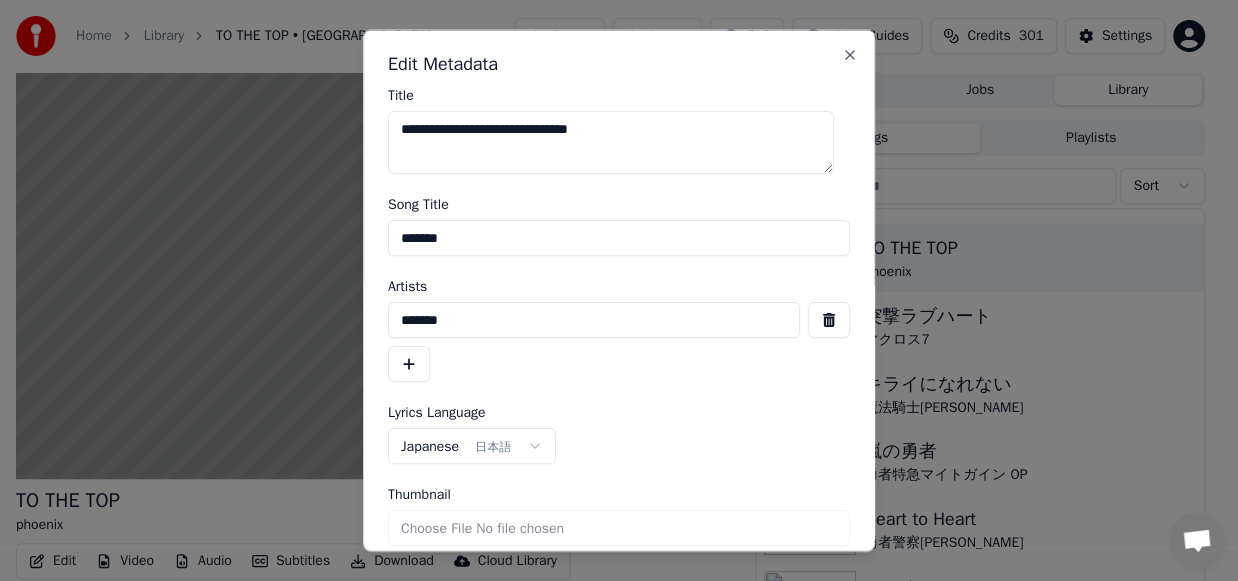 type on "*******" 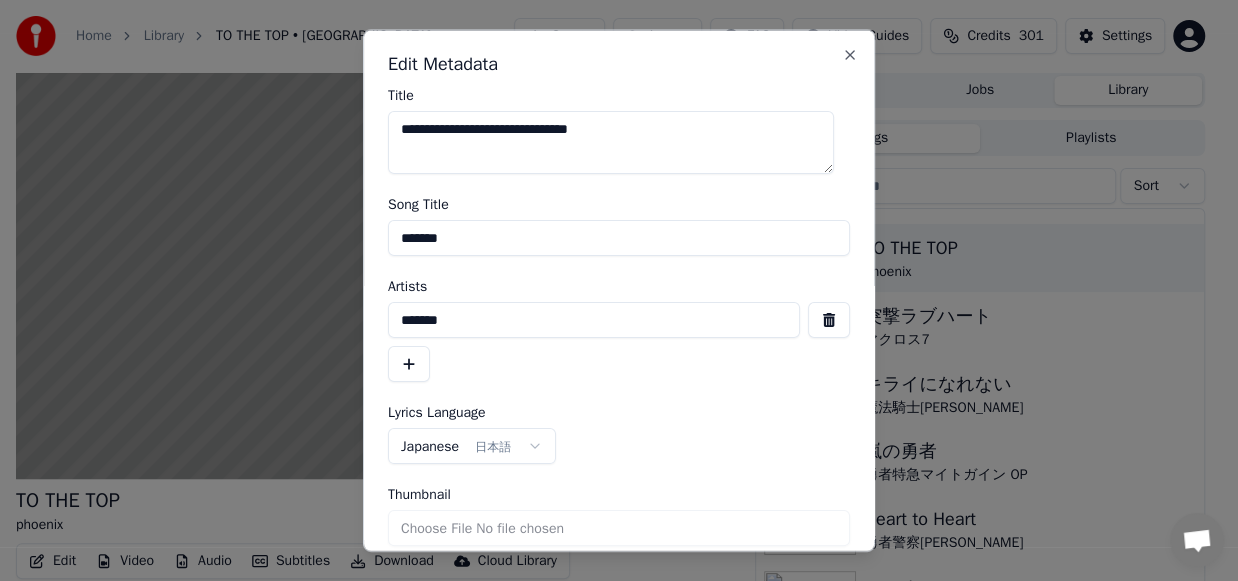 drag, startPoint x: 455, startPoint y: 322, endPoint x: 357, endPoint y: 322, distance: 98 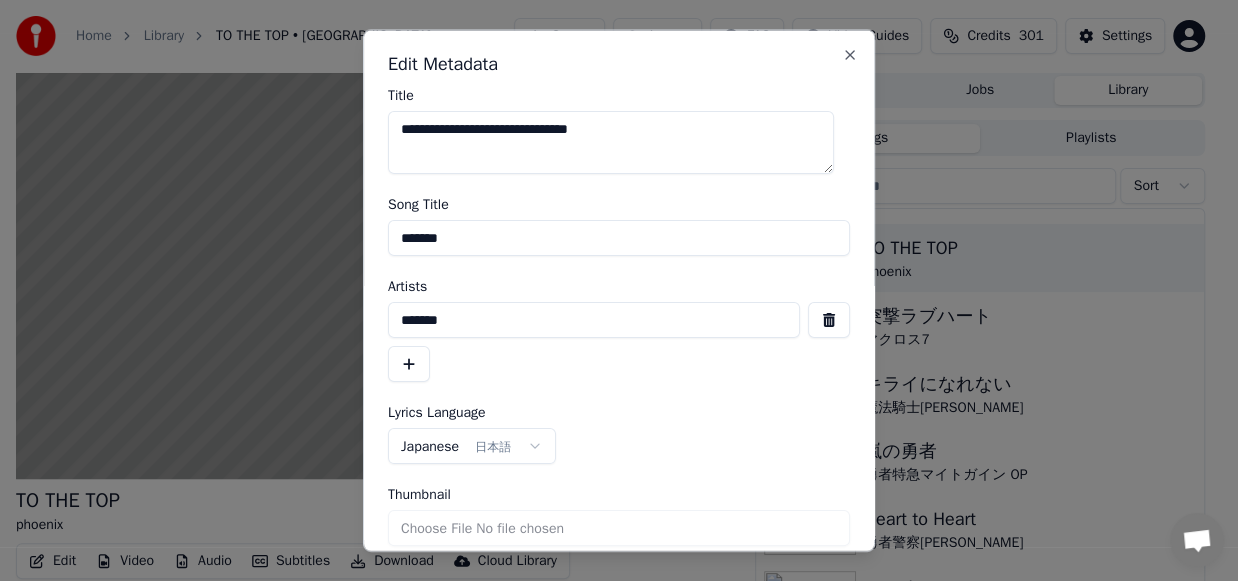 paste on "**********" 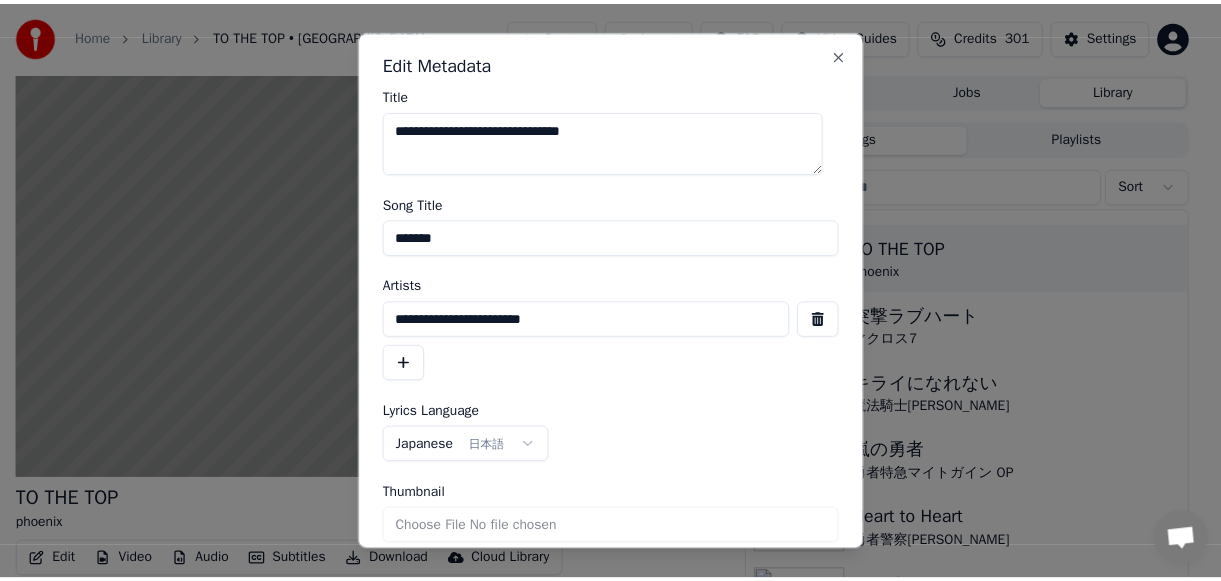 scroll, scrollTop: 78, scrollLeft: 0, axis: vertical 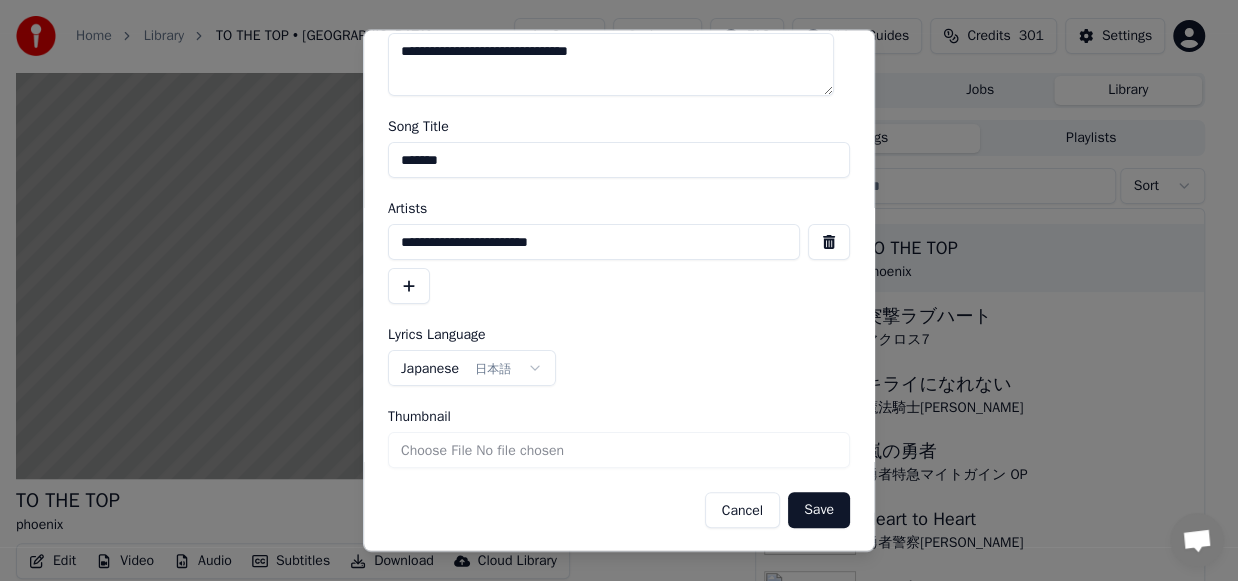 type on "**********" 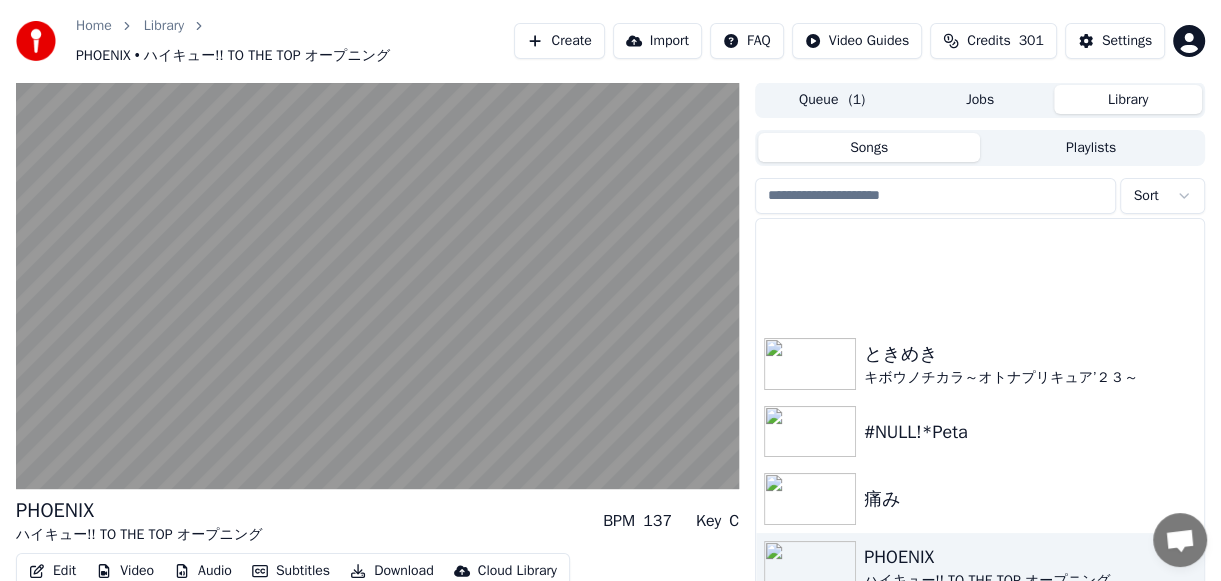 scroll, scrollTop: 500, scrollLeft: 0, axis: vertical 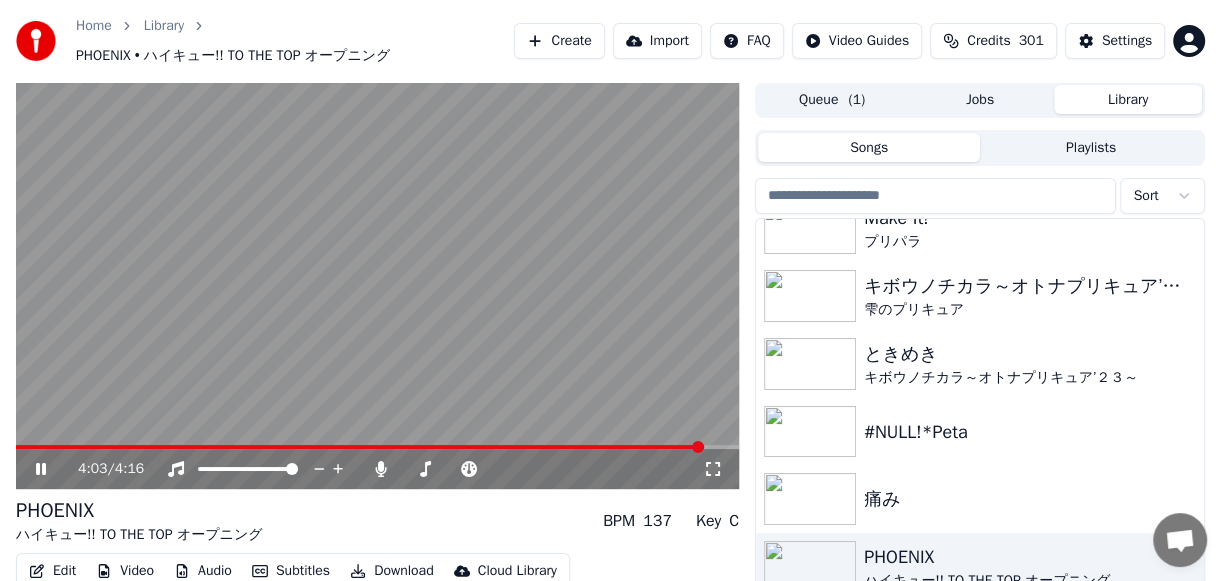 click at bounding box center [377, 285] 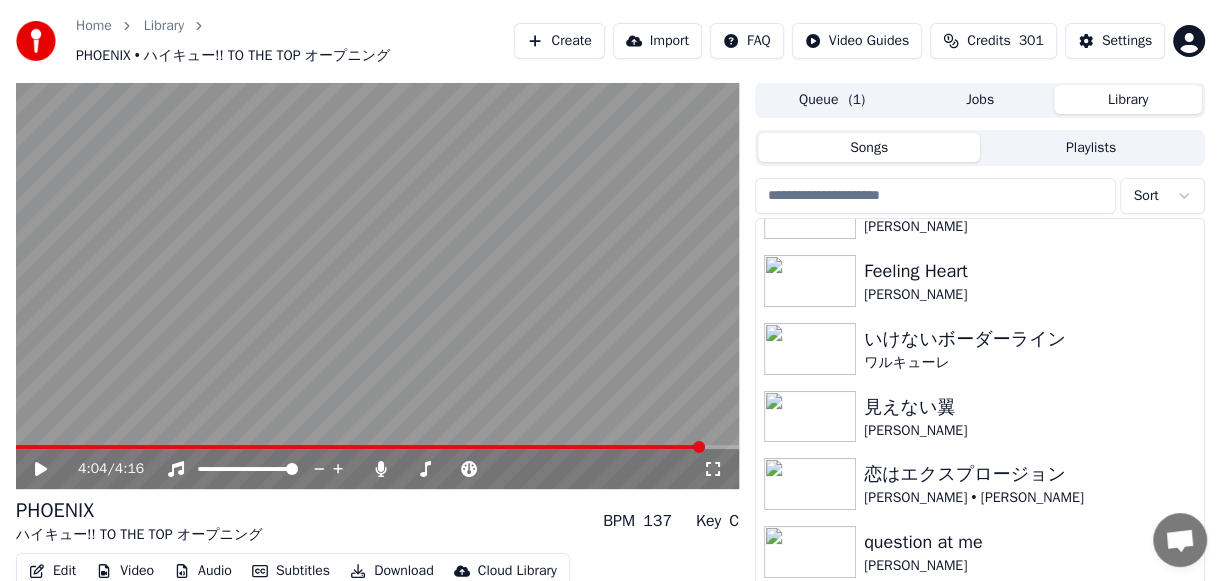 scroll, scrollTop: 2300, scrollLeft: 0, axis: vertical 